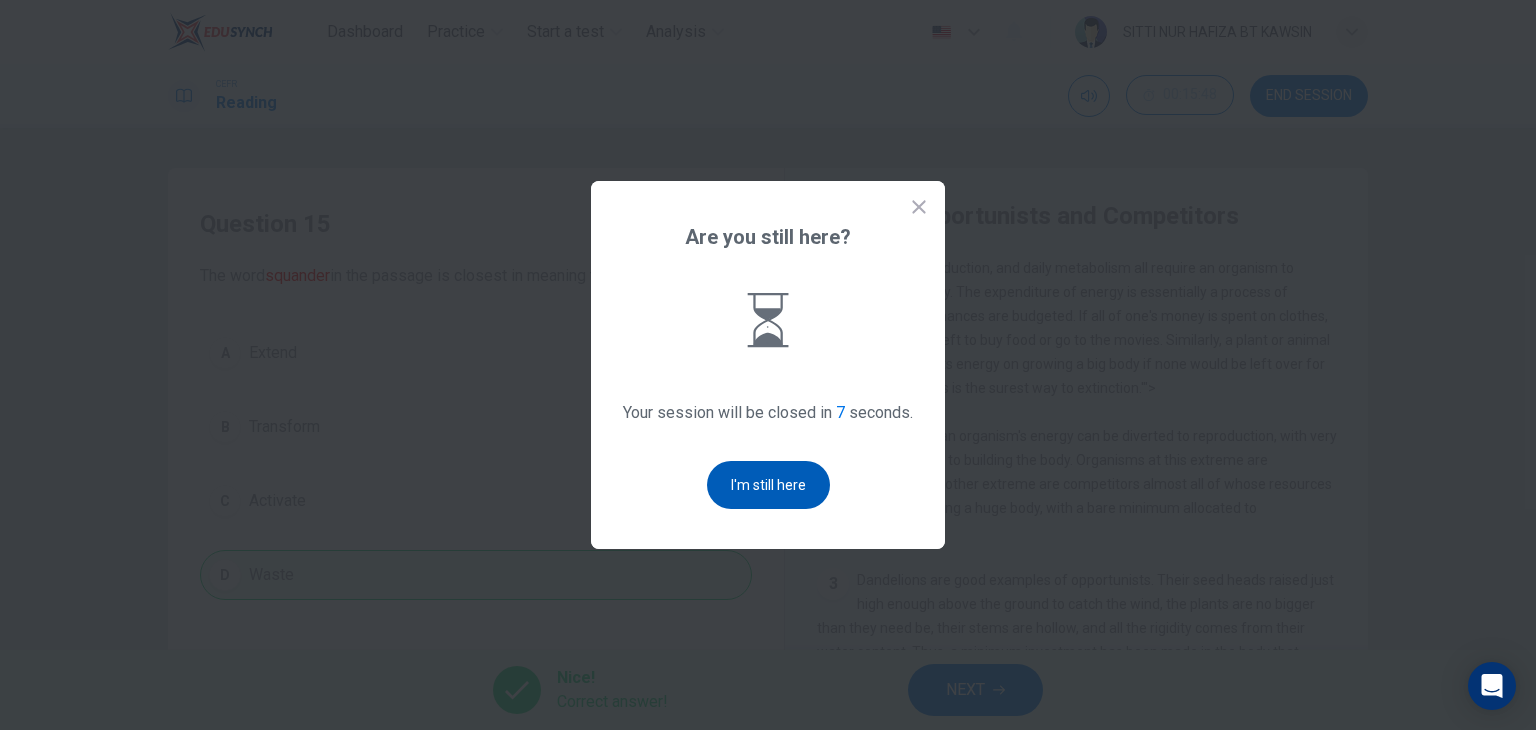 scroll, scrollTop: 0, scrollLeft: 0, axis: both 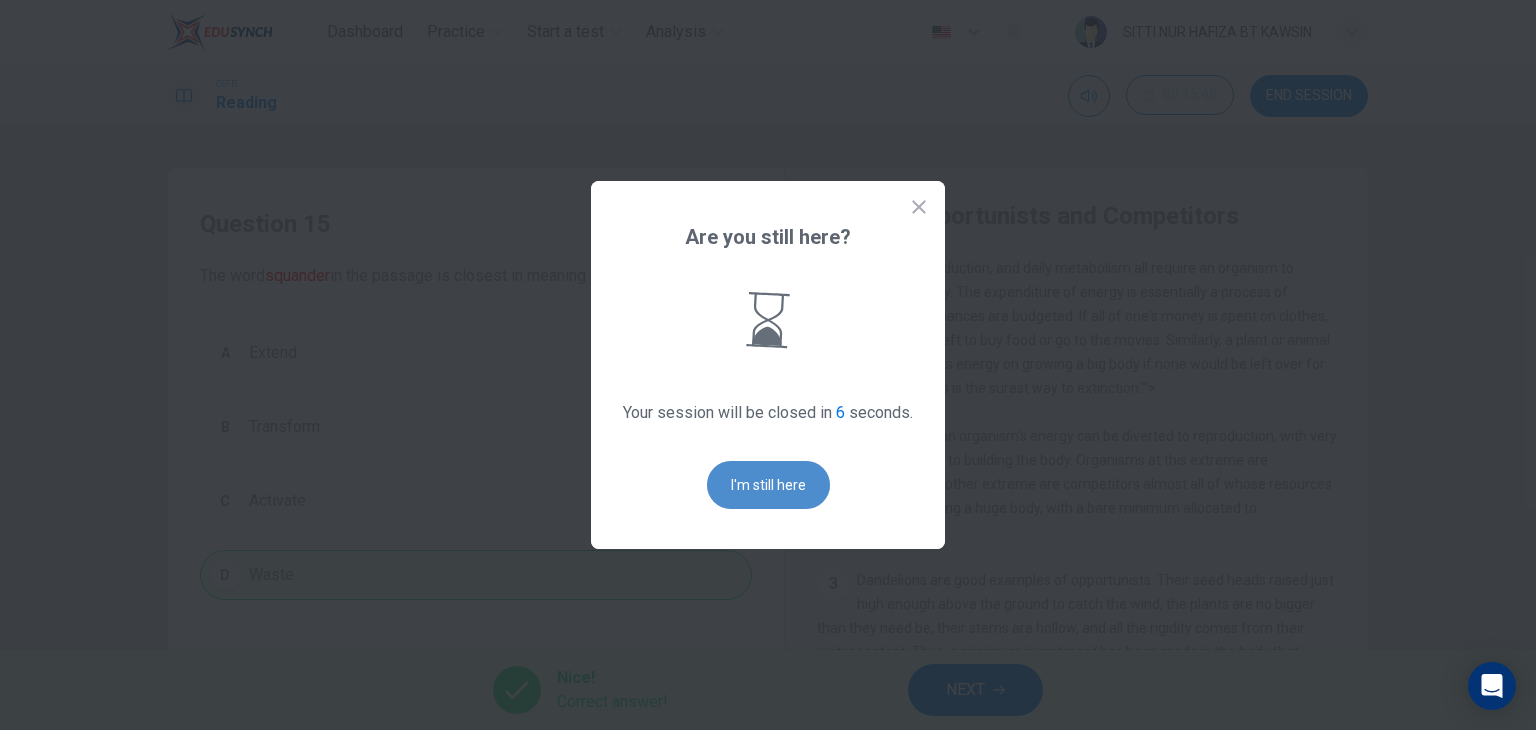 click on "I'm still here" at bounding box center (768, 485) 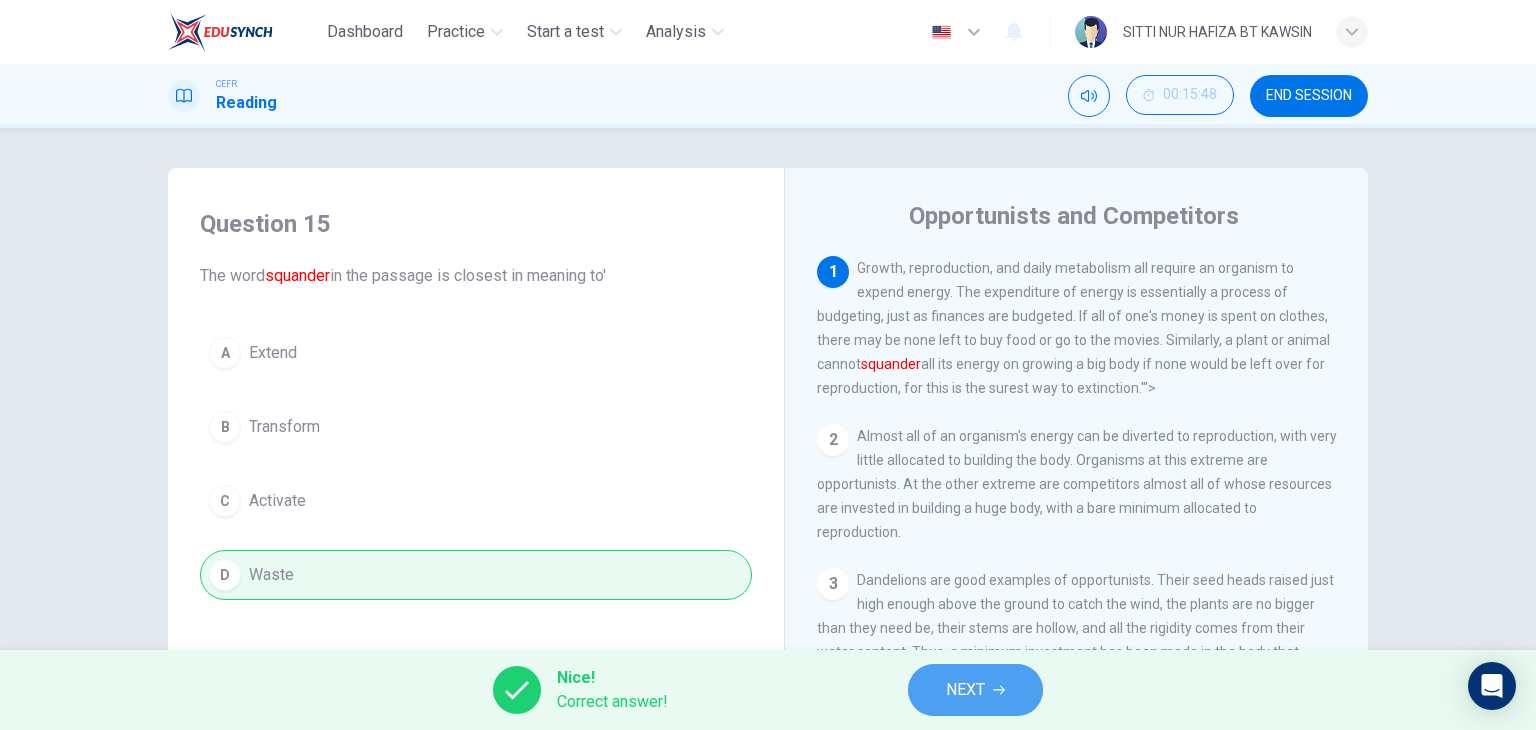 click on "NEXT" at bounding box center (975, 690) 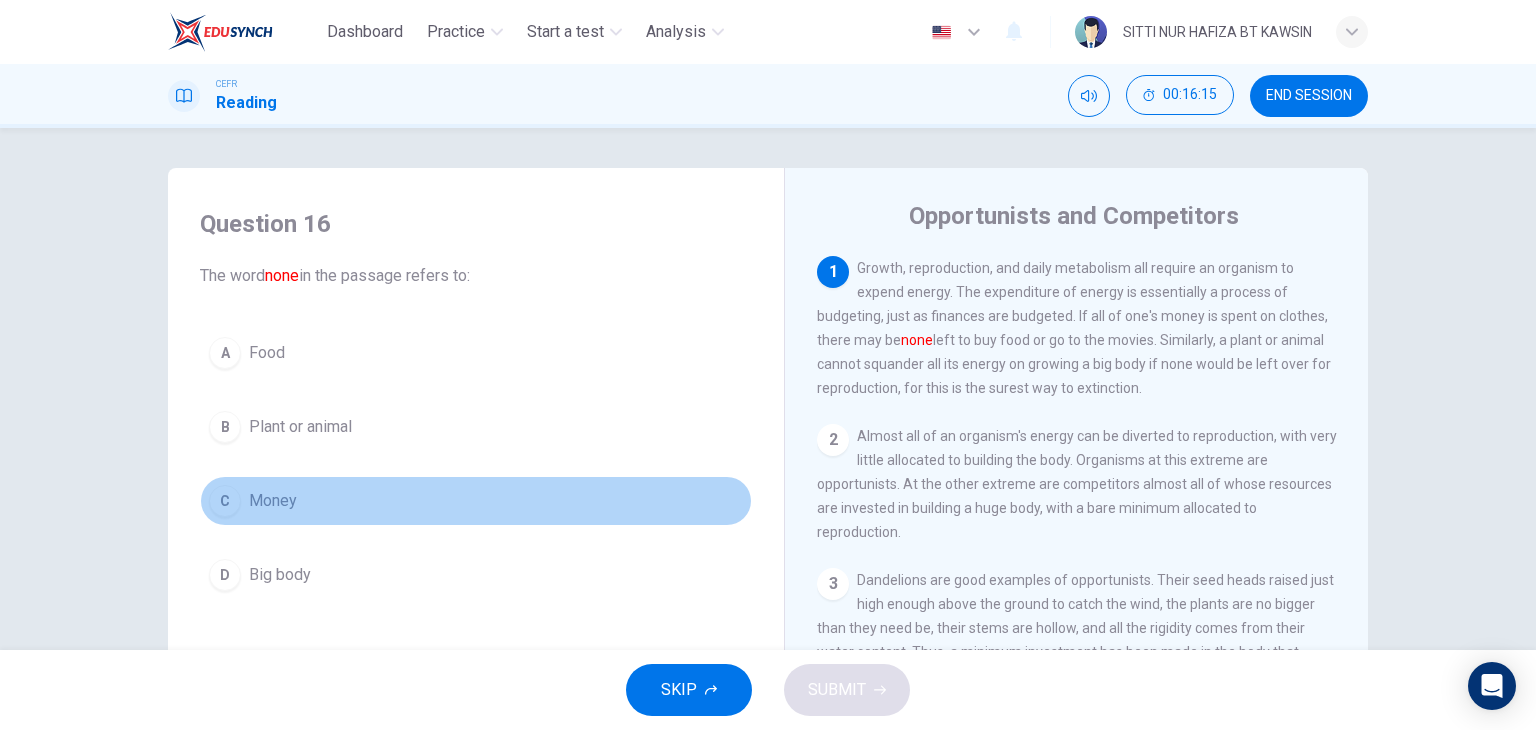 click on "C" at bounding box center (225, 501) 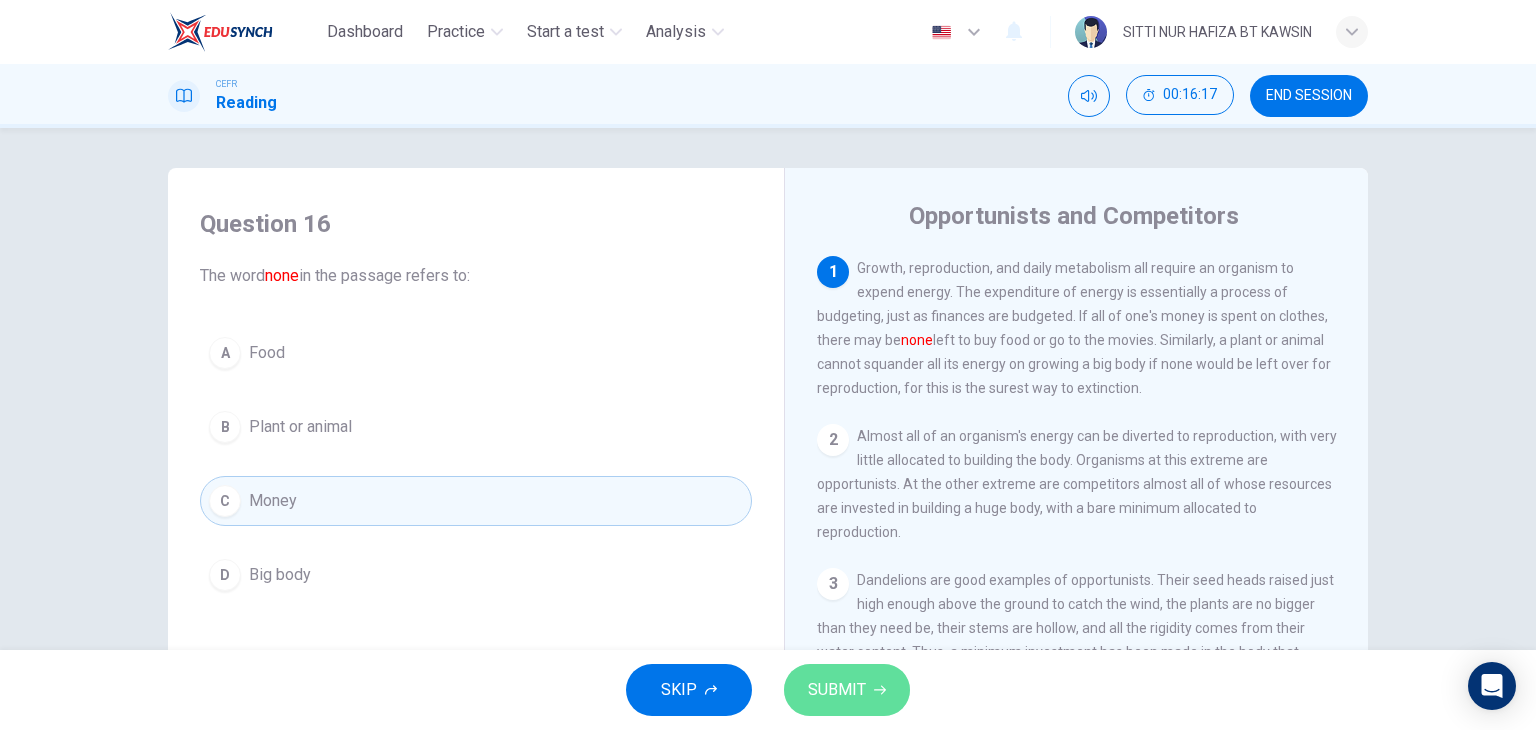 click on "SUBMIT" at bounding box center (847, 690) 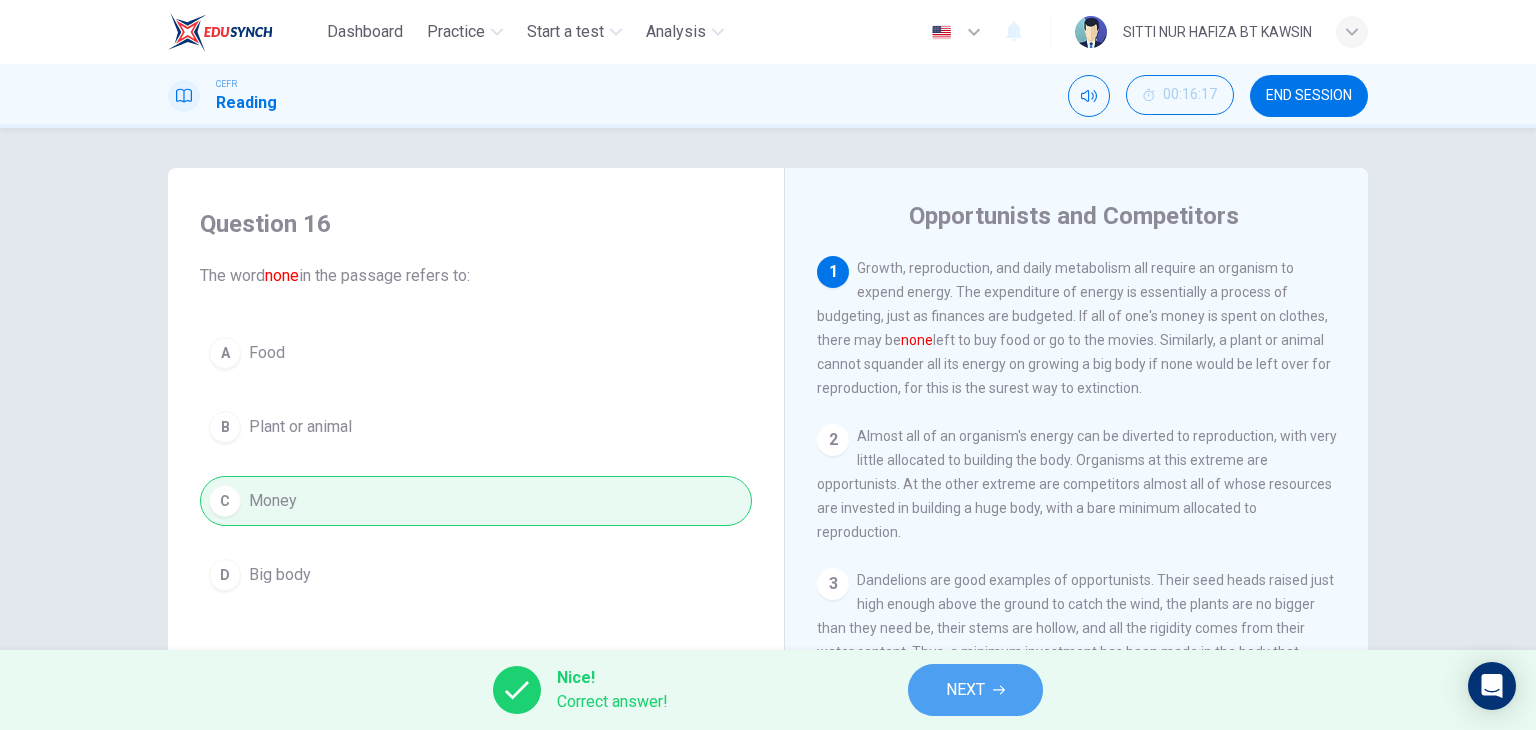 click on "NEXT" at bounding box center (975, 690) 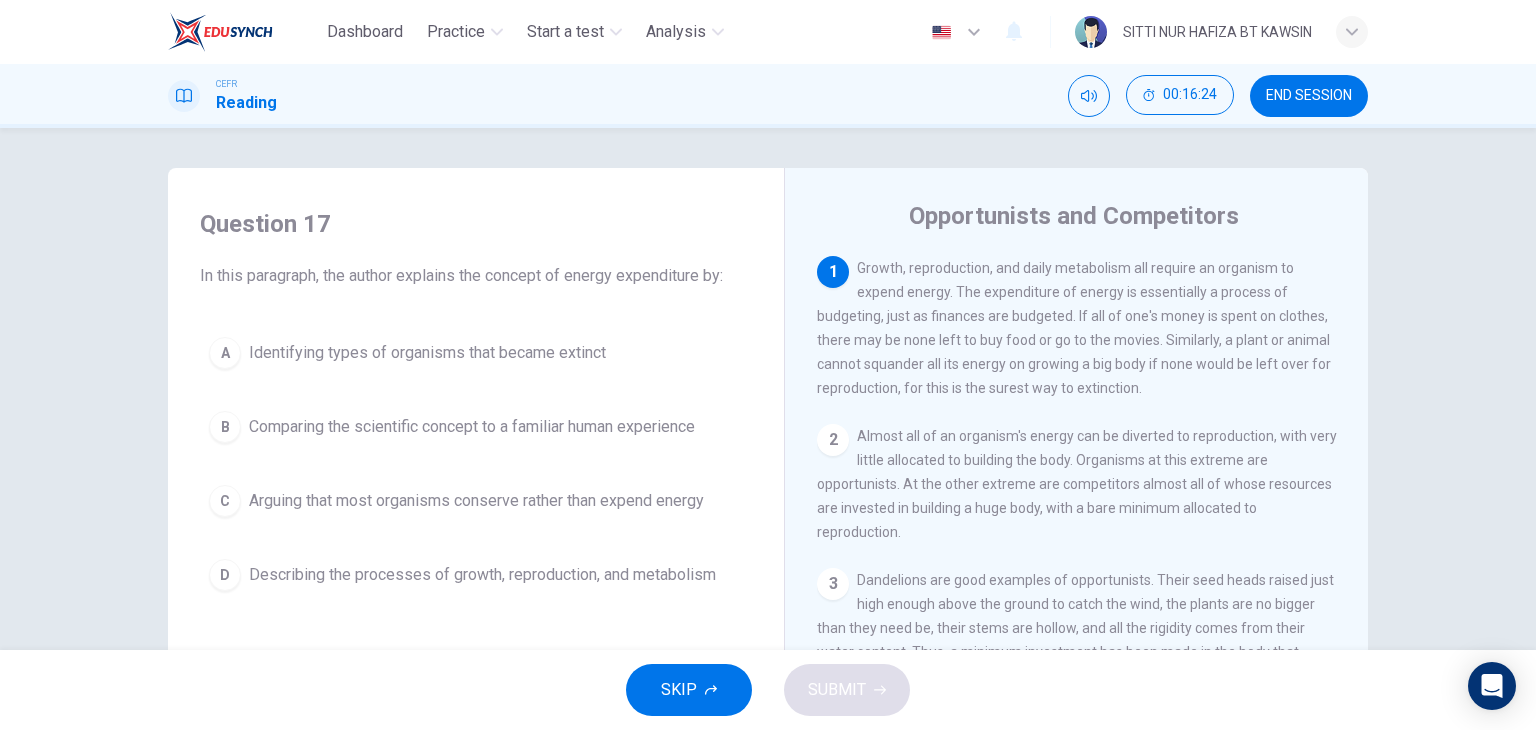 click on "2" at bounding box center [833, 440] 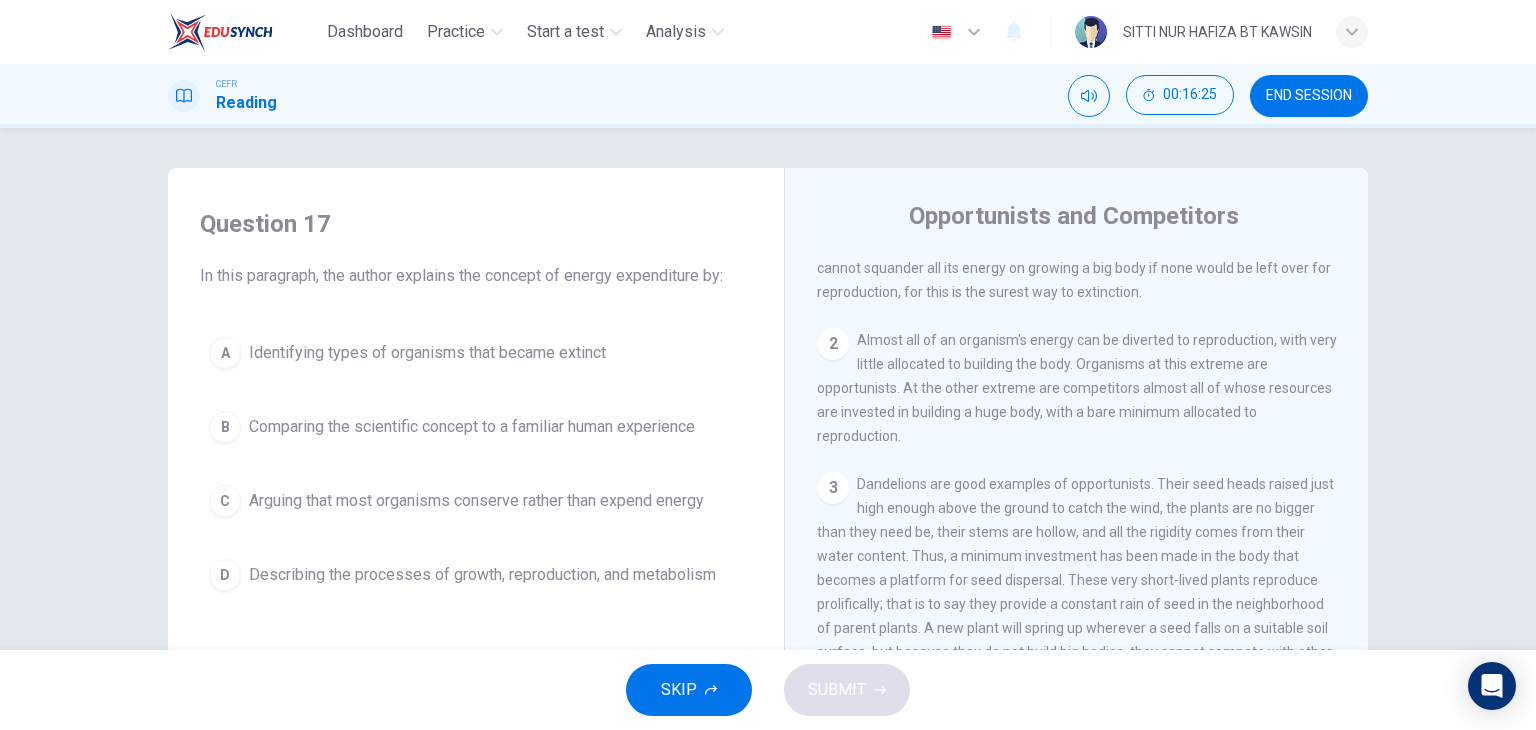scroll, scrollTop: 0, scrollLeft: 0, axis: both 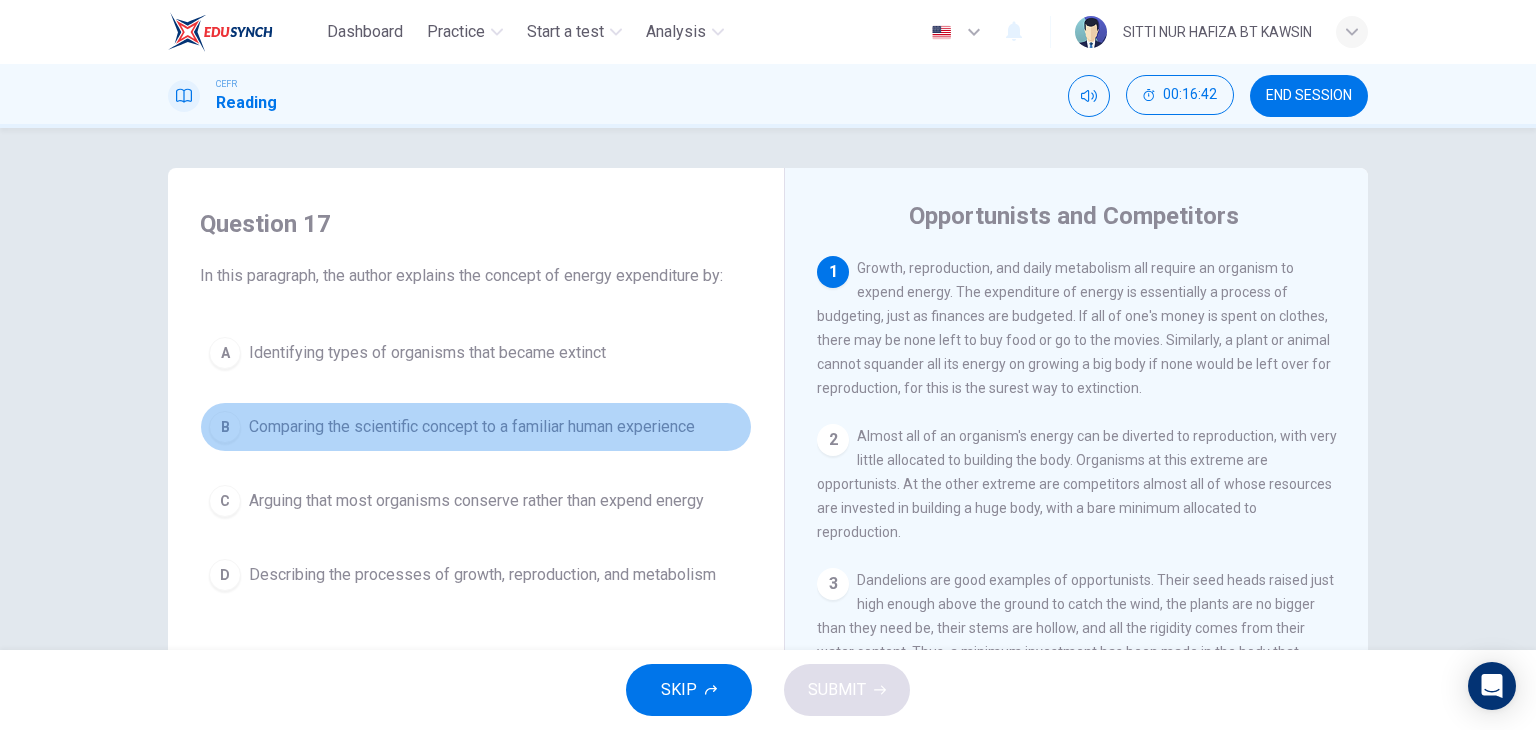 click on "B" at bounding box center (225, 427) 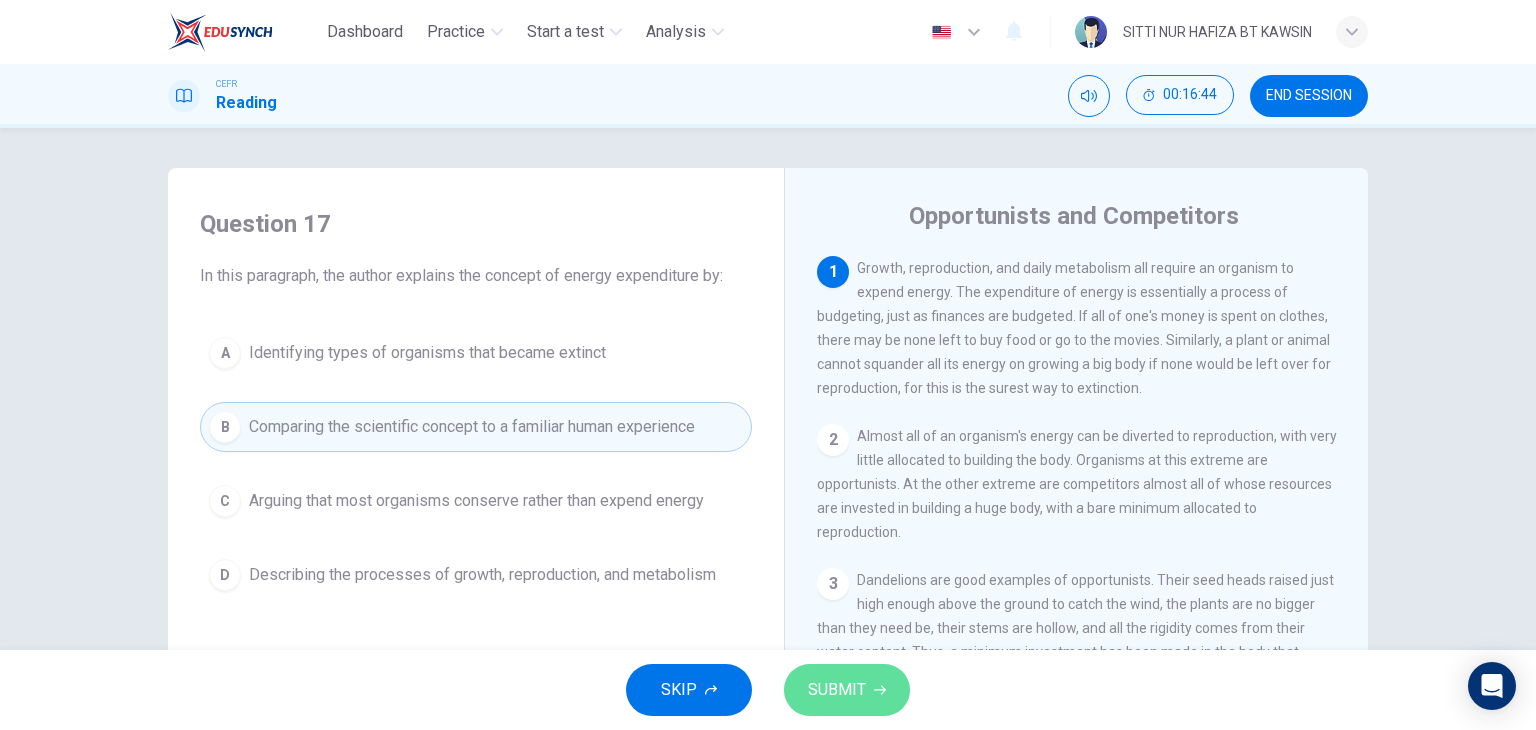 click on "SUBMIT" at bounding box center [837, 690] 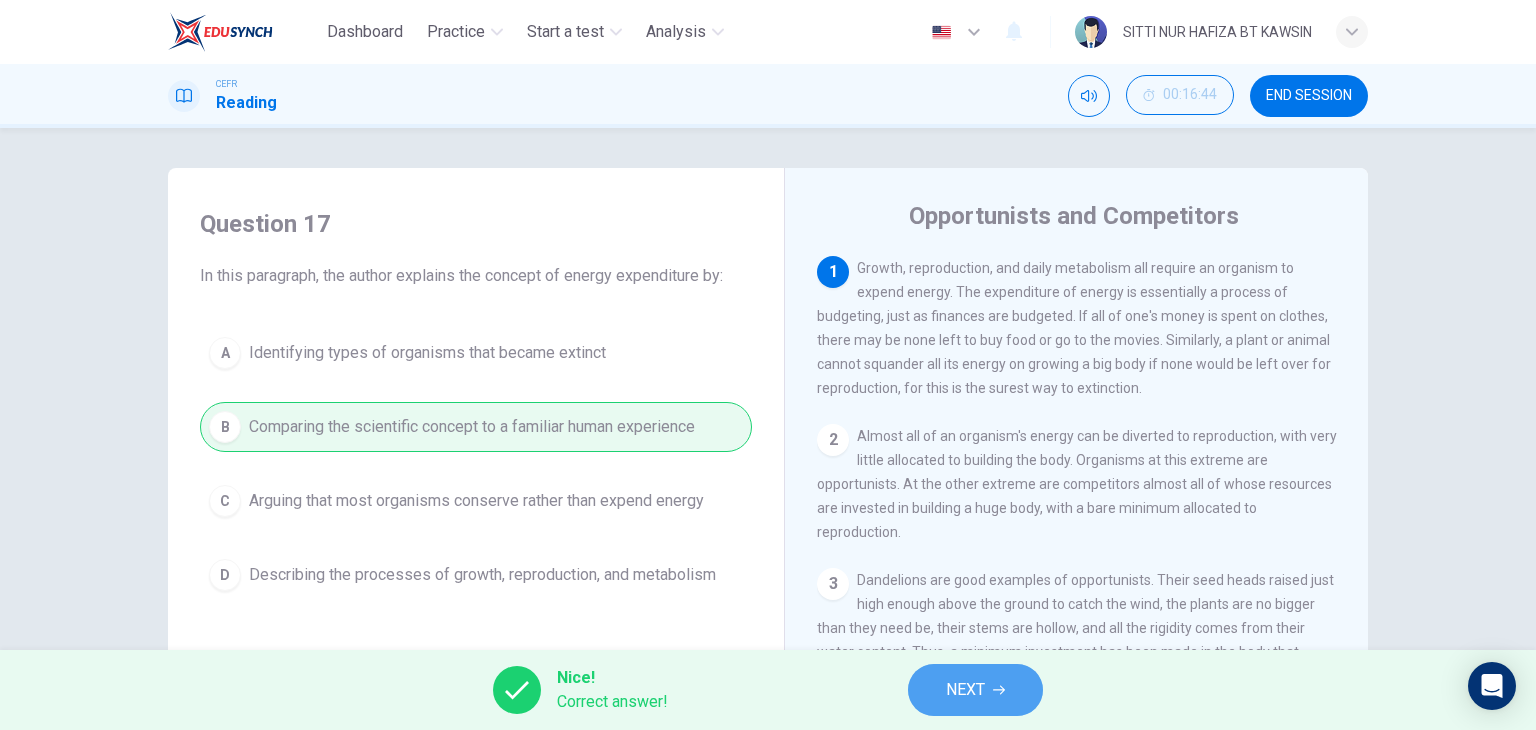 click on "NEXT" at bounding box center (975, 690) 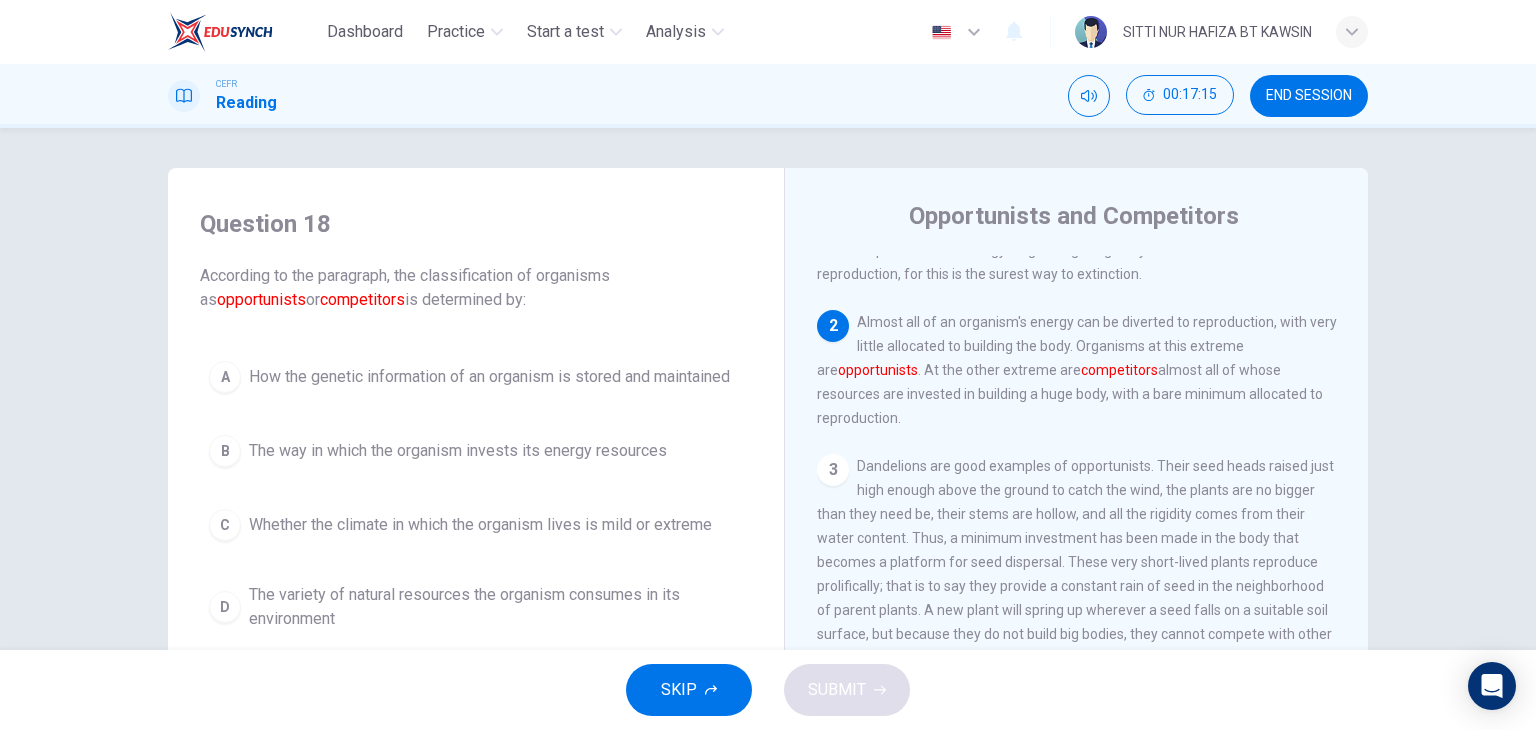 scroll, scrollTop: 110, scrollLeft: 0, axis: vertical 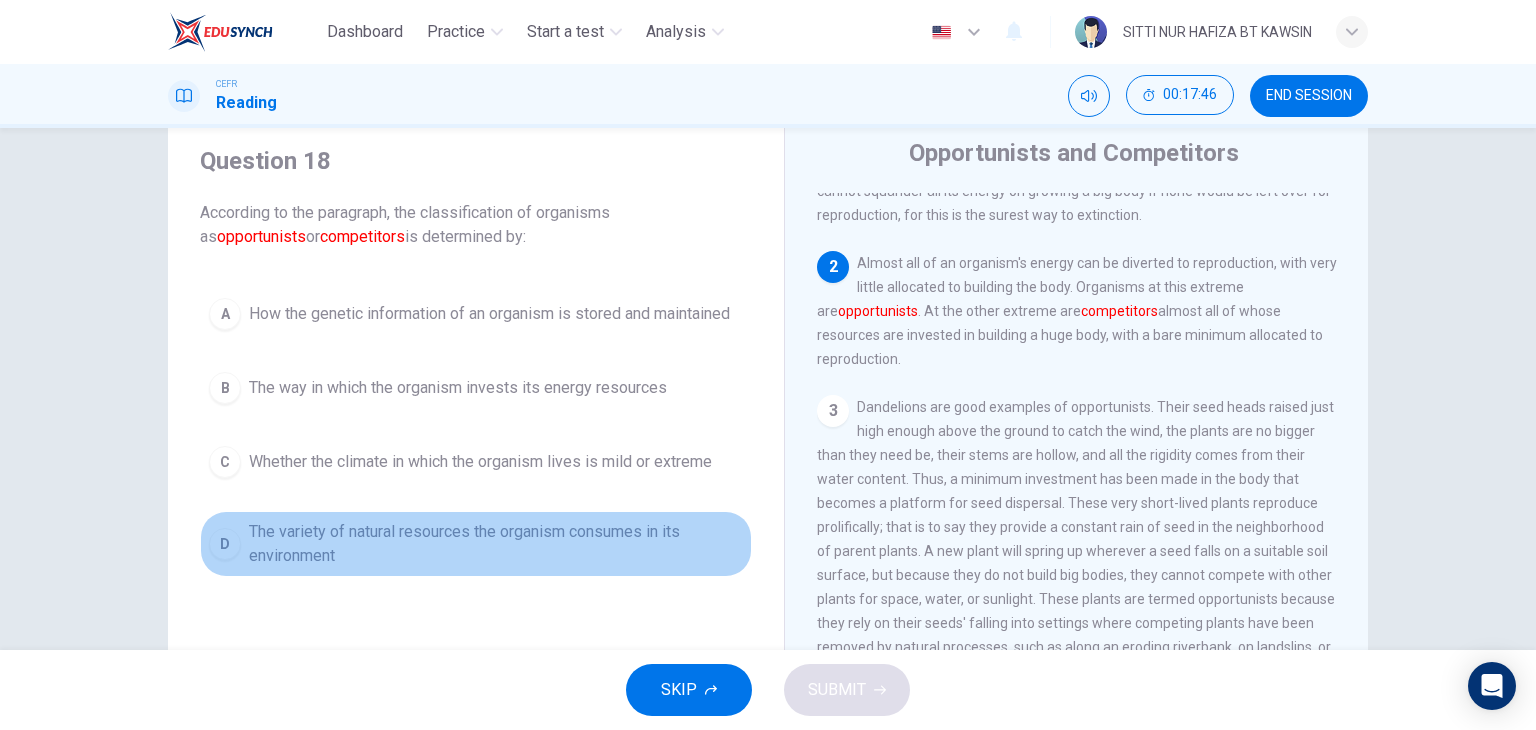 click on "The variety of natural resources the organism consumes in its environment" at bounding box center (496, 544) 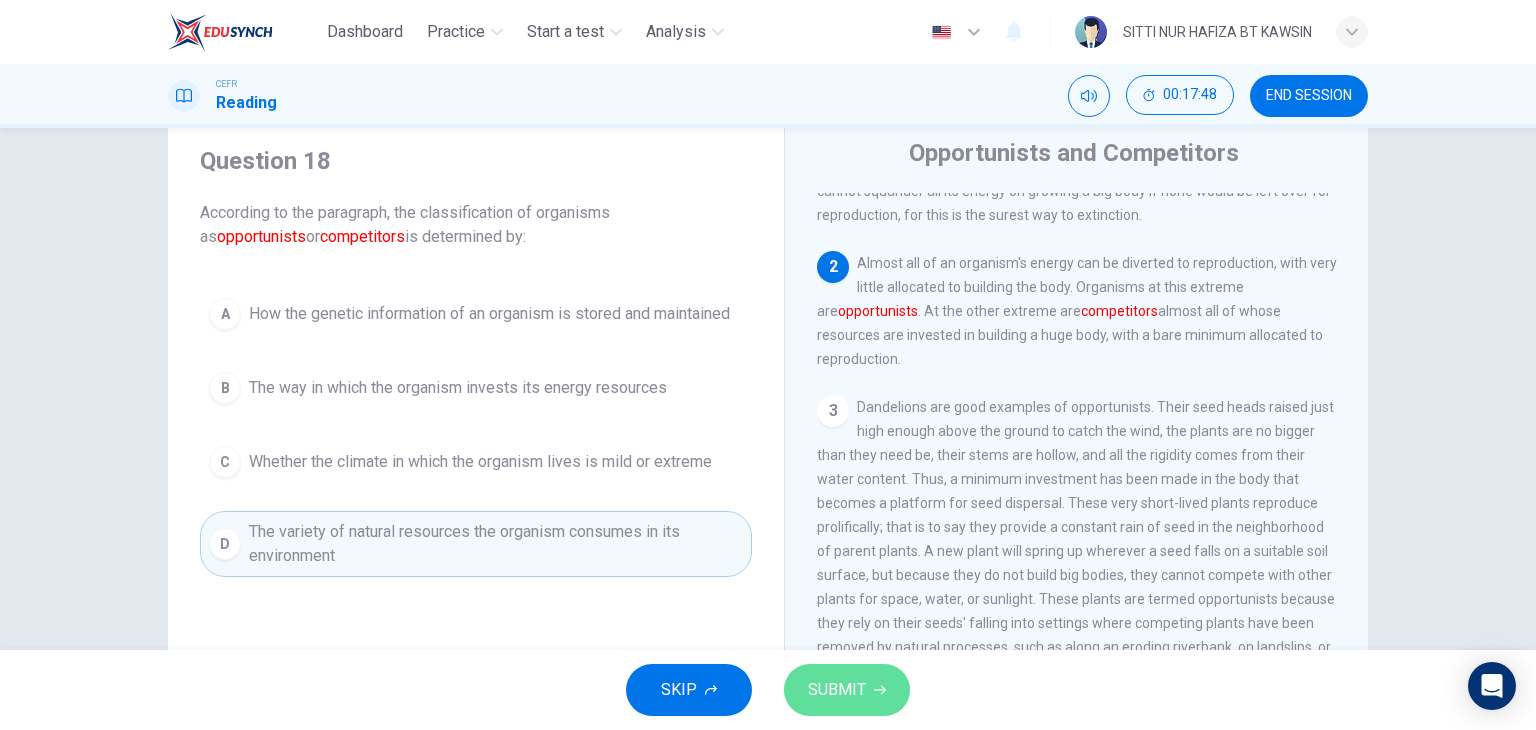 click on "SUBMIT" at bounding box center [847, 690] 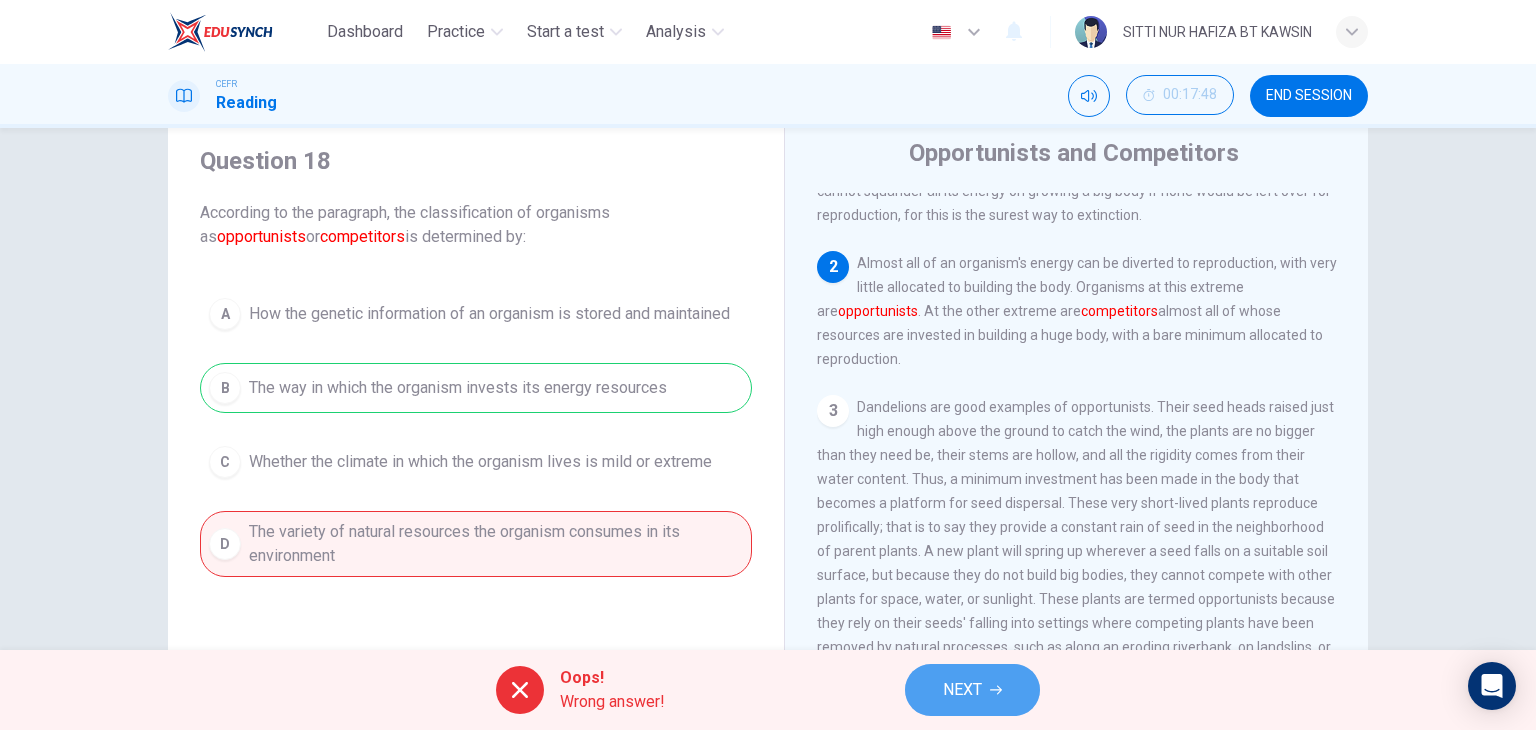 click on "NEXT" at bounding box center (962, 690) 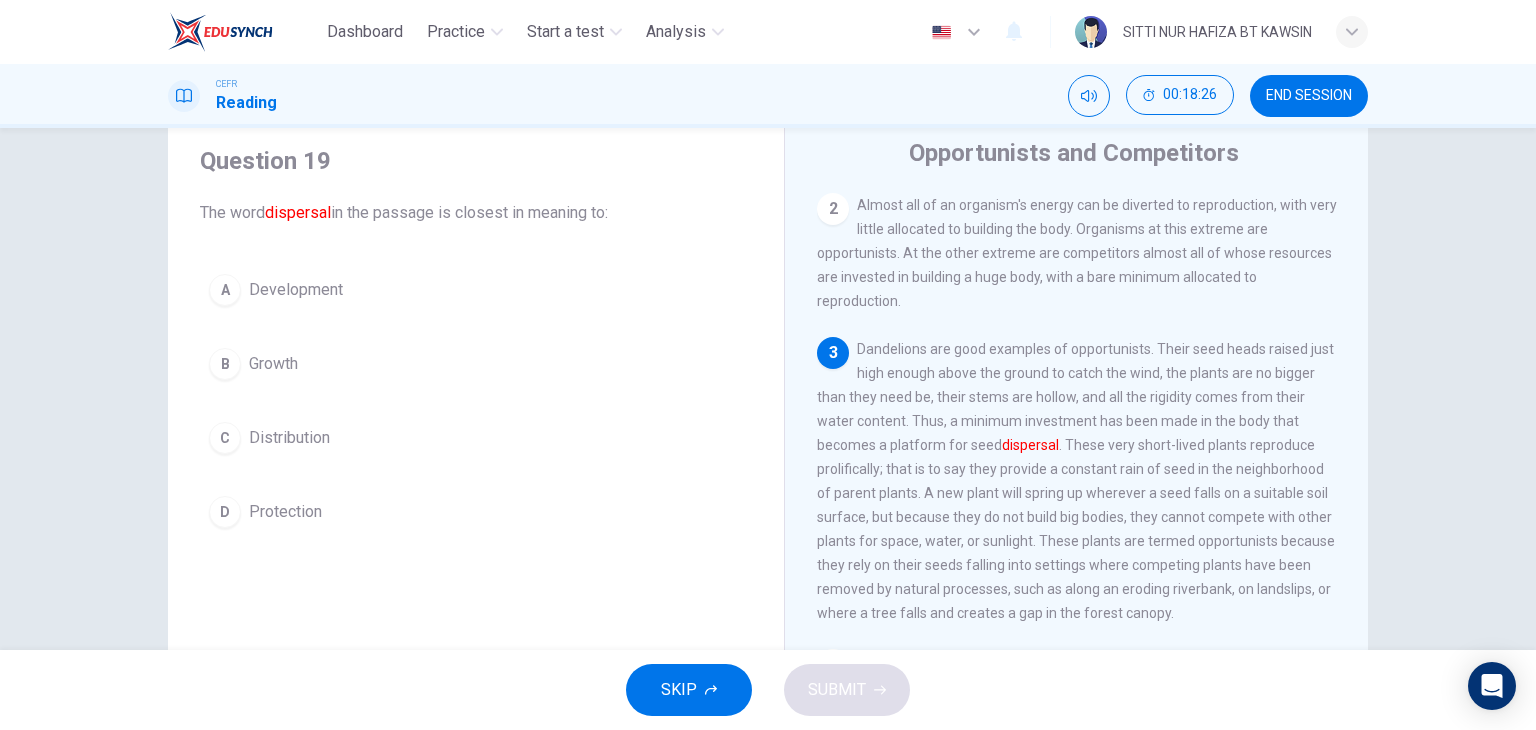 scroll, scrollTop: 172, scrollLeft: 0, axis: vertical 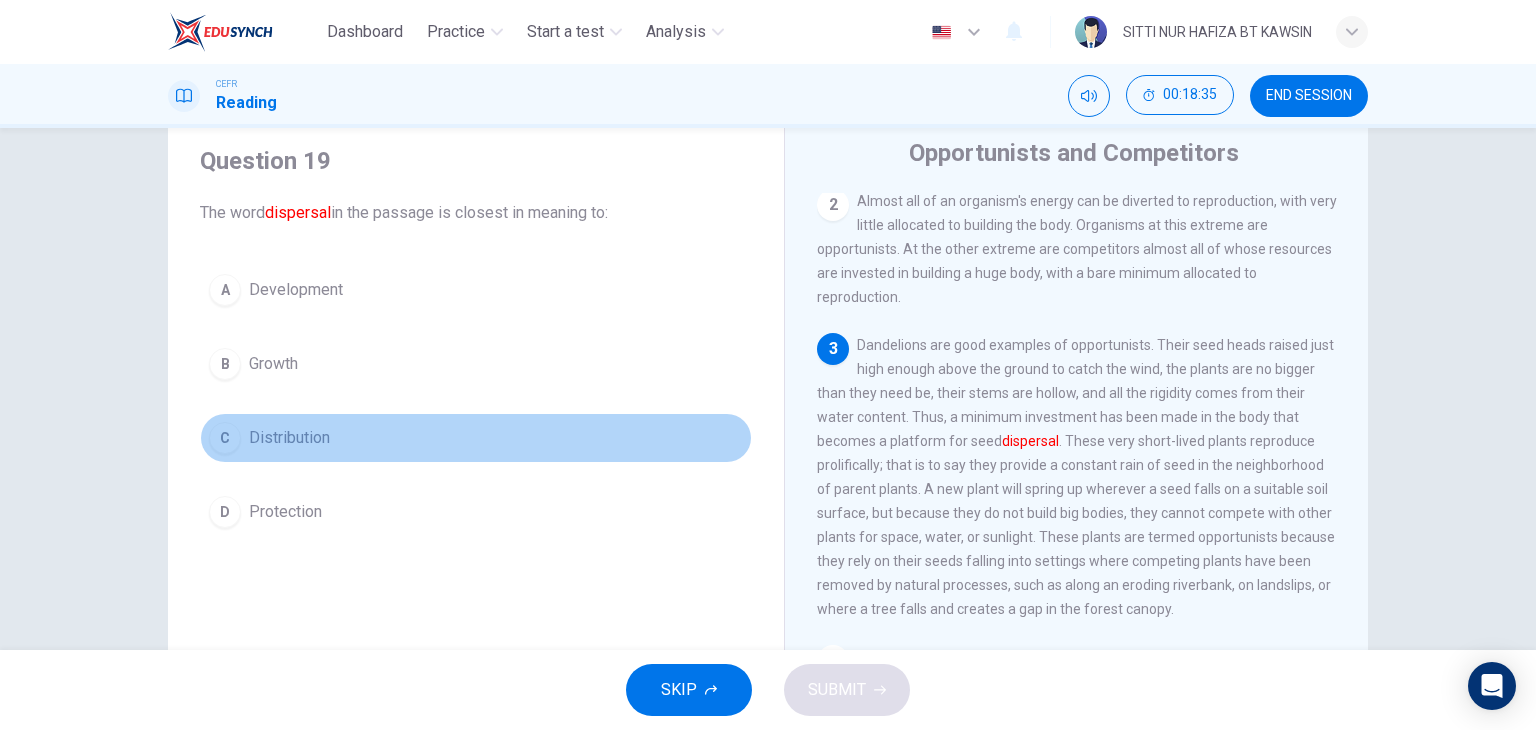 click on "Distribution" at bounding box center (289, 438) 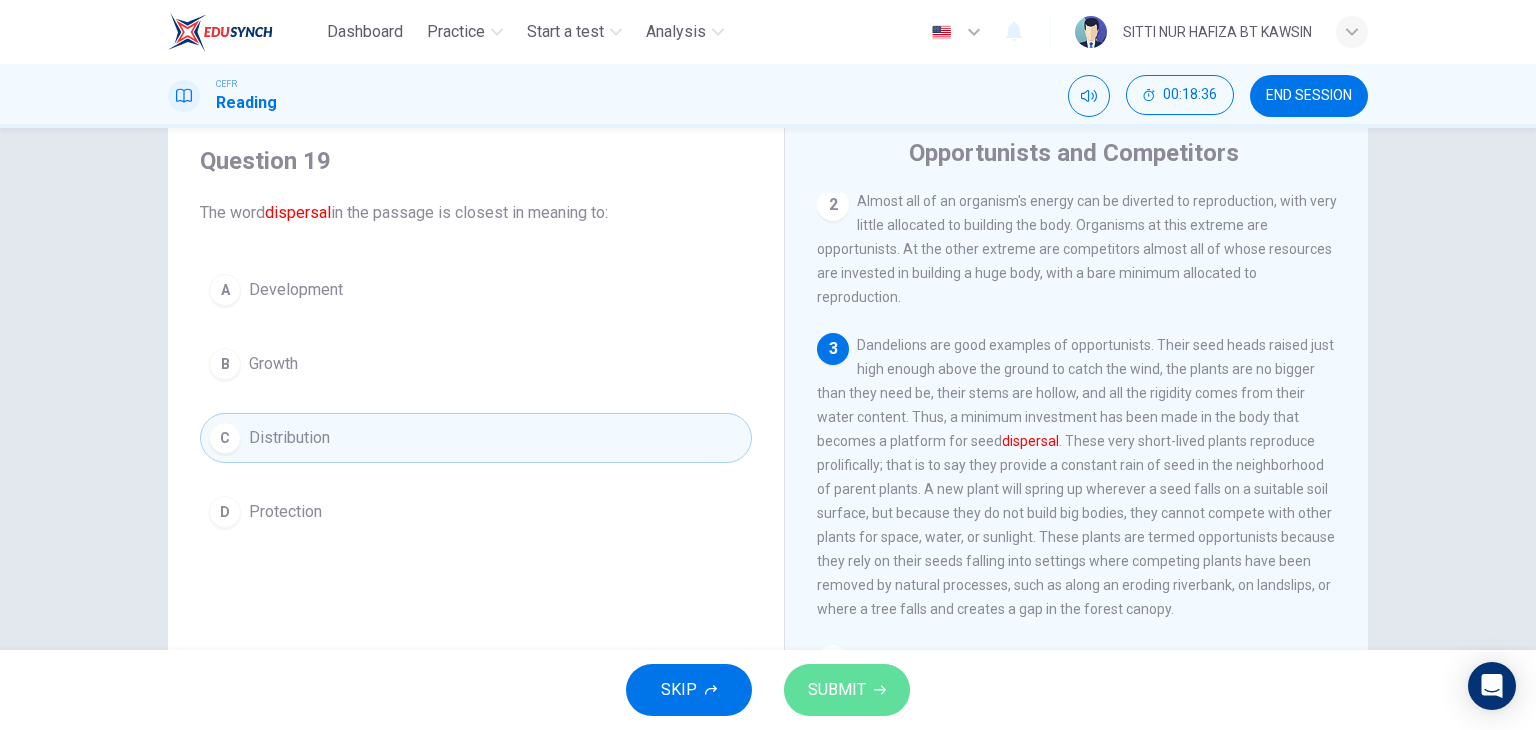 click on "SUBMIT" at bounding box center [847, 690] 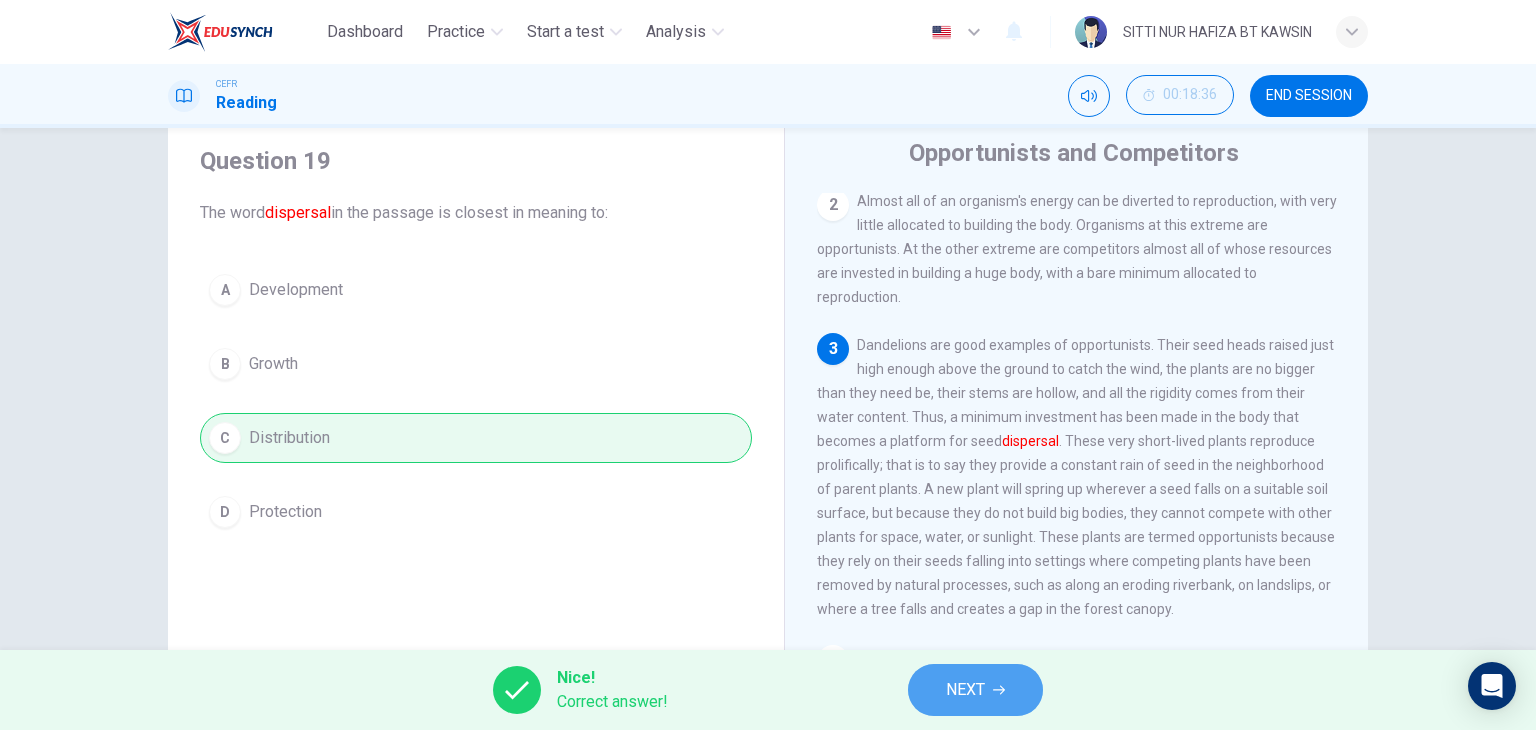 click on "NEXT" at bounding box center (965, 690) 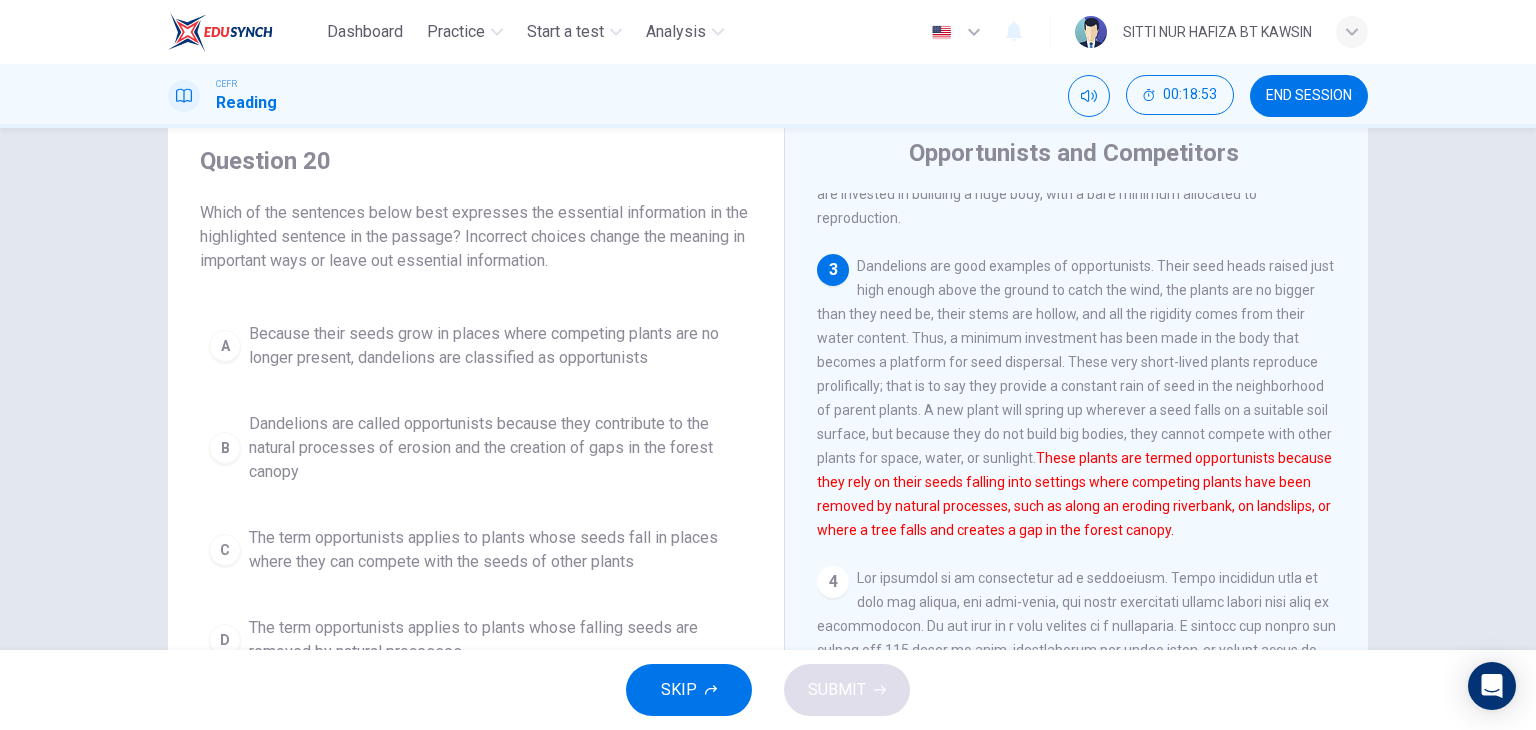 scroll, scrollTop: 252, scrollLeft: 0, axis: vertical 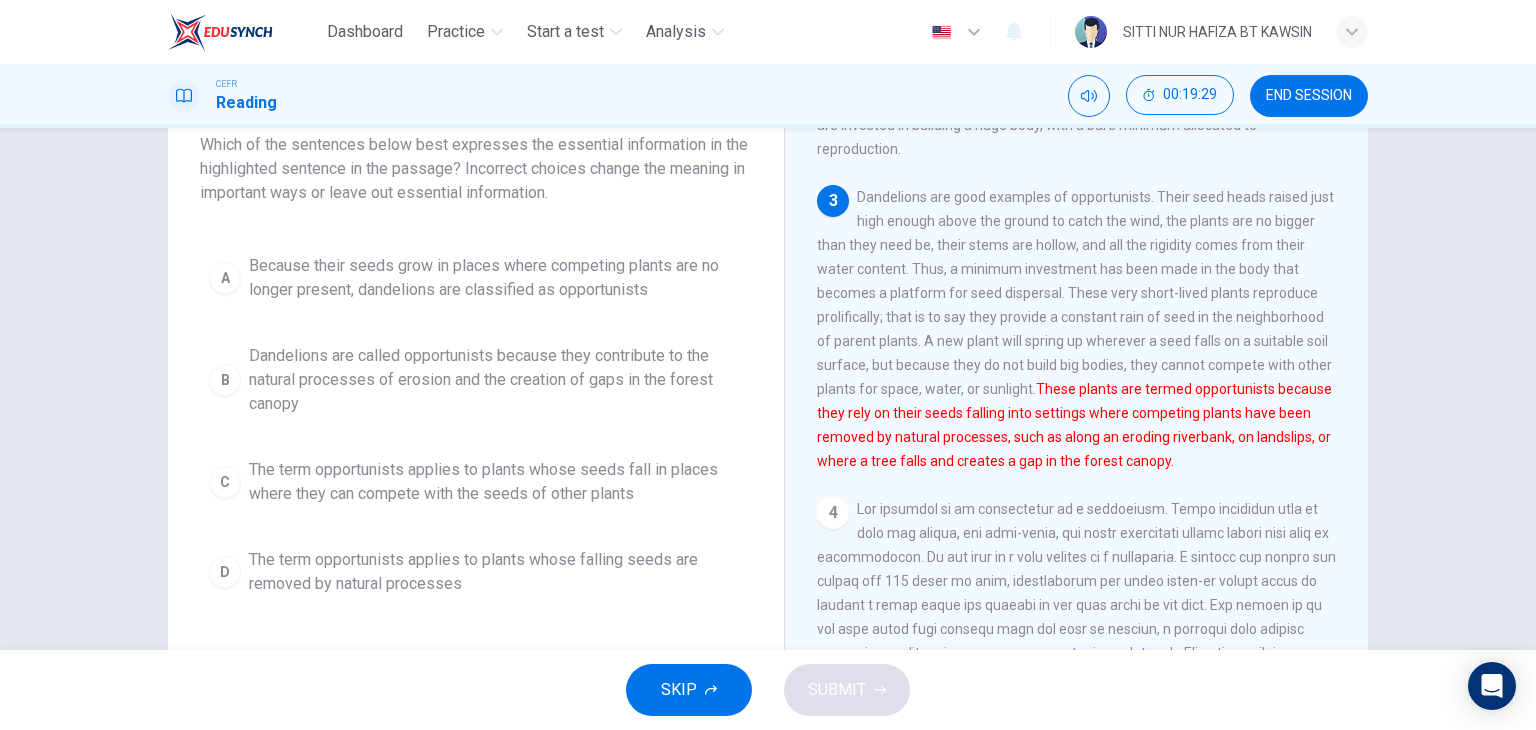 click on "The term opportunists applies to plants whose falling seeds are removed by natural processes" at bounding box center [496, 572] 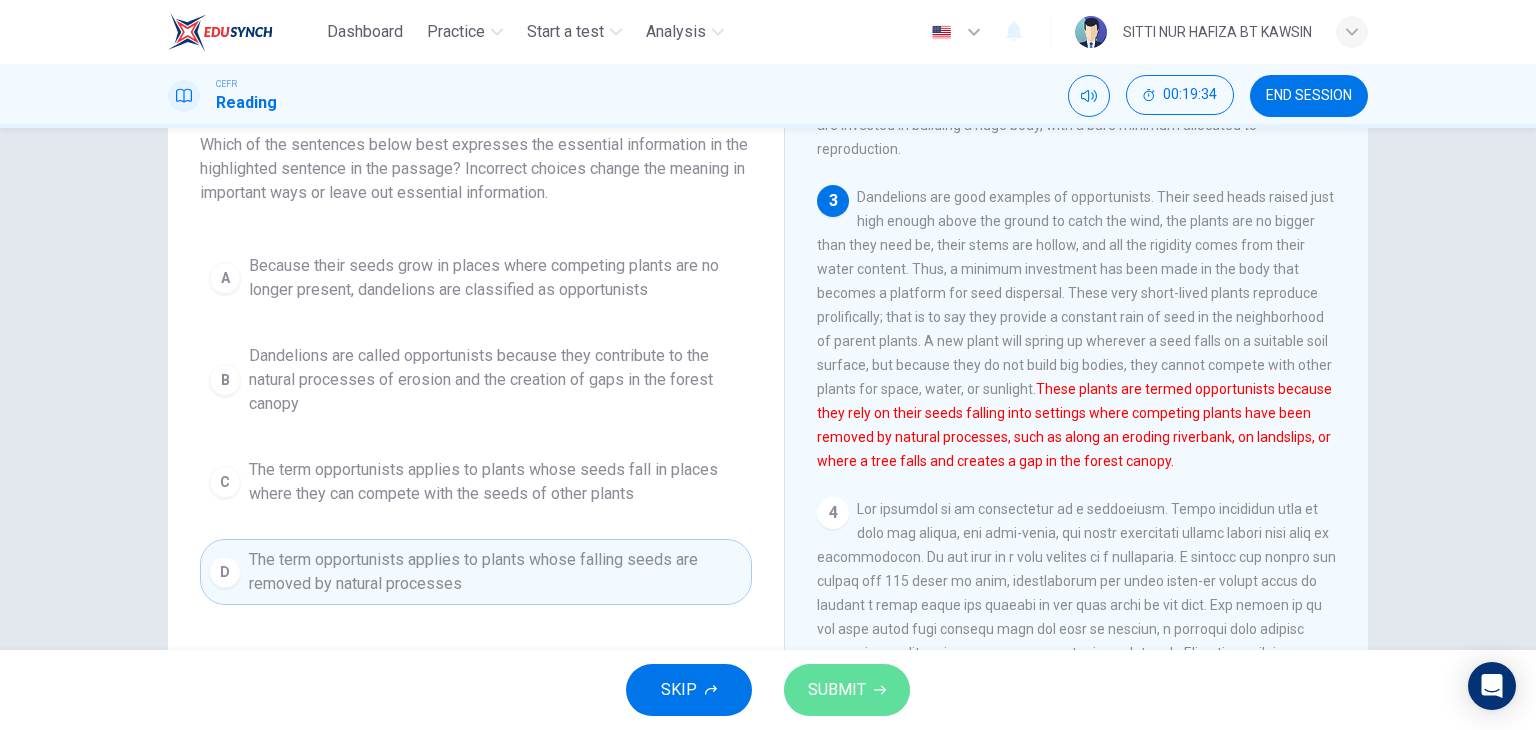 click on "SUBMIT" at bounding box center [837, 690] 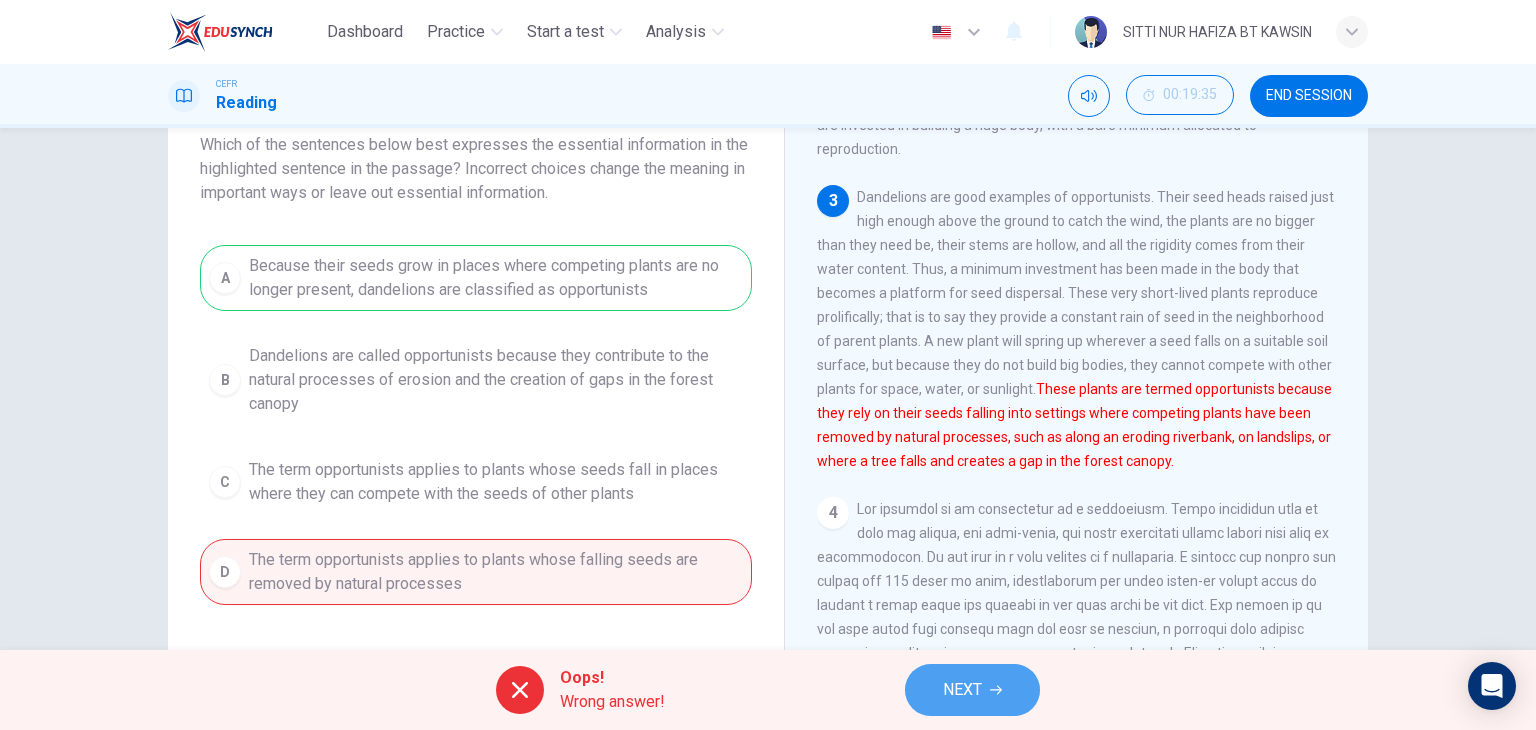click on "NEXT" at bounding box center (972, 690) 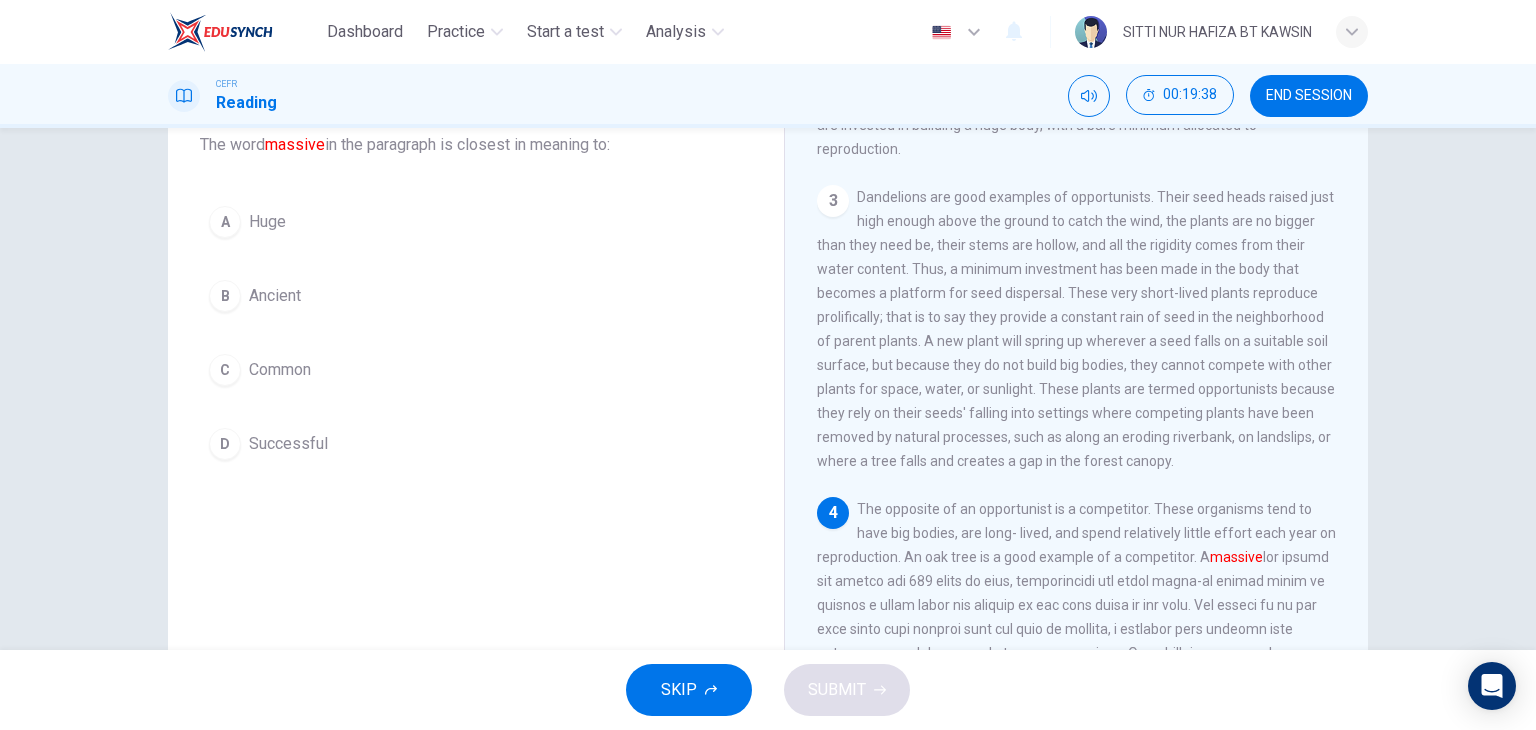 click on "A Huge" at bounding box center [476, 222] 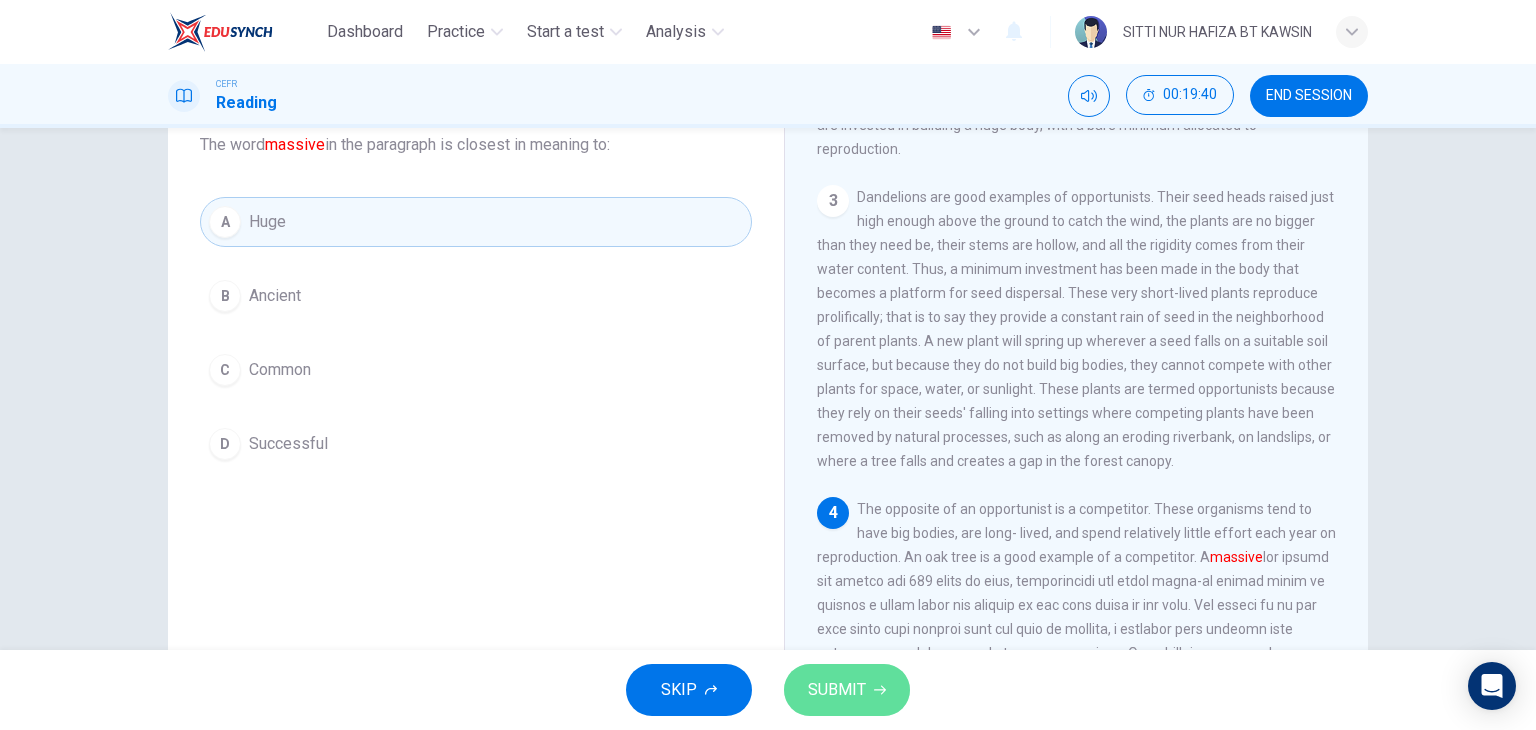 click on "SUBMIT" at bounding box center (837, 690) 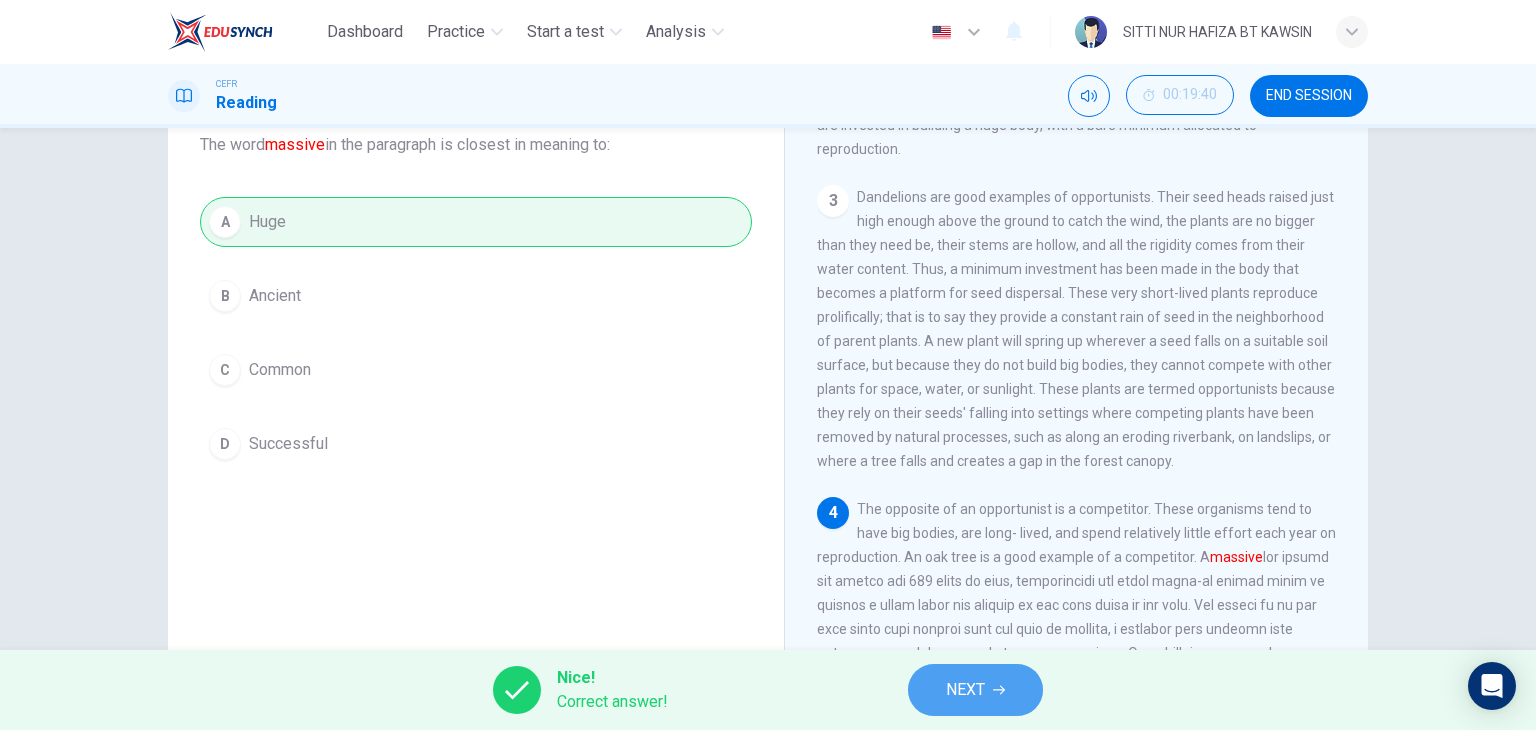 click on "NEXT" at bounding box center (975, 690) 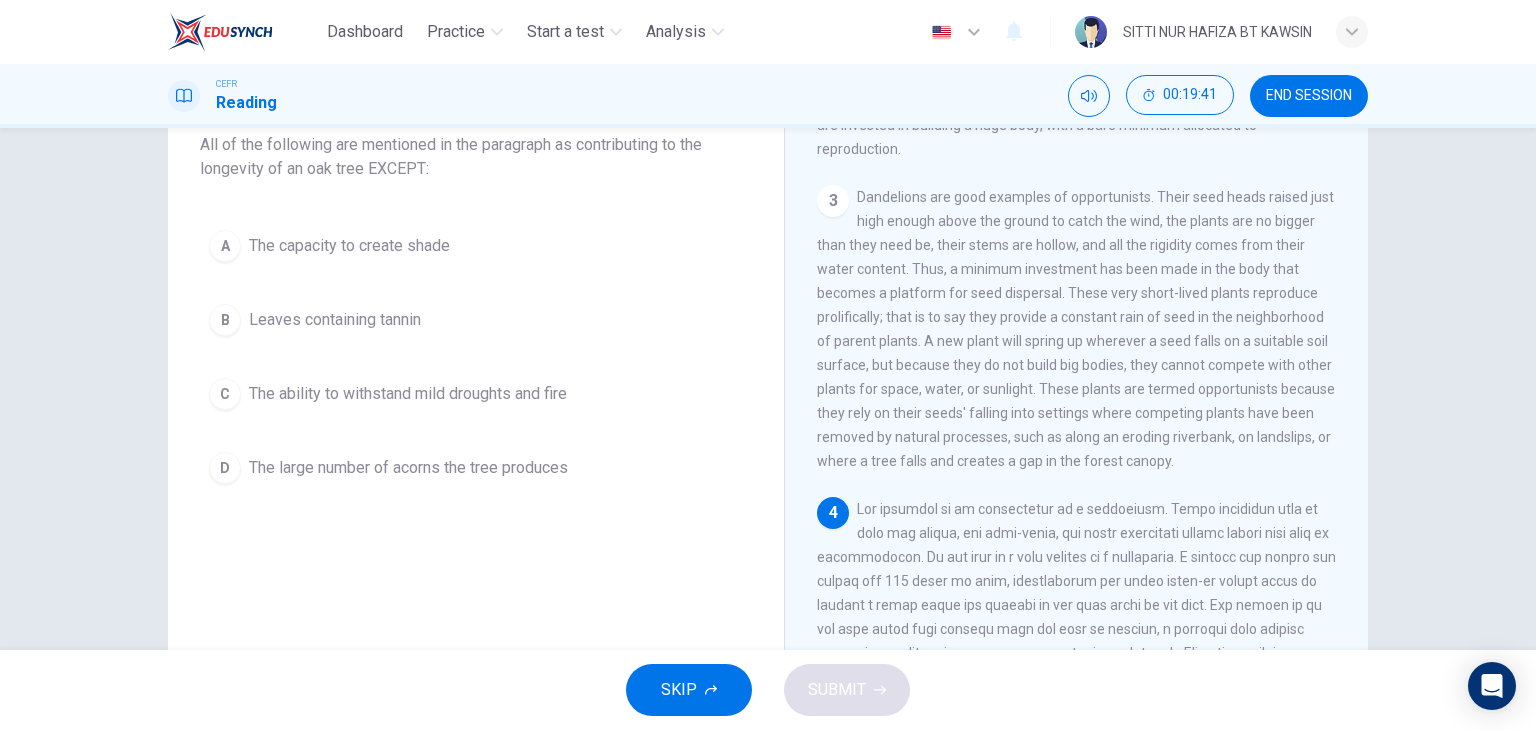 scroll, scrollTop: 0, scrollLeft: 0, axis: both 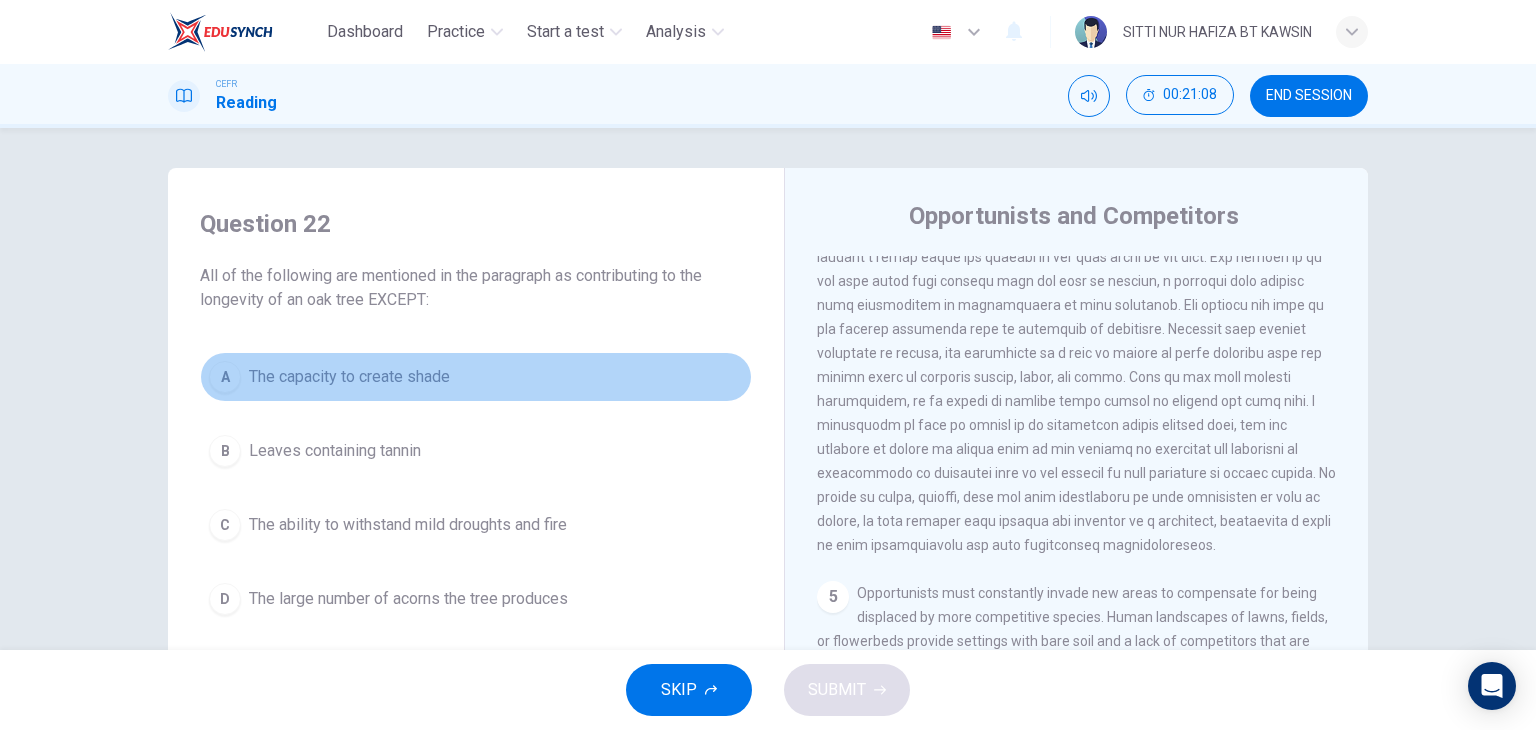 click on "A The capacity to create shade" at bounding box center [476, 377] 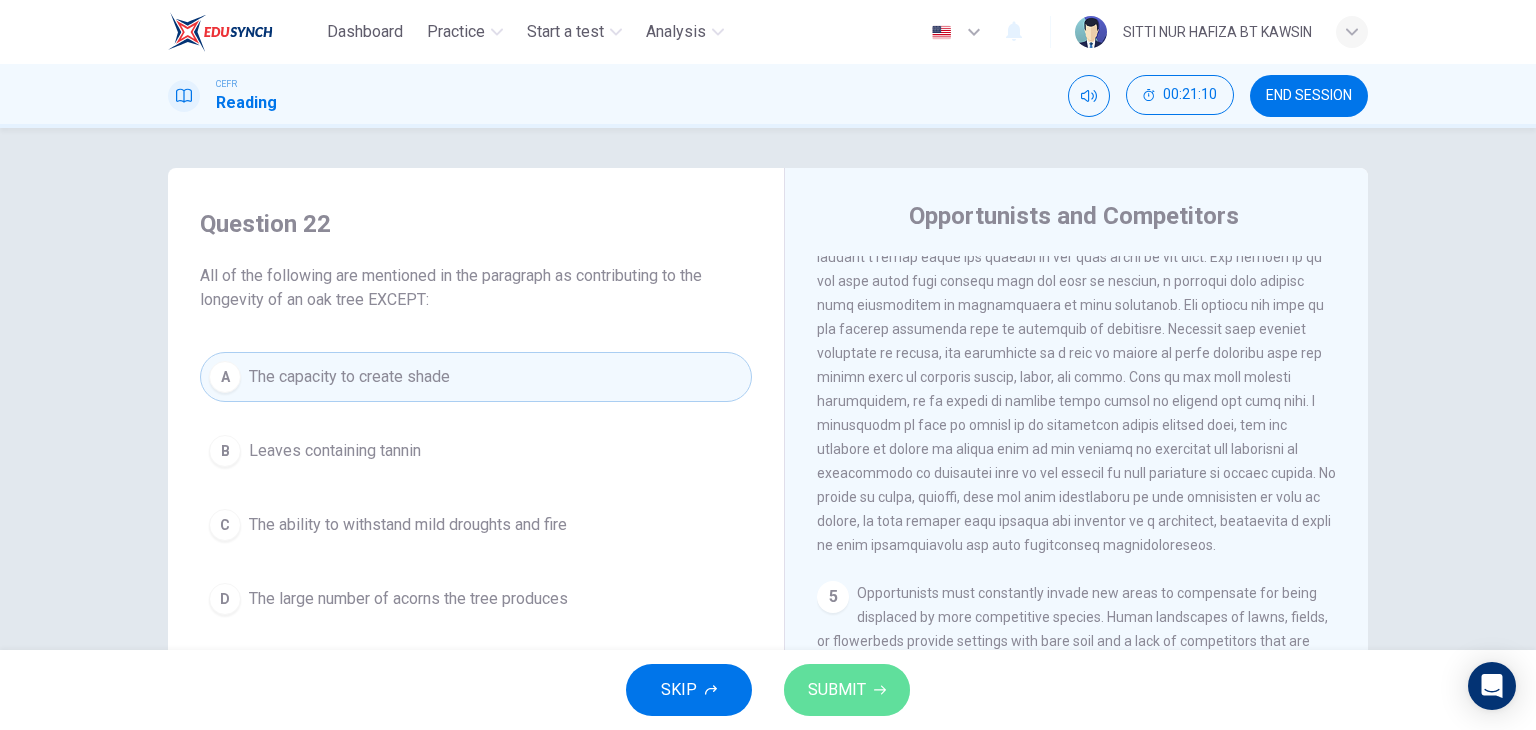 click on "SUBMIT" at bounding box center (847, 690) 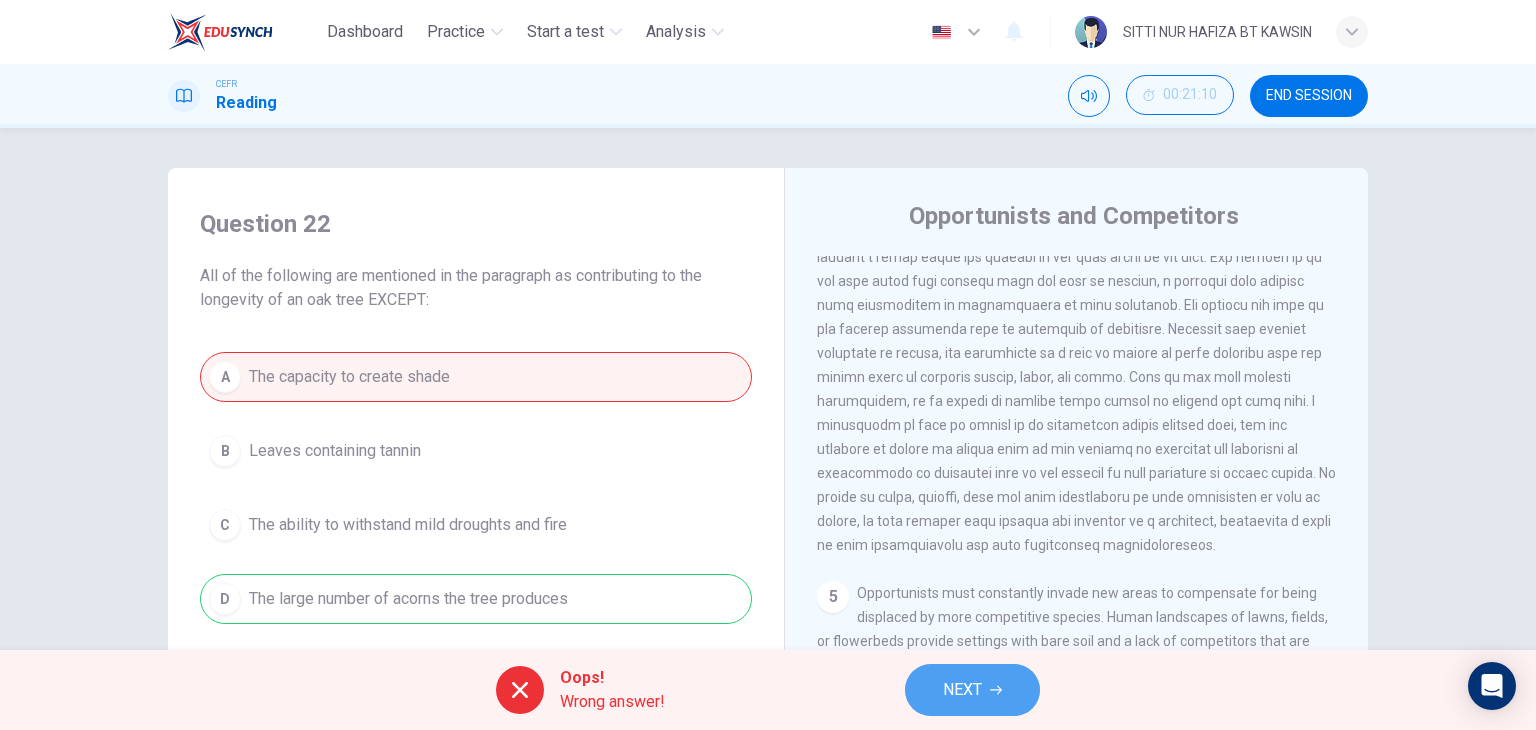 click on "NEXT" at bounding box center [972, 690] 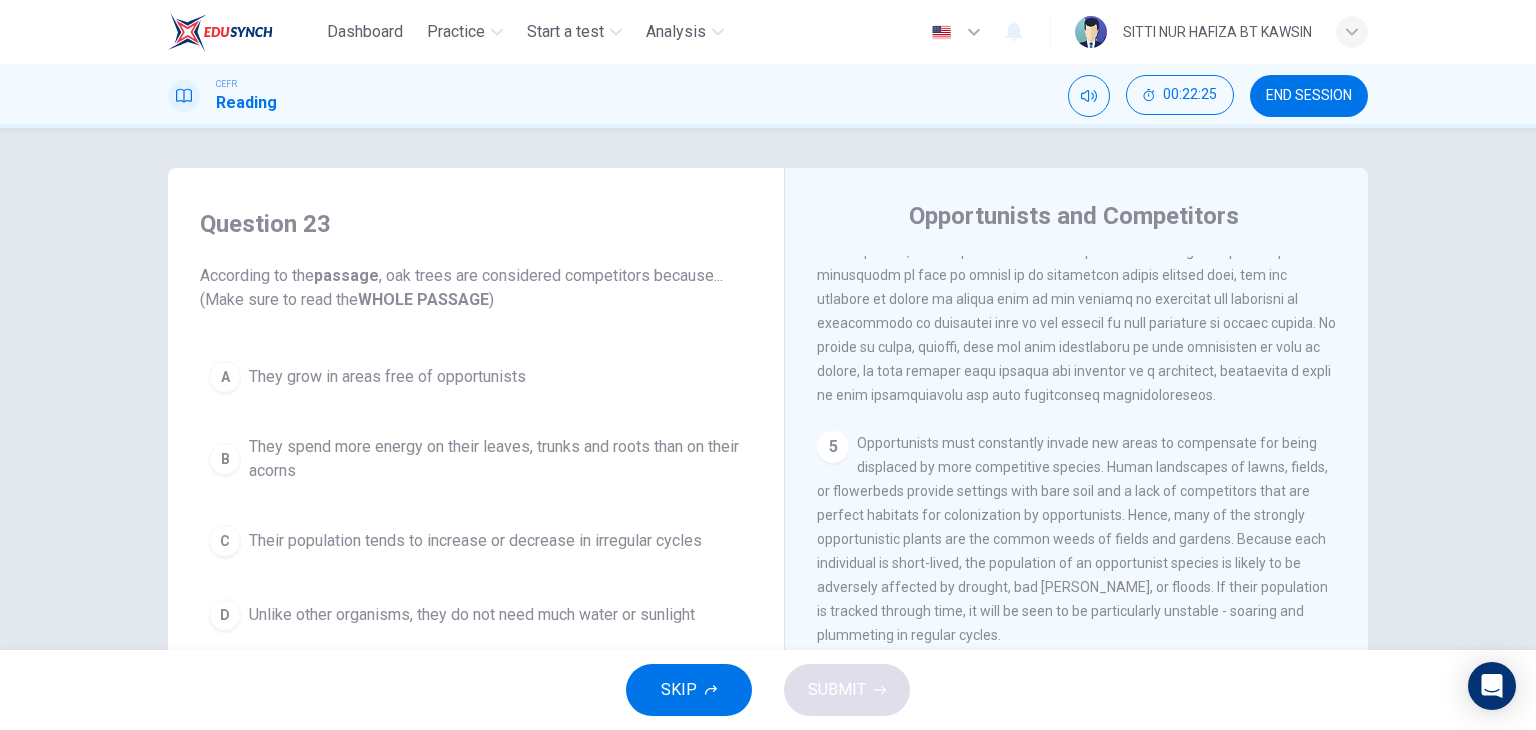 scroll, scrollTop: 925, scrollLeft: 0, axis: vertical 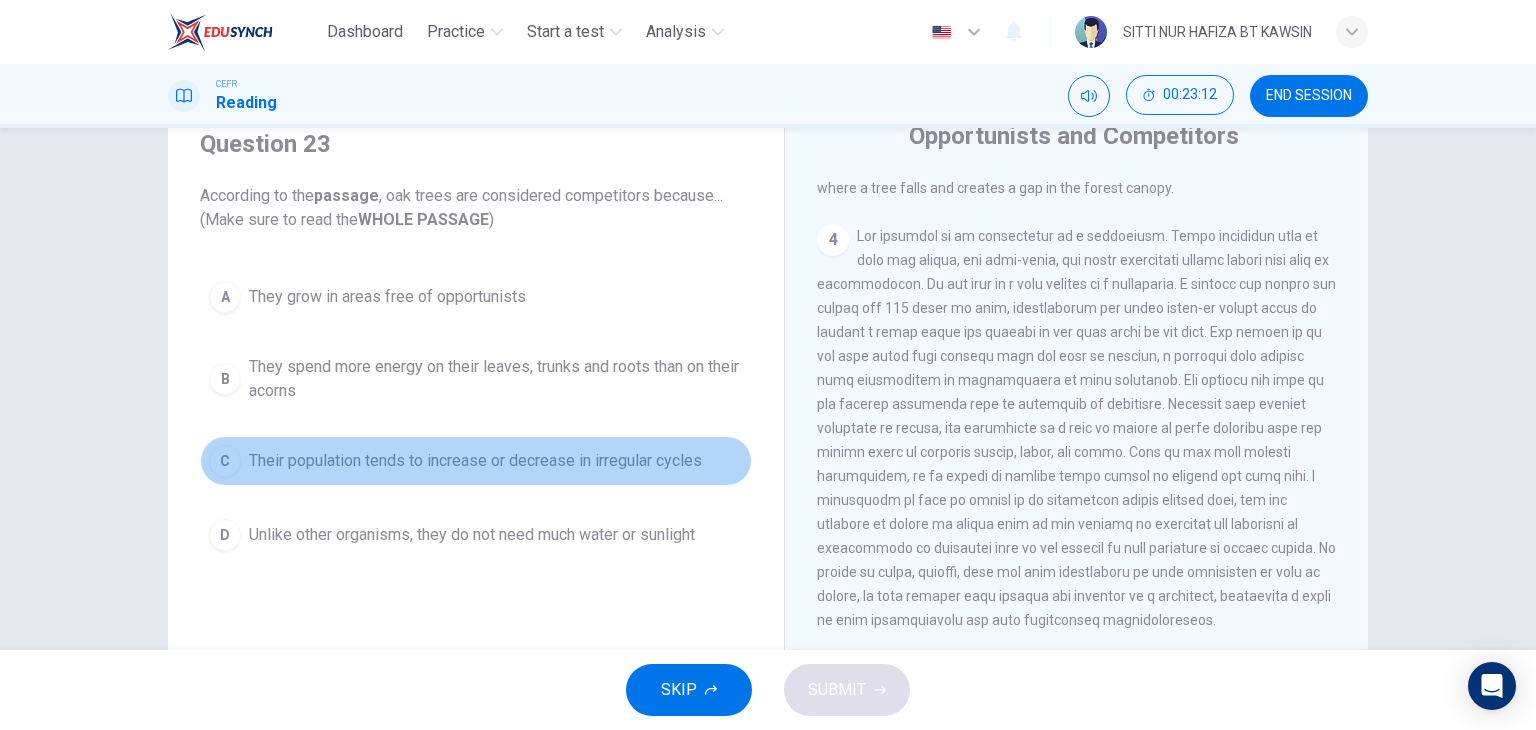 click on "Their population tends to increase or decrease in irregular cycles" at bounding box center [475, 461] 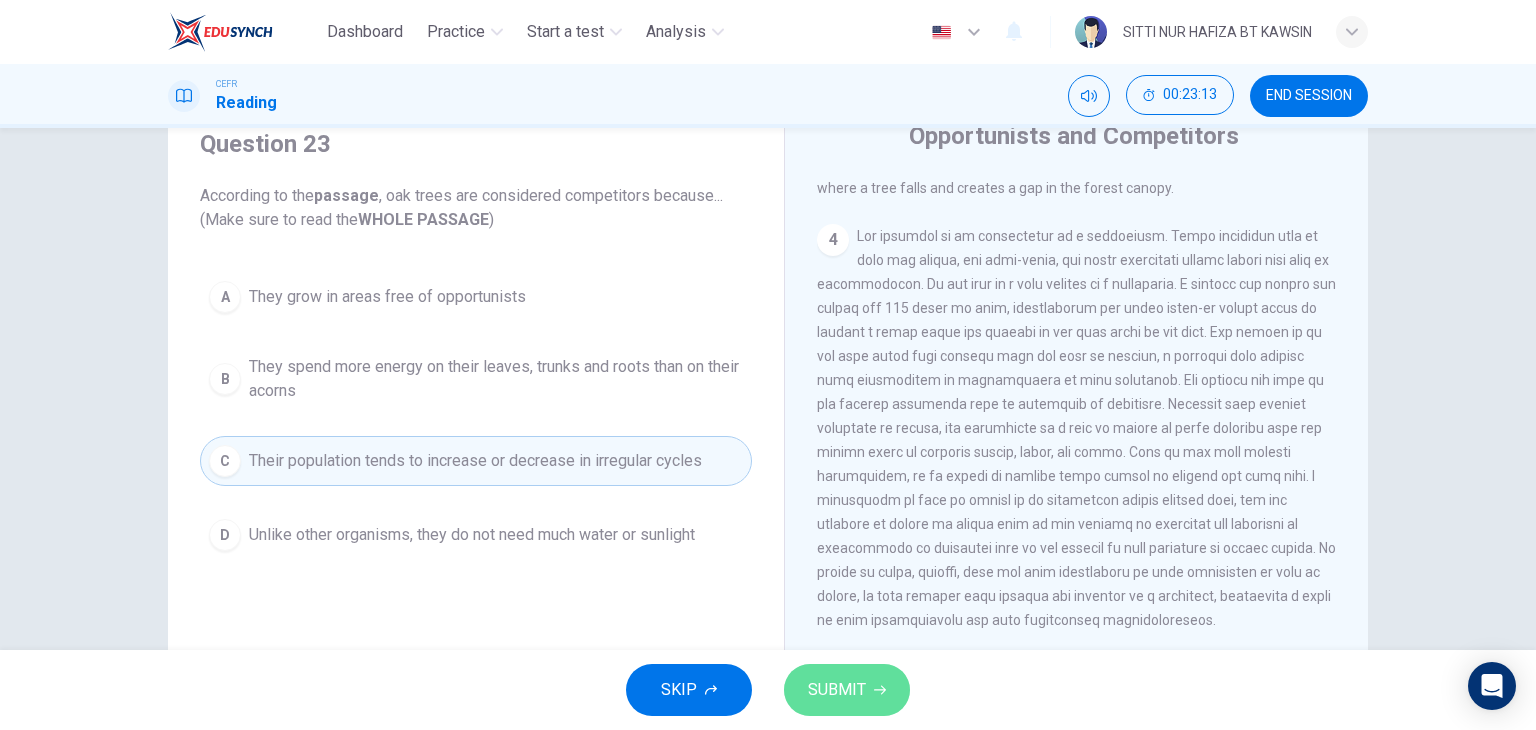 click on "SUBMIT" at bounding box center (837, 690) 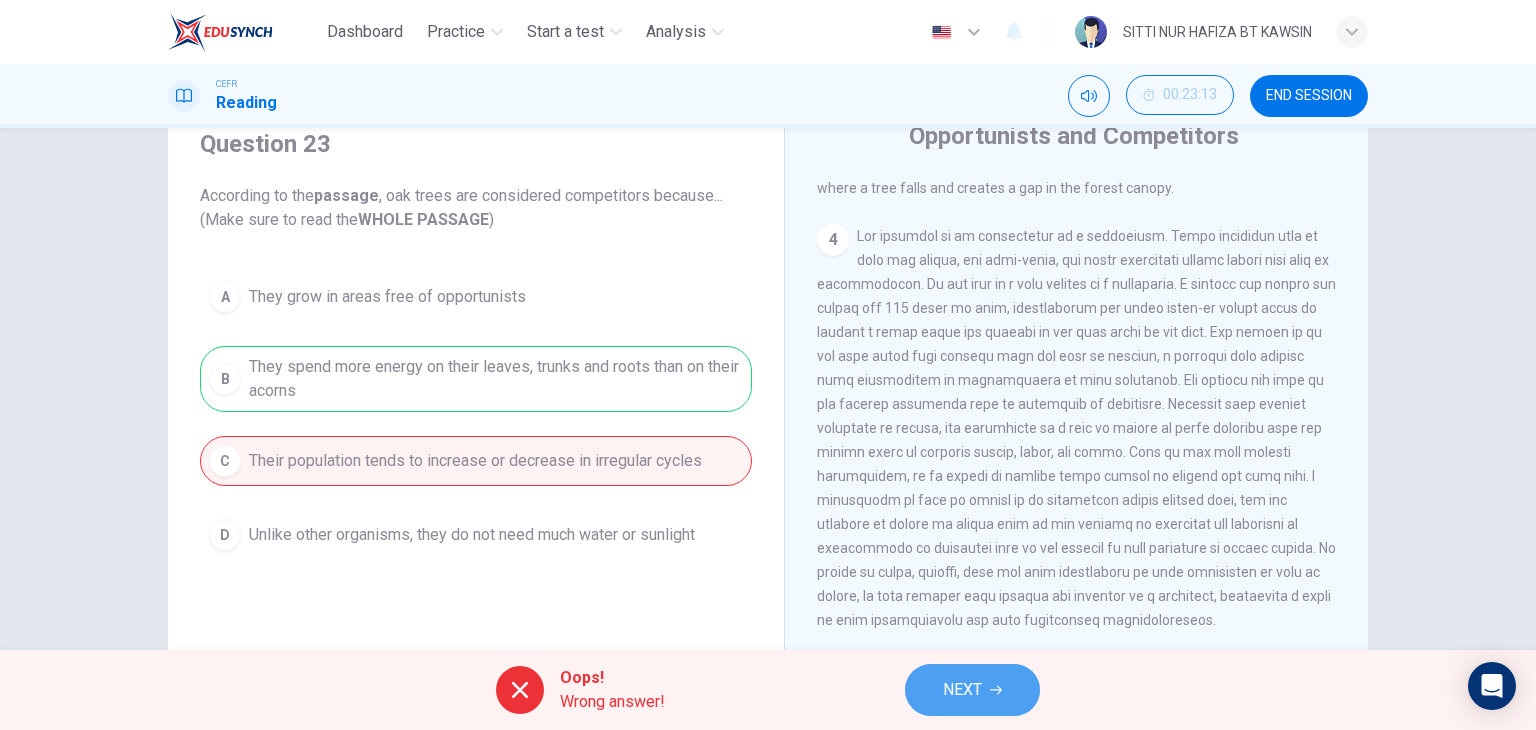 click on "NEXT" at bounding box center (972, 690) 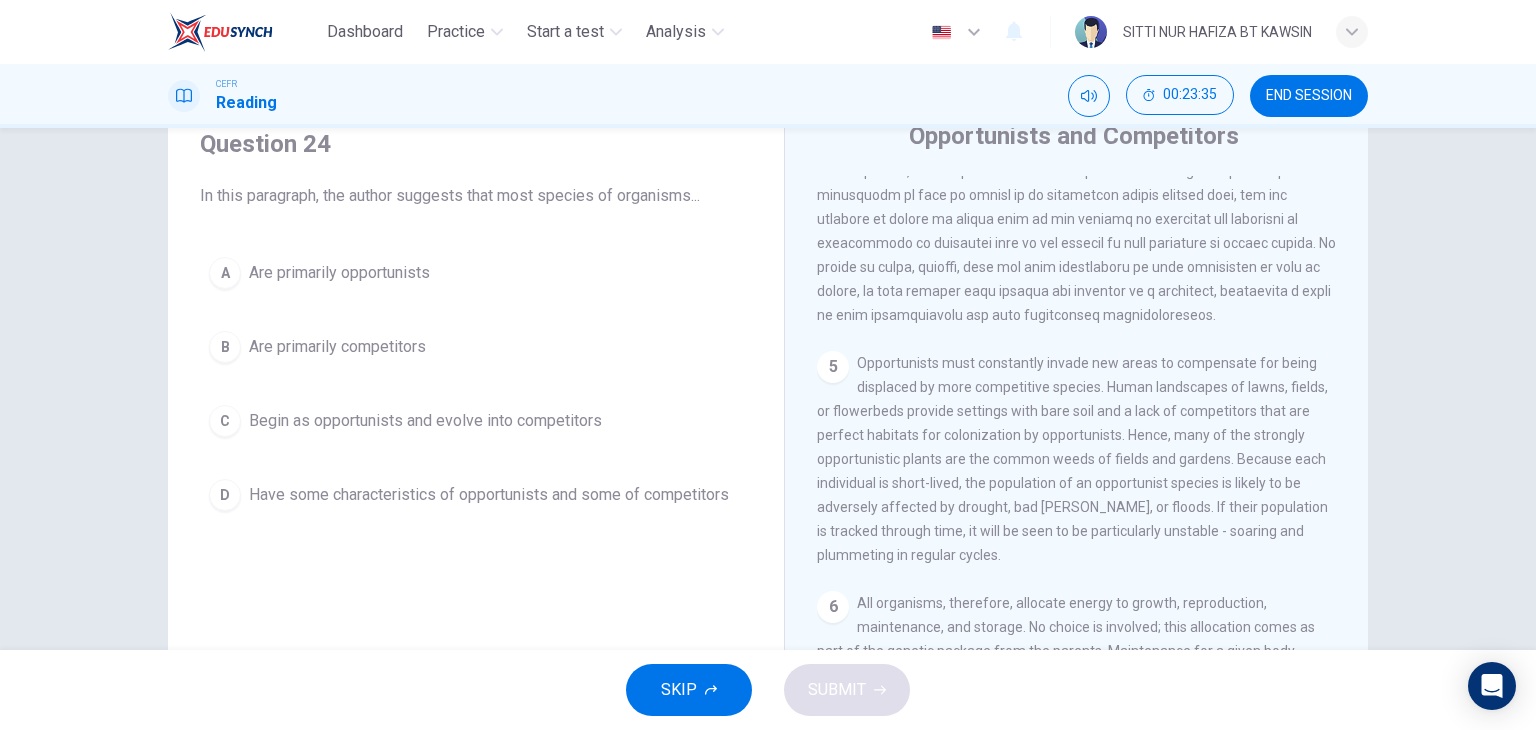 scroll, scrollTop: 925, scrollLeft: 0, axis: vertical 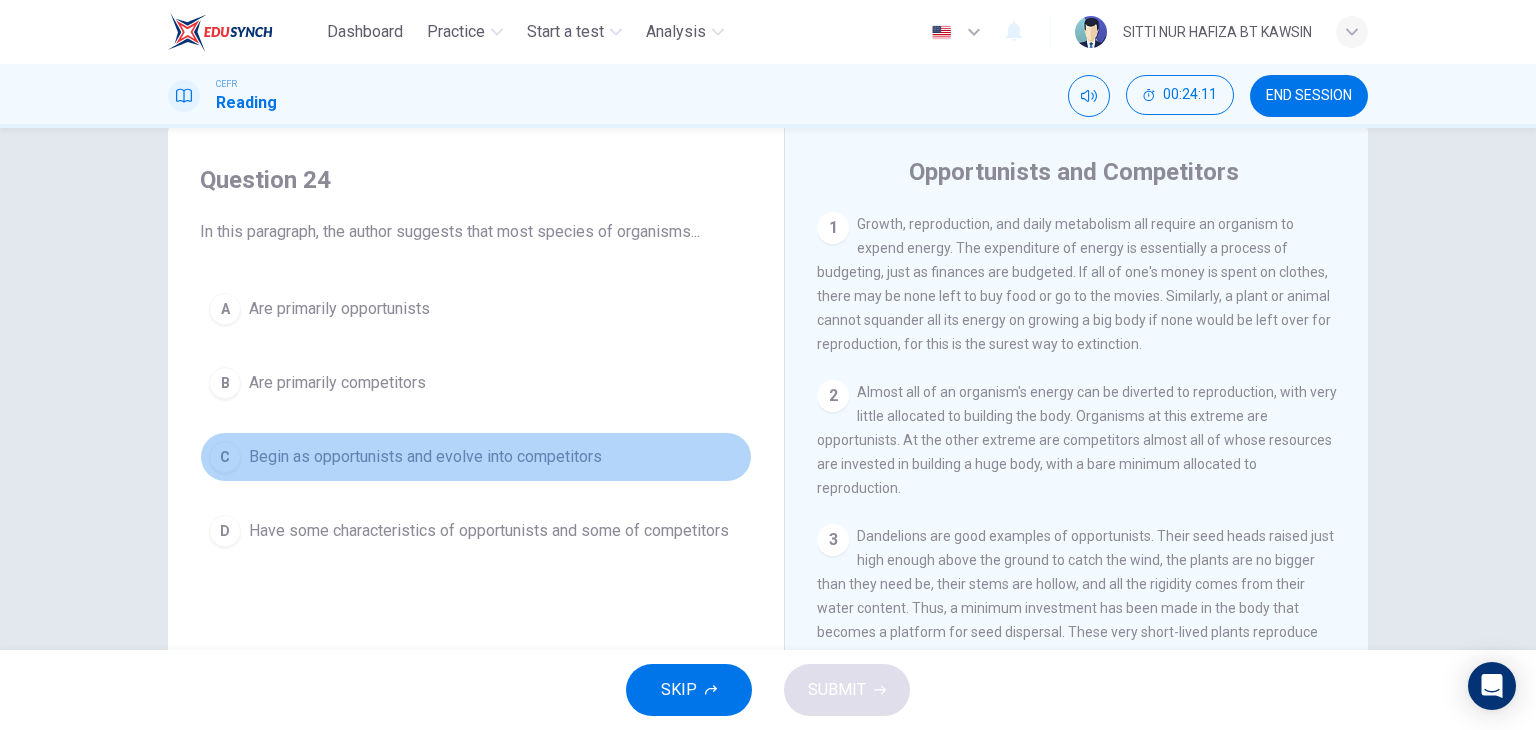 click on "Begin as opportunists and evolve into competitors" at bounding box center (425, 457) 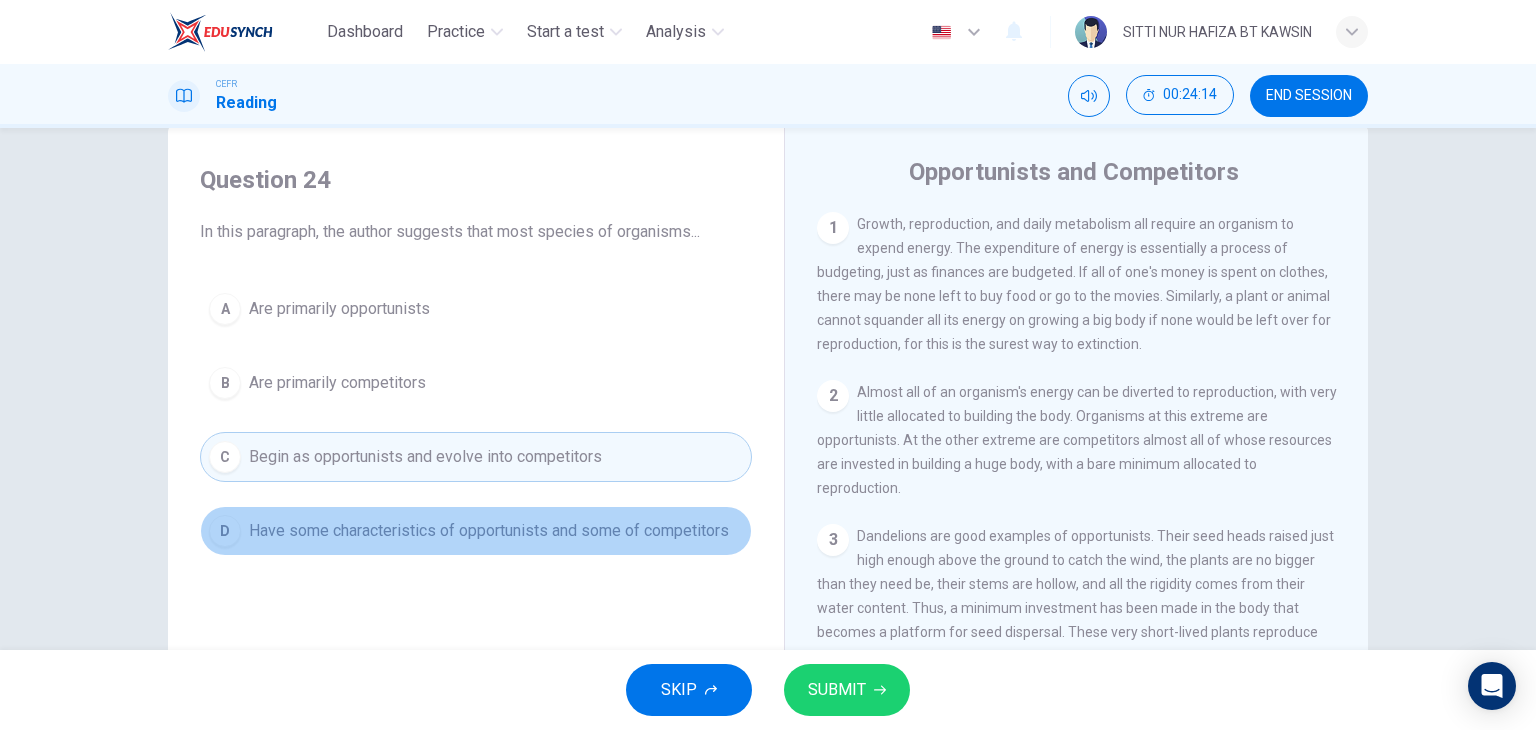 click on "Have some characteristics of opportunists and some of competitors" at bounding box center (489, 531) 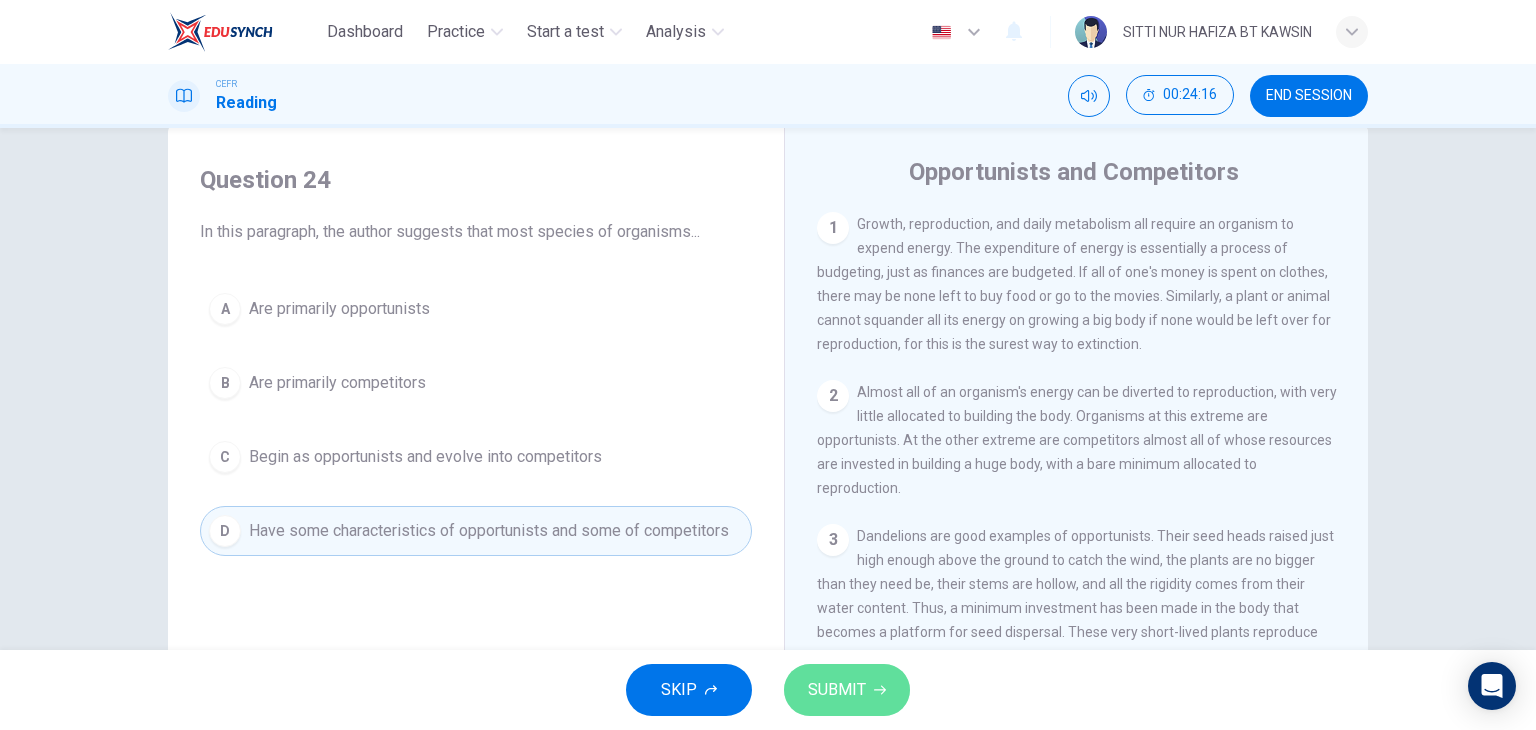 click on "SUBMIT" at bounding box center (837, 690) 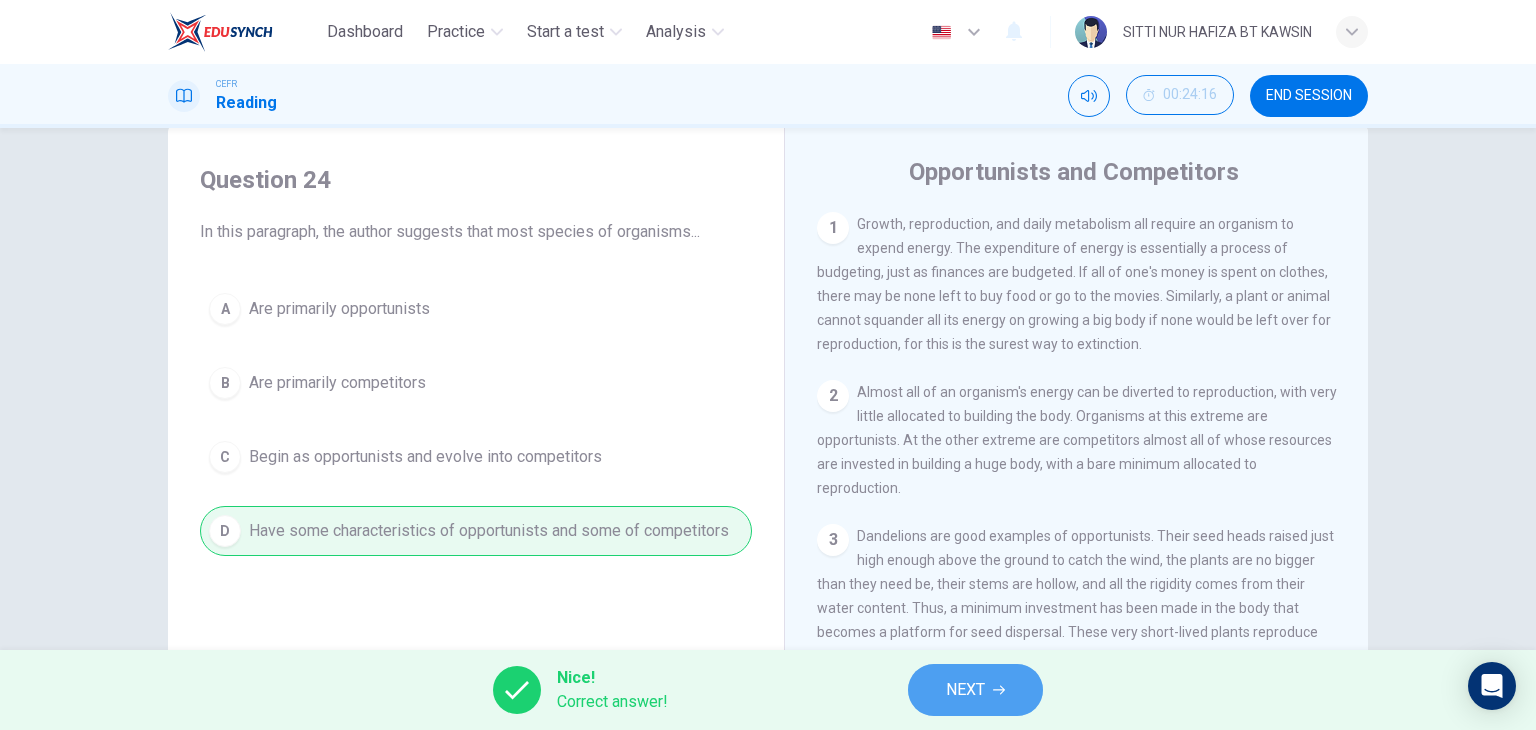 click on "NEXT" at bounding box center (975, 690) 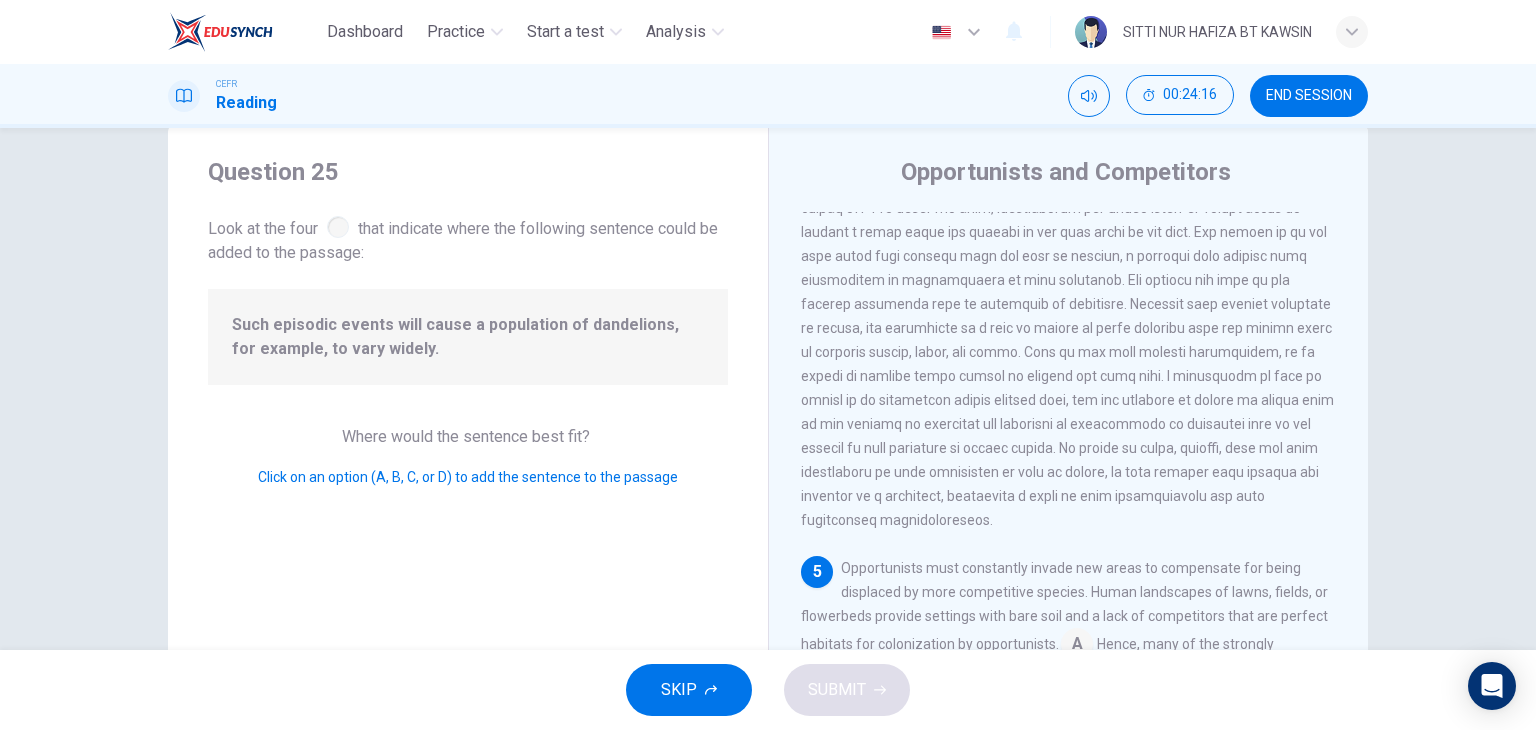 scroll, scrollTop: 932, scrollLeft: 0, axis: vertical 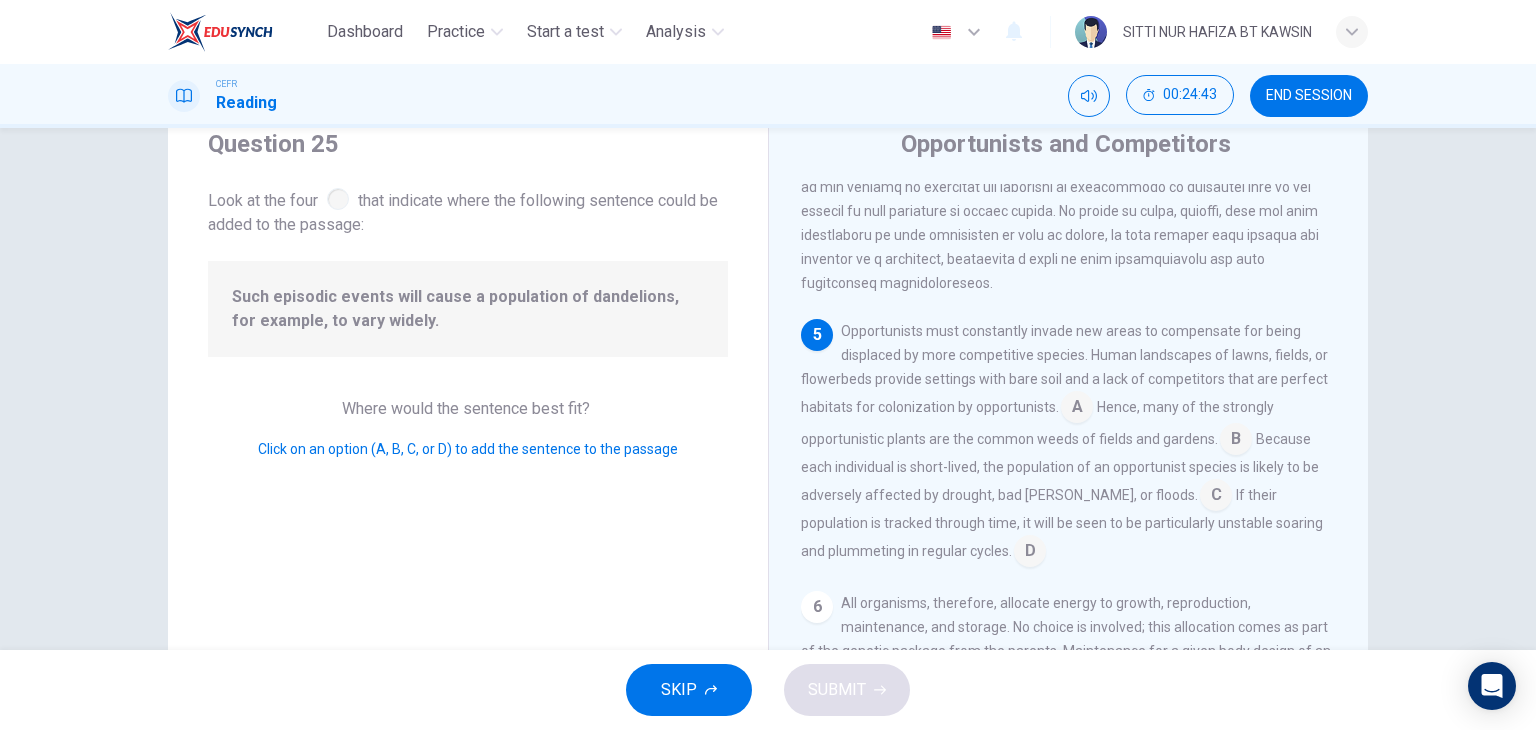click at bounding box center (1077, 409) 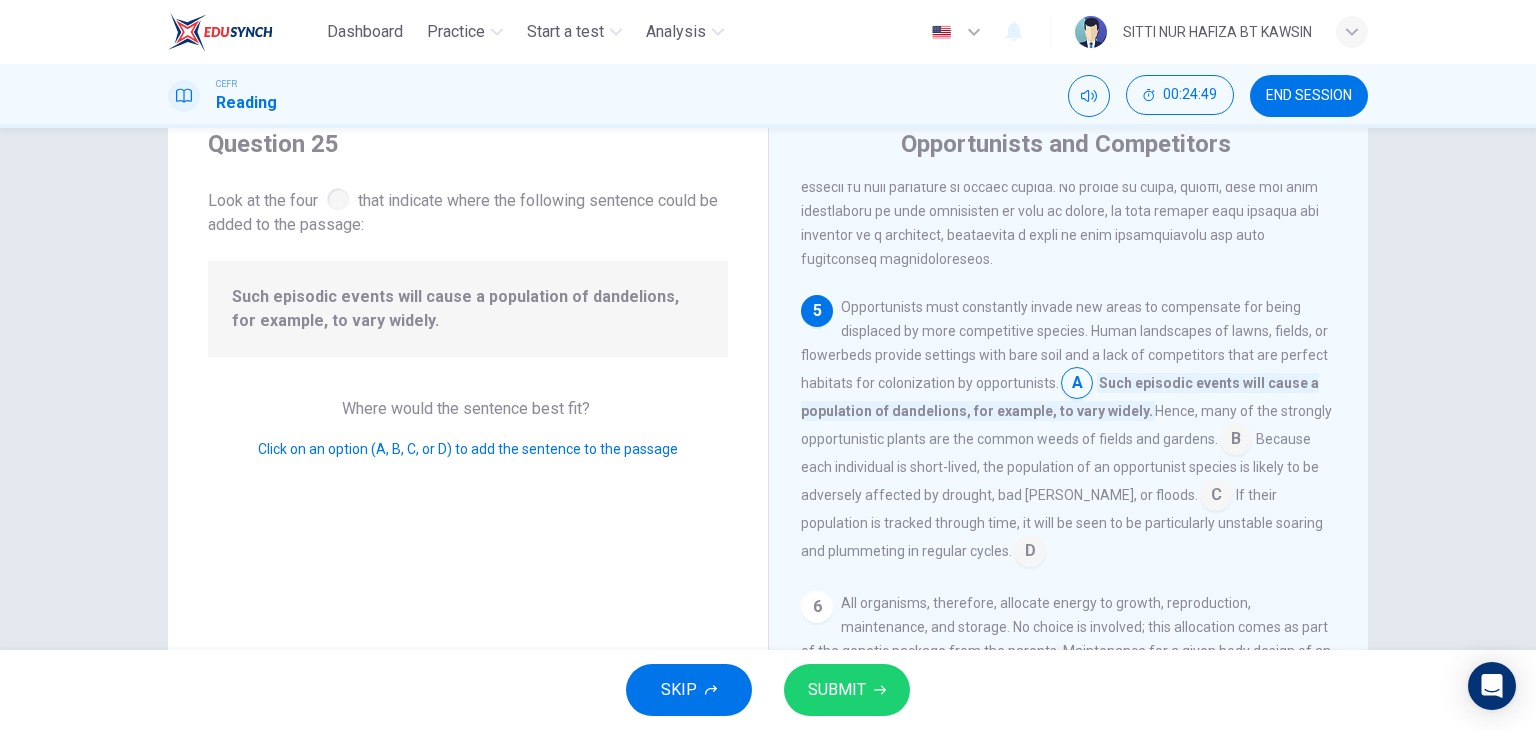 click at bounding box center [1077, 385] 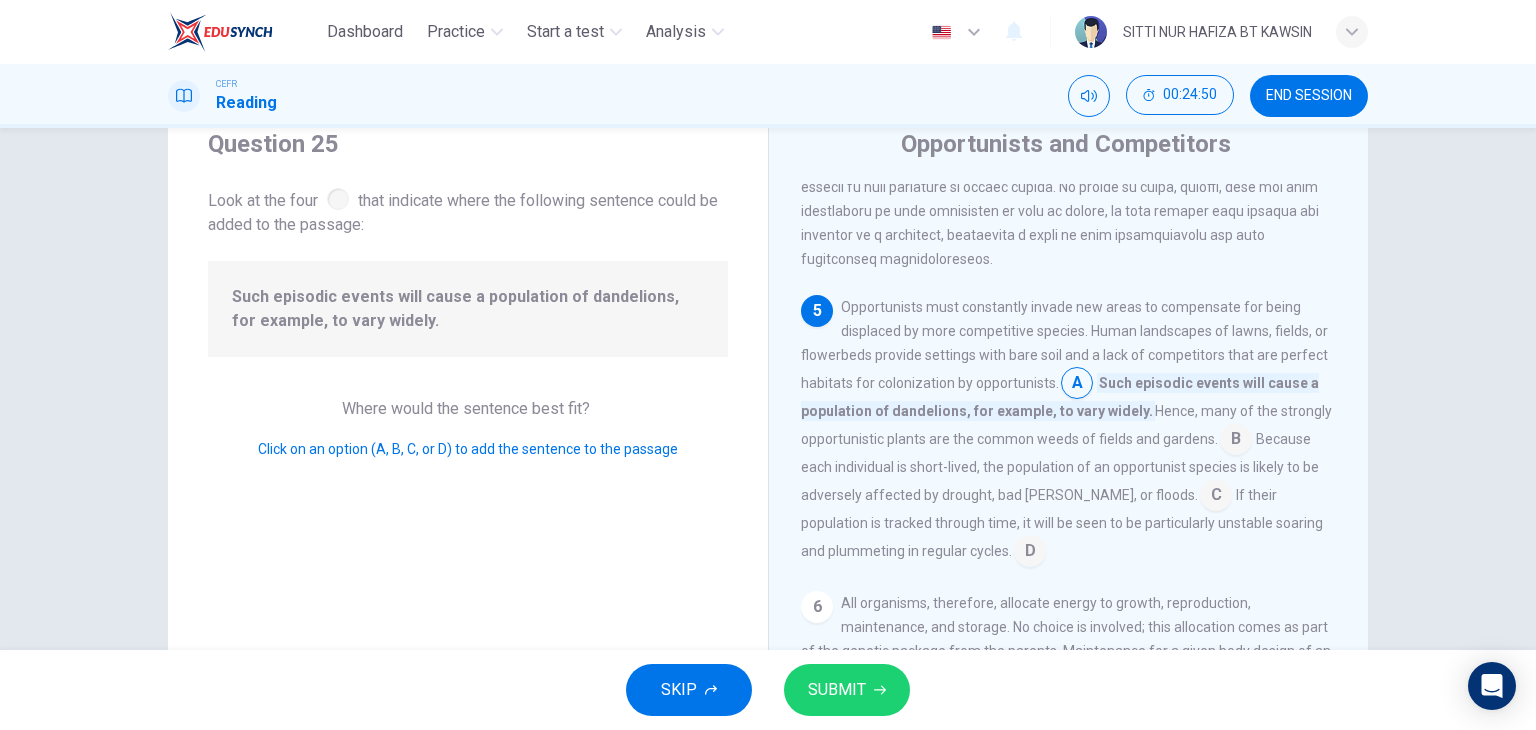 click at bounding box center [1077, 385] 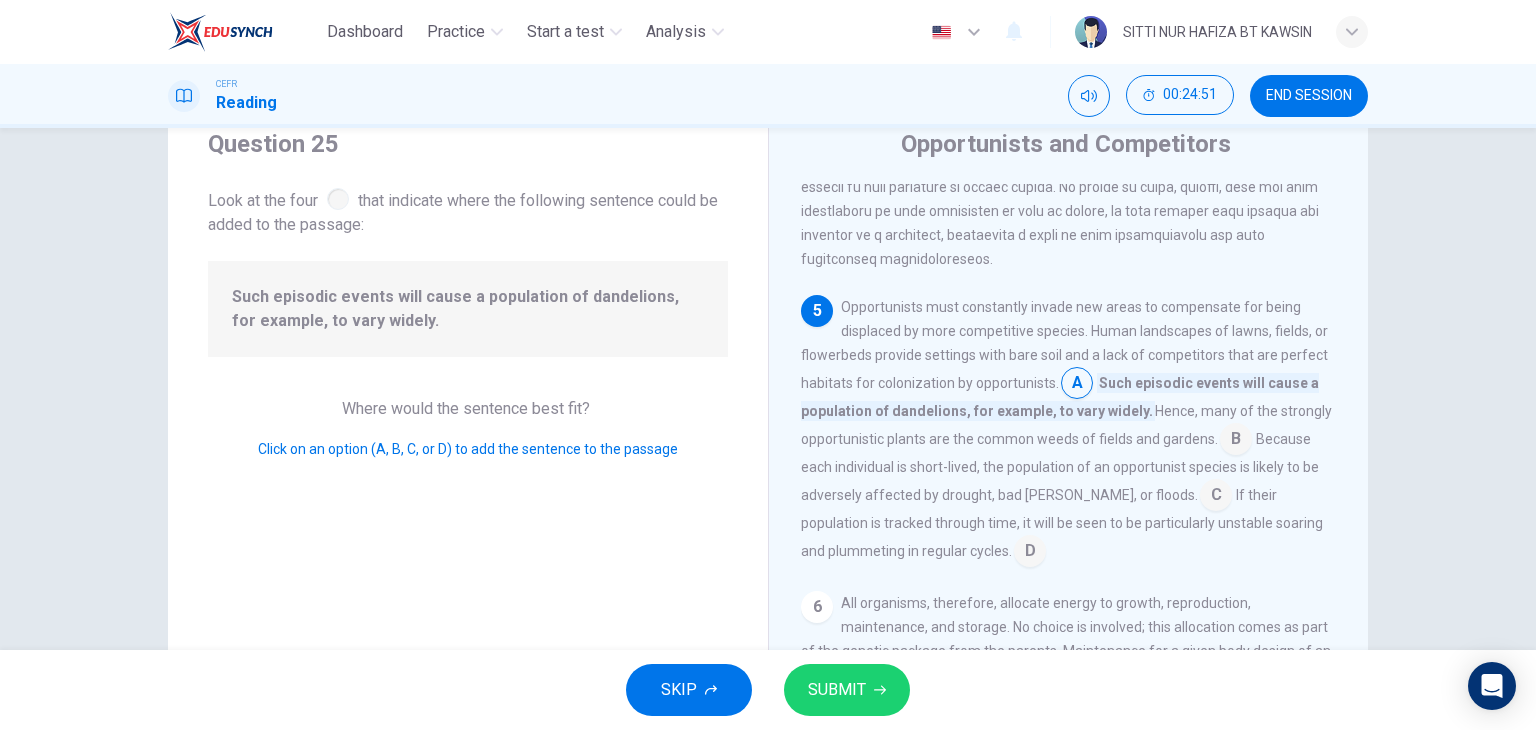 click at bounding box center (1236, 441) 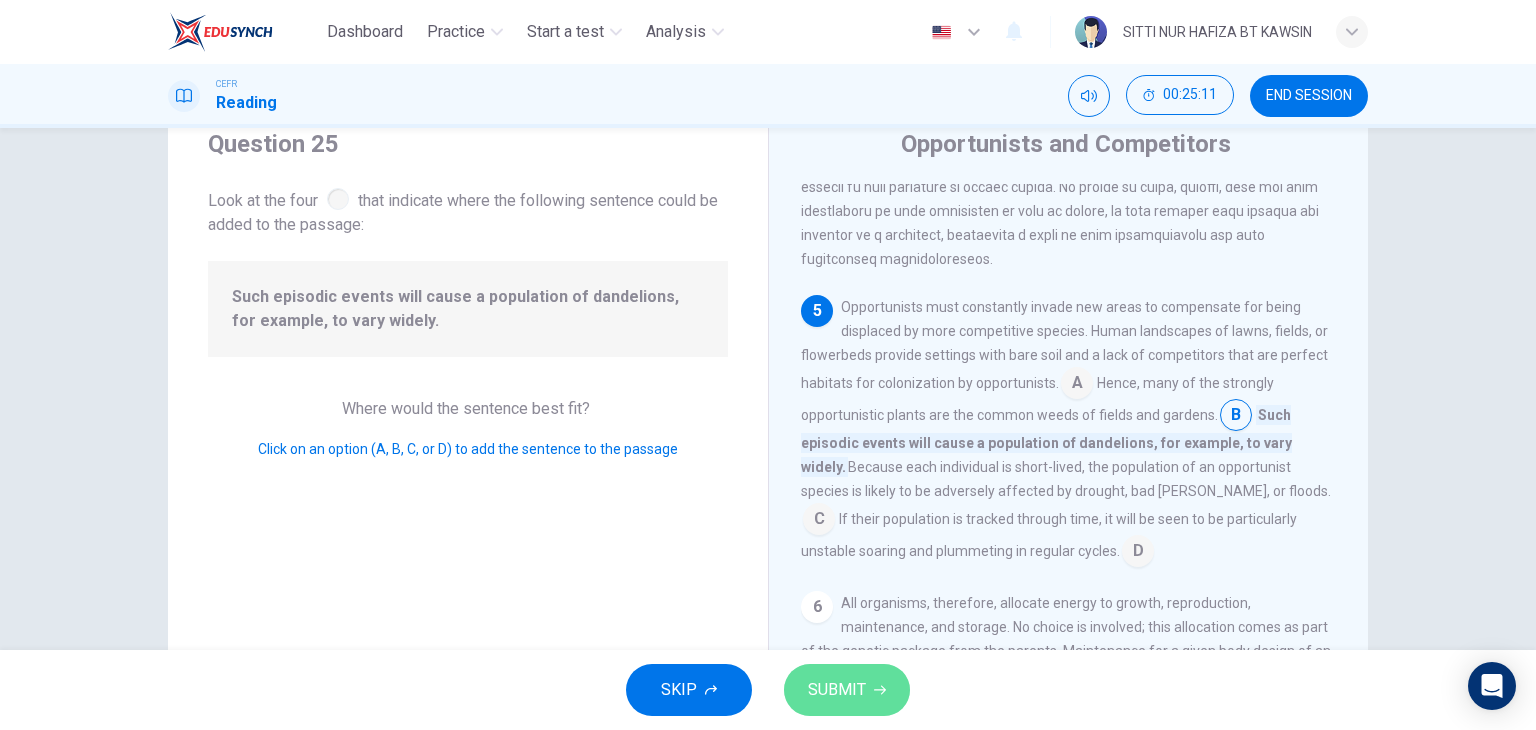 click on "SUBMIT" at bounding box center [837, 690] 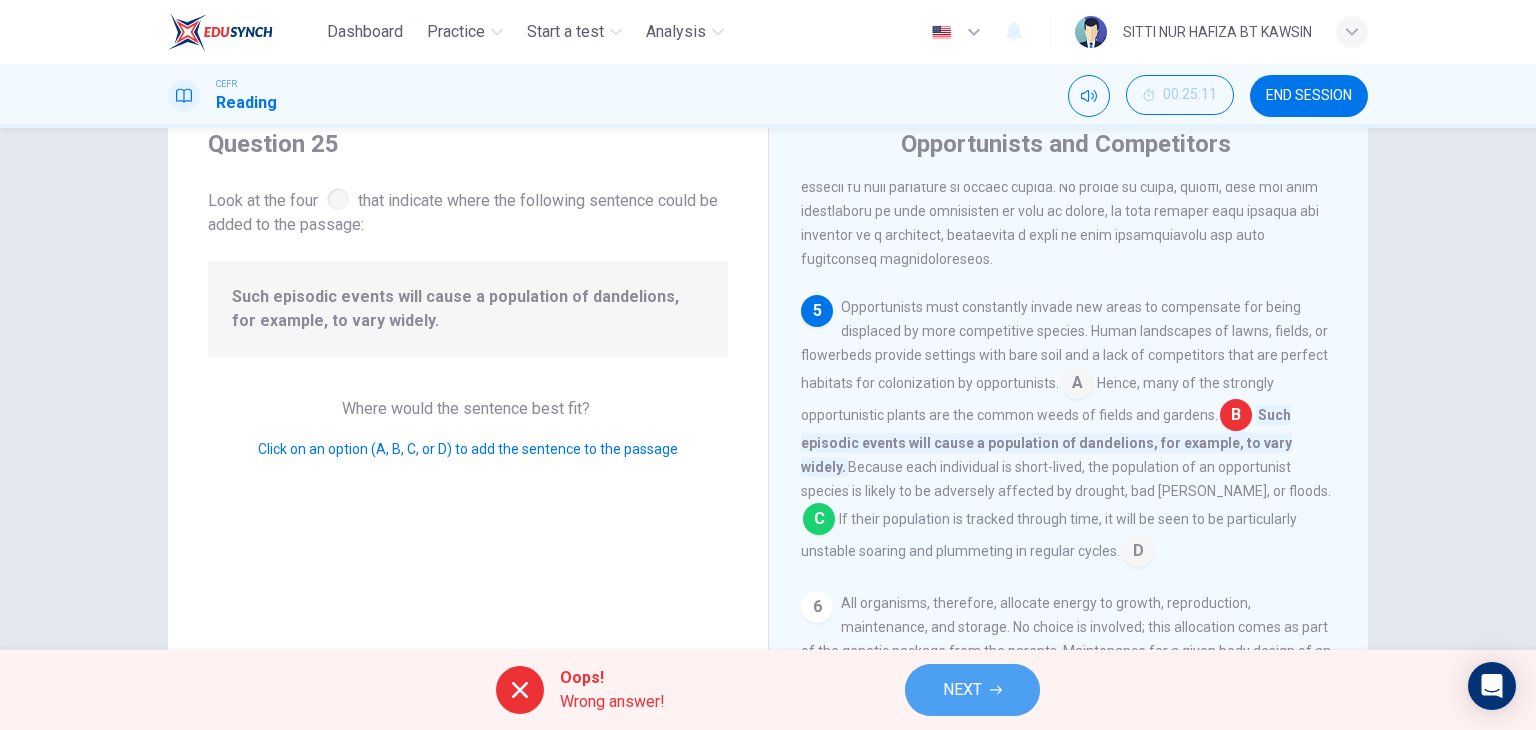 click on "NEXT" at bounding box center [972, 690] 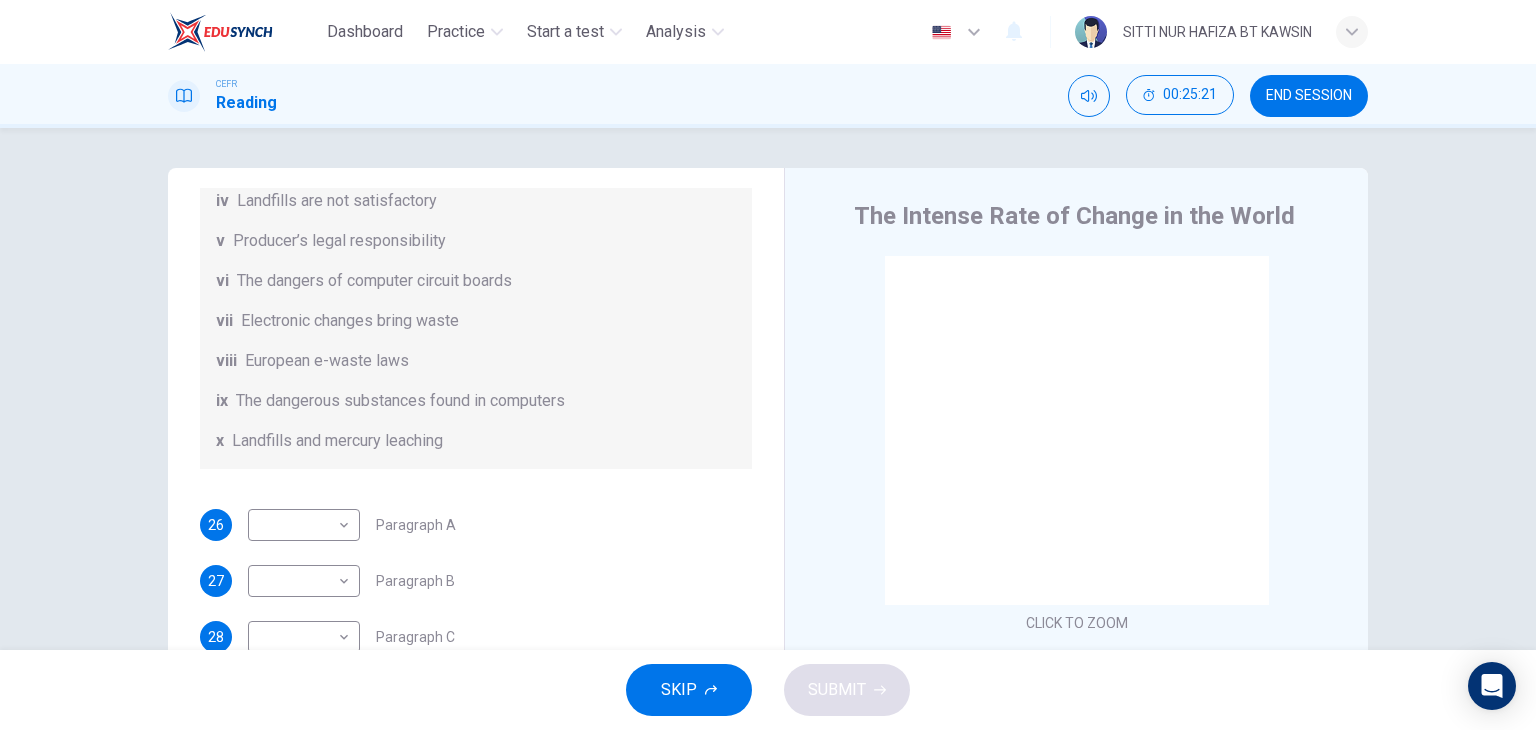 scroll, scrollTop: 488, scrollLeft: 0, axis: vertical 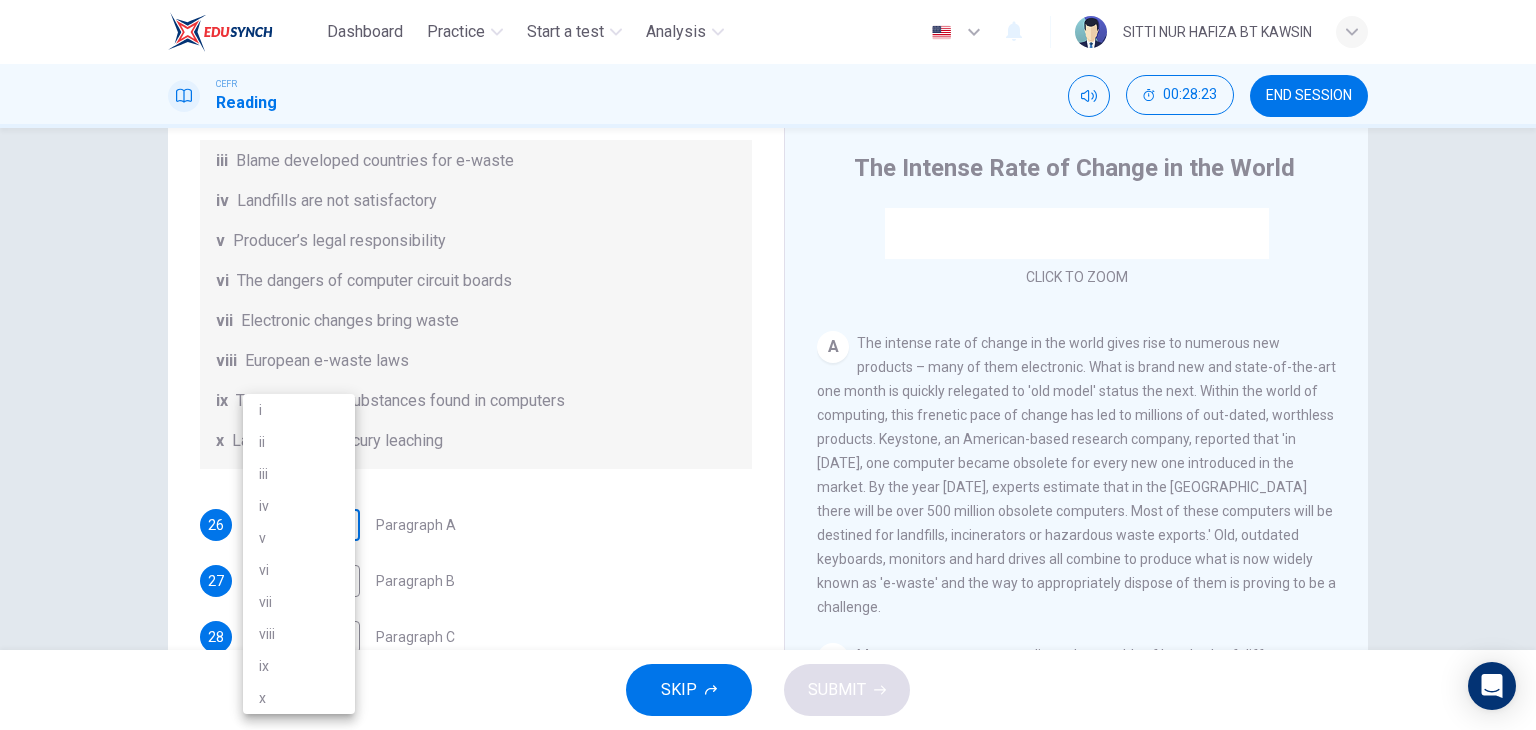 click on "Dashboard Practice Start a test Analysis English en ​ SITTI NUR HAFIZA BT KAWSIN CEFR Reading 00:28:23 END SESSION Questions 26 - 32 The Reading Passage has 7 paragraphs,  A-G .
Choose the correct heading for each paragraph from the list of headings below.
Write the correct number,  i-x , in the boxes below. List of Headings i Exporting e-waste ii The hazards of burning computer junk iii Blame developed countries for e-waste iv Landfills are not satisfactory v Producer’s legal responsibility vi The dangers of computer circuit boards vii Electronic changes bring waste viii European e-waste laws ix The dangerous substances found in computers x Landfills and mercury leaching 26 ​ ​ Paragraph A 27 ​ ​ Paragraph B 28 ​ ​ Paragraph C 29 ​ ​ Paragraph D 30 ​ ​ Paragraph E 31 ​ ​ Paragraph F 32 ​ ​ Paragraph G The Intense Rate of Change in the World CLICK TO ZOOM Click to Zoom A B C D E F G SKIP SUBMIT EduSynch - Online Language Proficiency Testing
Dashboard Practice Analysis" at bounding box center [768, 365] 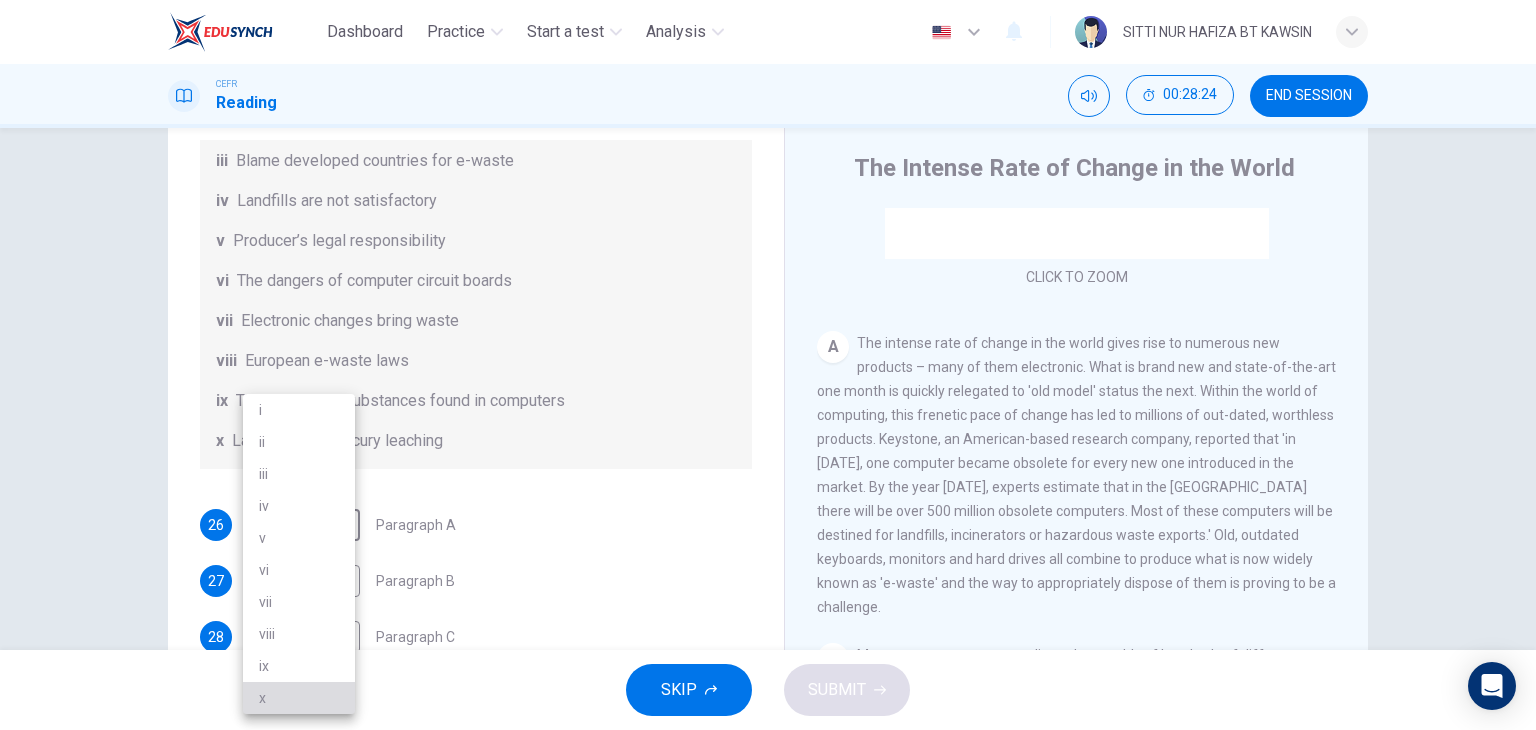 click on "x" at bounding box center (299, 698) 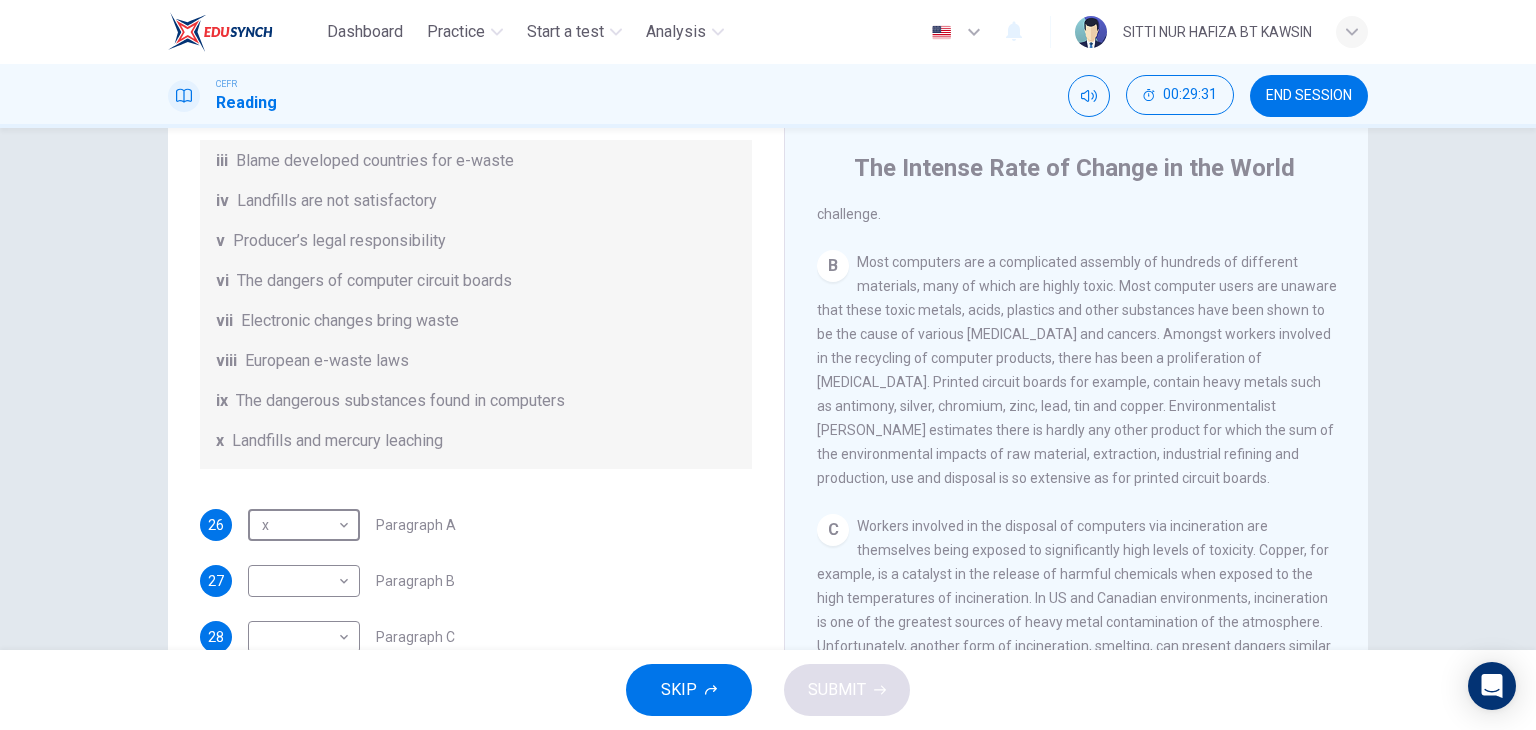 scroll, scrollTop: 692, scrollLeft: 0, axis: vertical 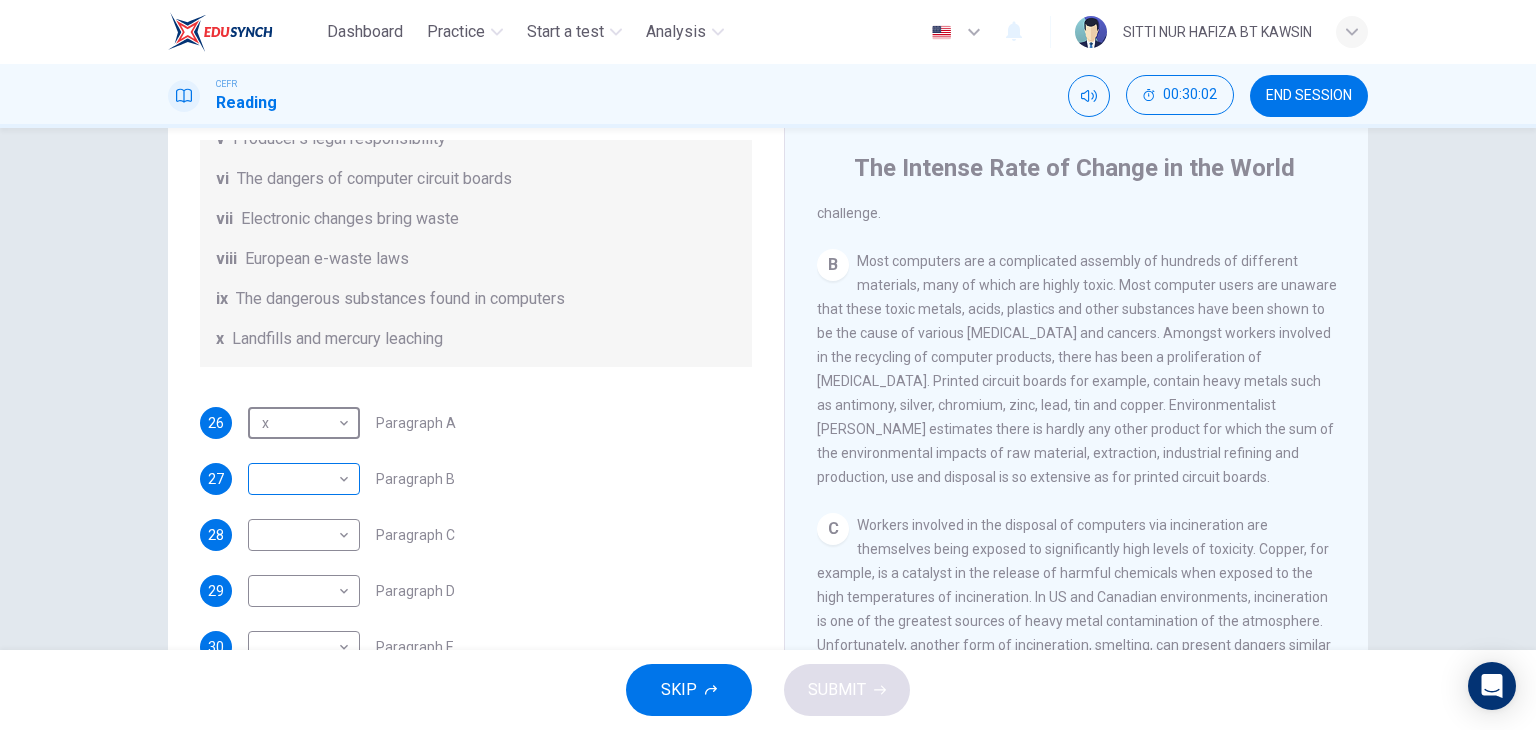 click on "Dashboard Practice Start a test Analysis English en ​ SITTI NUR HAFIZA BT KAWSIN CEFR Reading 00:30:02 END SESSION Questions 26 - 32 The Reading Passage has 7 paragraphs,  A-G .
Choose the correct heading for each paragraph from the list of headings below.
Write the correct number,  i-x , in the boxes below. List of Headings i Exporting e-waste ii The hazards of burning computer junk iii Blame developed countries for e-waste iv Landfills are not satisfactory v Producer’s legal responsibility vi The dangers of computer circuit boards vii Electronic changes bring waste viii European e-waste laws ix The dangerous substances found in computers x Landfills and mercury leaching 26 x x ​ Paragraph A 27 ​ ​ Paragraph B 28 ​ ​ Paragraph C 29 ​ ​ Paragraph D 30 ​ ​ Paragraph E 31 ​ ​ Paragraph F 32 ​ ​ Paragraph G The Intense Rate of Change in the World CLICK TO ZOOM Click to Zoom A B C D E F G SKIP SUBMIT EduSynch - Online Language Proficiency Testing
Dashboard Practice Analysis" at bounding box center (768, 365) 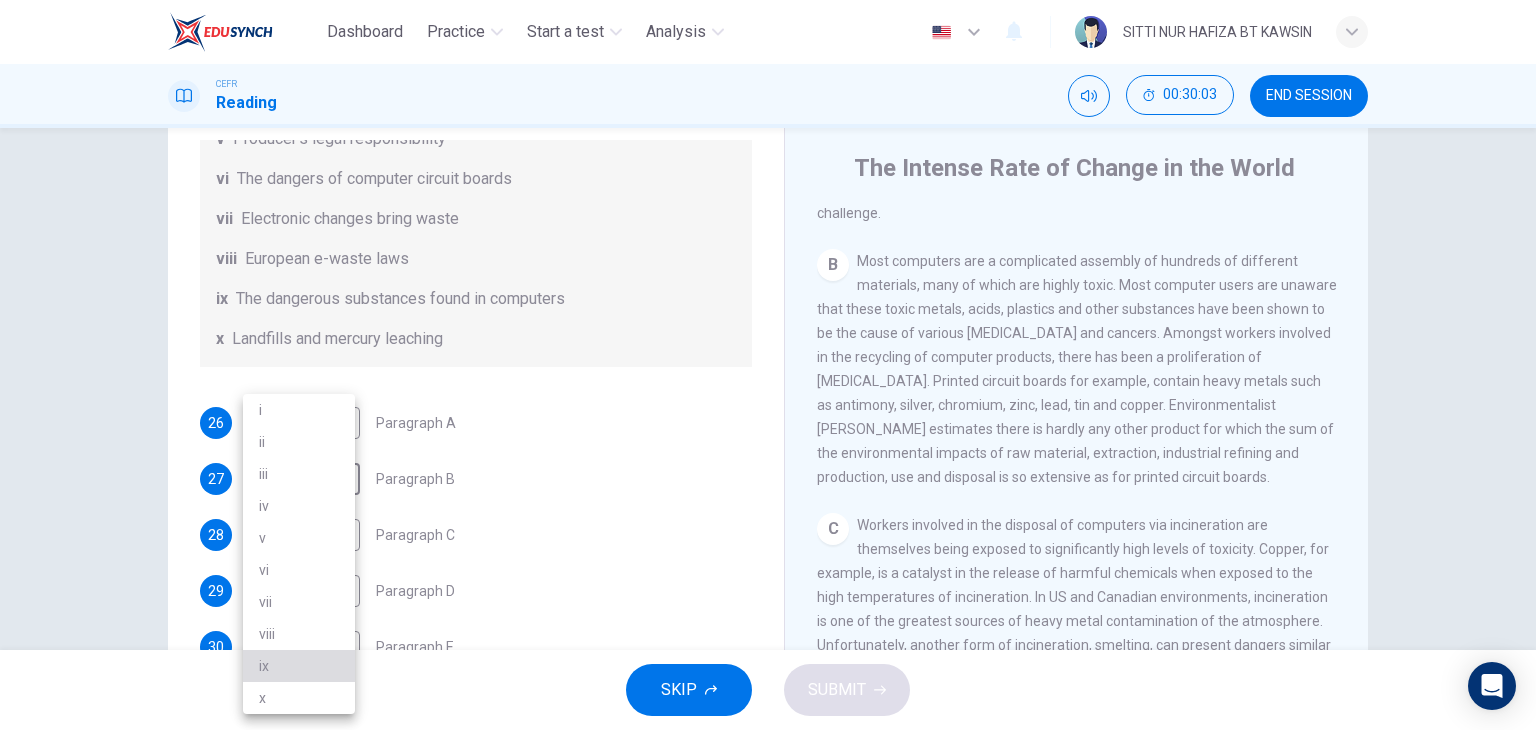 click on "ix" at bounding box center [299, 666] 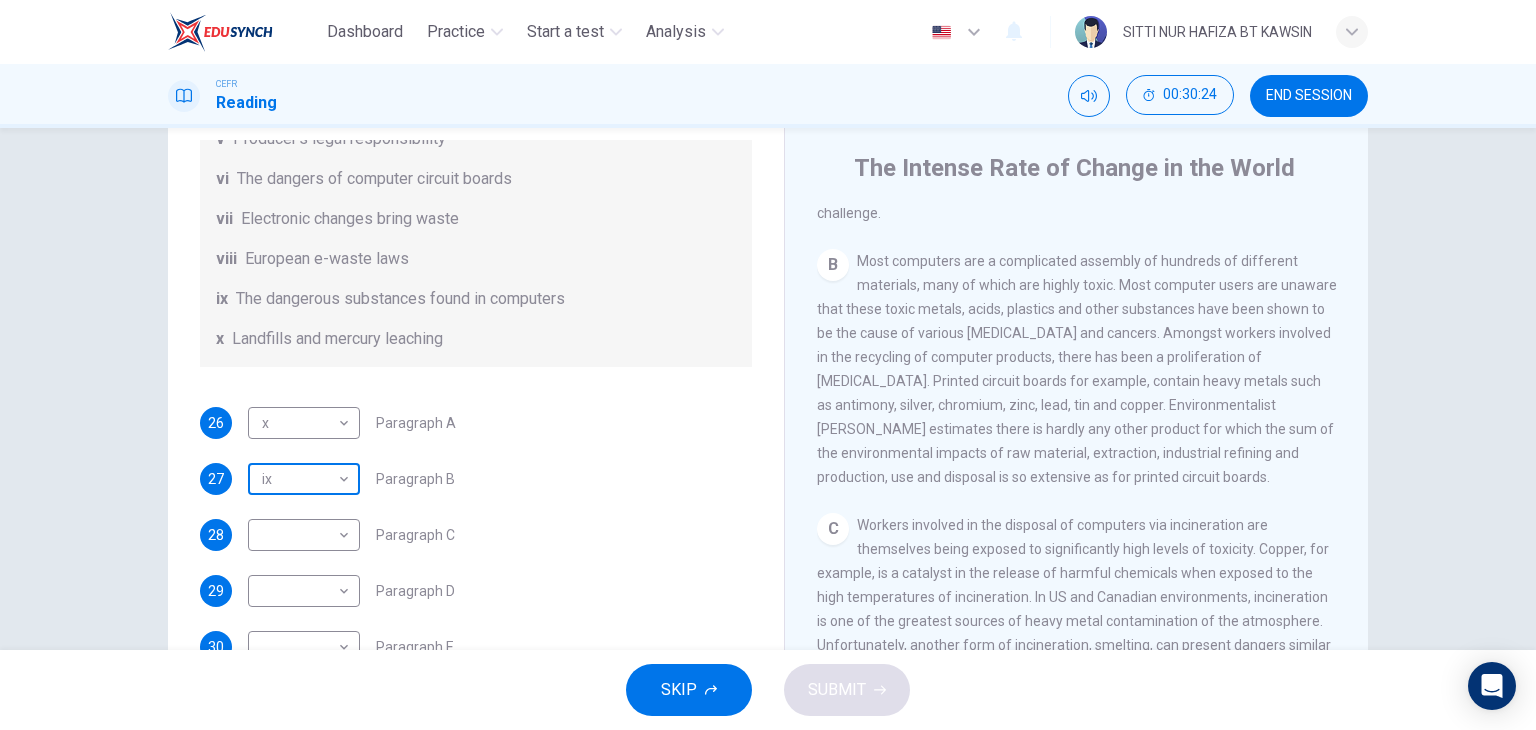click on "Dashboard Practice Start a test Analysis English en ​ SITTI NUR HAFIZA BT KAWSIN CEFR Reading 00:30:24 END SESSION Questions 26 - 32 The Reading Passage has 7 paragraphs,  A-G .
Choose the correct heading for each paragraph from the list of headings below.
Write the correct number,  i-x , in the boxes below. List of Headings i Exporting e-waste ii The hazards of burning computer junk iii Blame developed countries for e-waste iv Landfills are not satisfactory v Producer’s legal responsibility vi The dangers of computer circuit boards vii Electronic changes bring waste viii European e-waste laws ix The dangerous substances found in computers x Landfills and mercury leaching 26 x x ​ Paragraph A 27 ix ix ​ Paragraph B 28 ​ ​ Paragraph C 29 ​ ​ Paragraph D 30 ​ ​ Paragraph E 31 ​ ​ Paragraph F 32 ​ ​ Paragraph G The Intense Rate of Change in the World CLICK TO ZOOM Click to Zoom A B C D E F G SKIP SUBMIT EduSynch - Online Language Proficiency Testing
Dashboard Practice 2025" at bounding box center (768, 365) 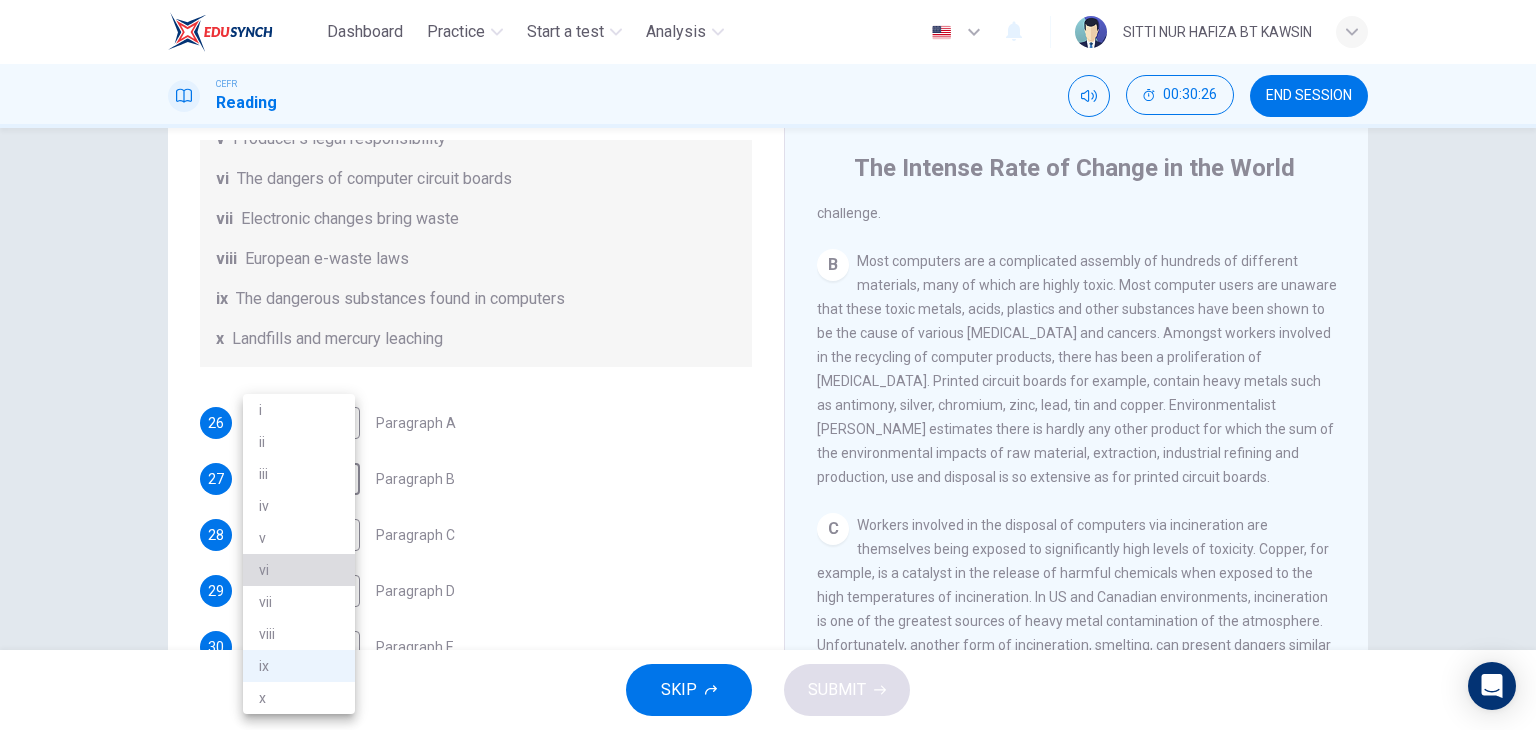 click on "vi" at bounding box center (299, 570) 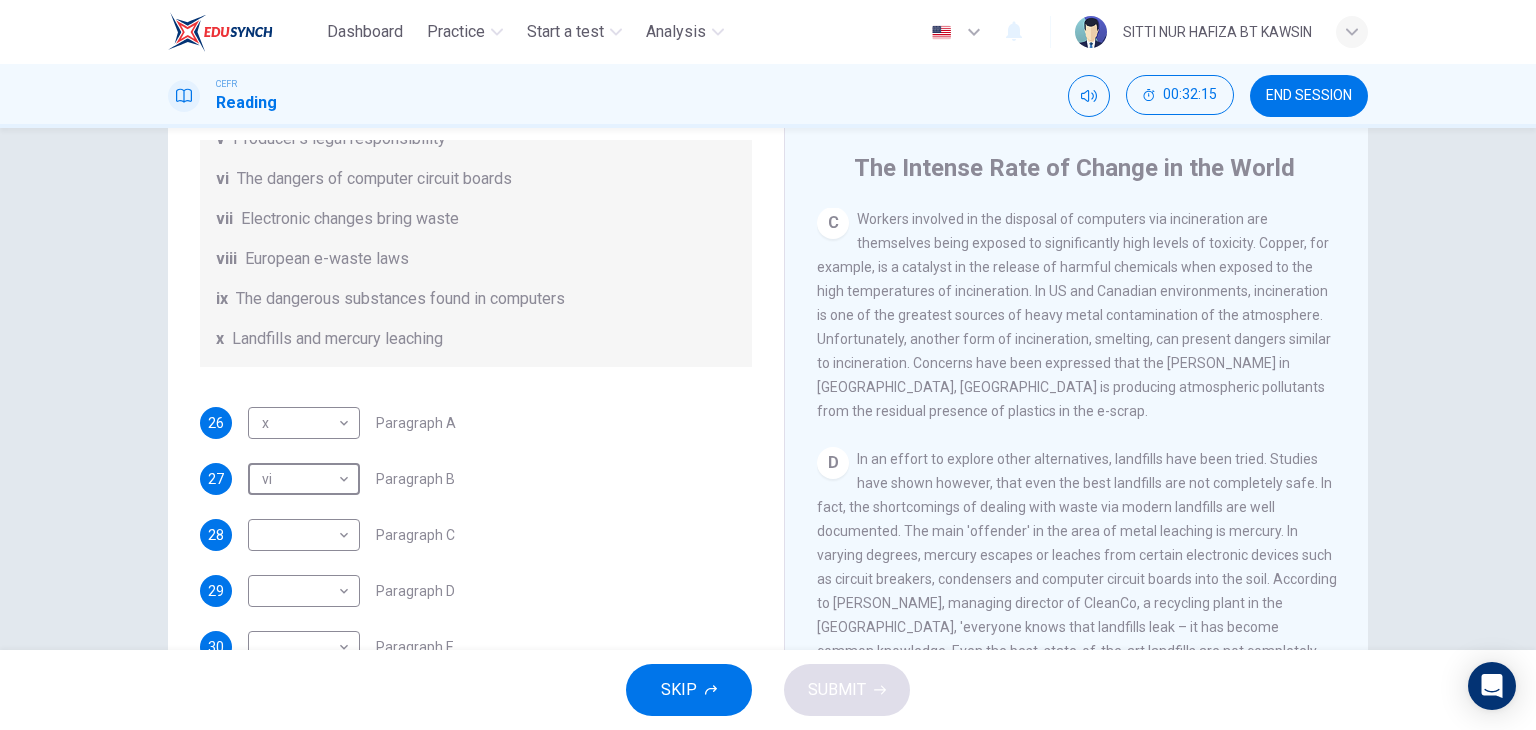 scroll, scrollTop: 930, scrollLeft: 0, axis: vertical 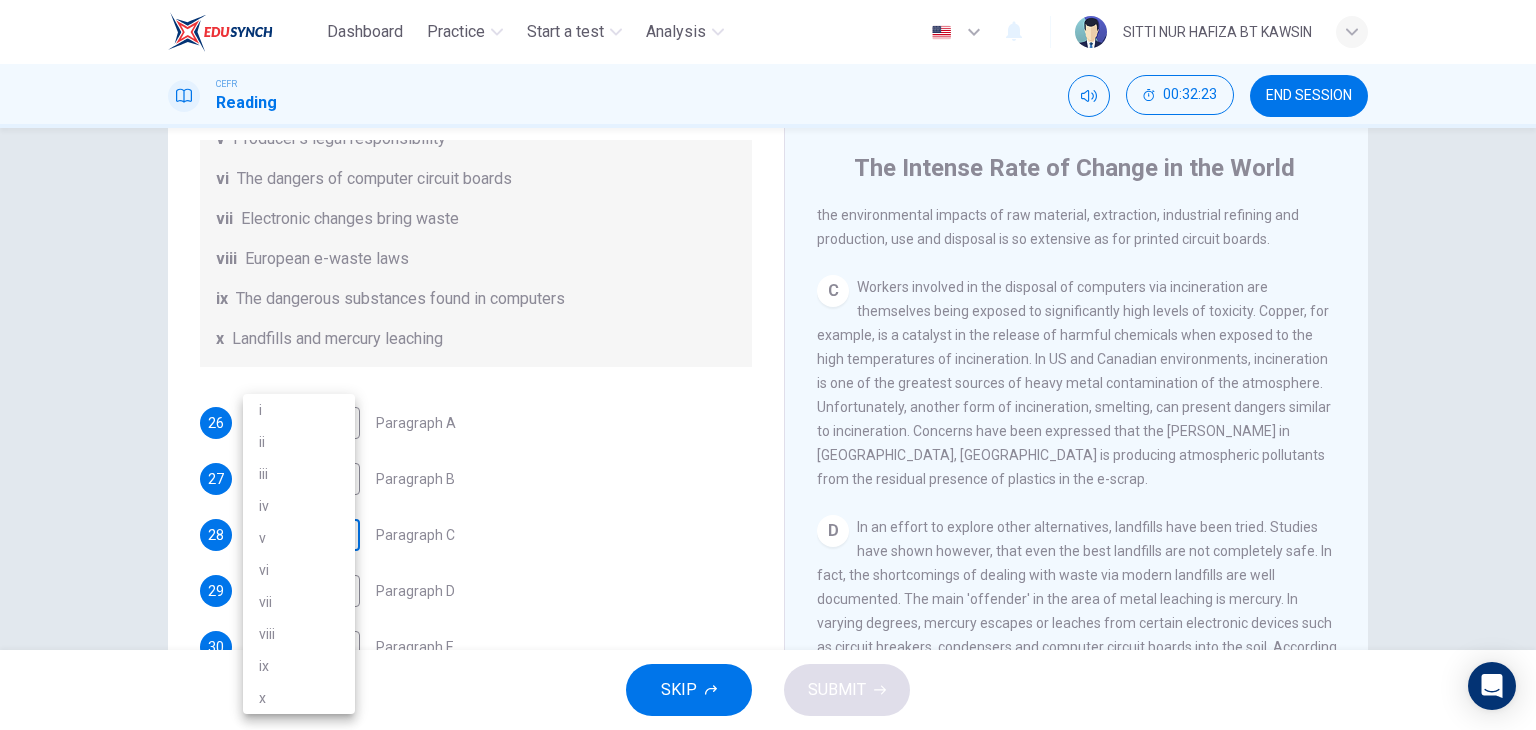 click on "Dashboard Practice Start a test Analysis English en ​ SITTI NUR HAFIZA BT KAWSIN CEFR Reading 00:32:23 END SESSION Questions 26 - 32 The Reading Passage has 7 paragraphs,  A-G .
Choose the correct heading for each paragraph from the list of headings below.
Write the correct number,  i-x , in the boxes below. List of Headings i Exporting e-waste ii The hazards of burning computer junk iii Blame developed countries for e-waste iv Landfills are not satisfactory v Producer’s legal responsibility vi The dangers of computer circuit boards vii Electronic changes bring waste viii European e-waste laws ix The dangerous substances found in computers x Landfills and mercury leaching 26 x x ​ Paragraph A 27 vi vi ​ Paragraph B 28 ​ ​ Paragraph C 29 ​ ​ Paragraph D 30 ​ ​ Paragraph E 31 ​ ​ Paragraph F 32 ​ ​ Paragraph G The Intense Rate of Change in the World CLICK TO ZOOM Click to Zoom A B C D E F G SKIP SUBMIT EduSynch - Online Language Proficiency Testing
Dashboard Practice 2025 i" at bounding box center [768, 365] 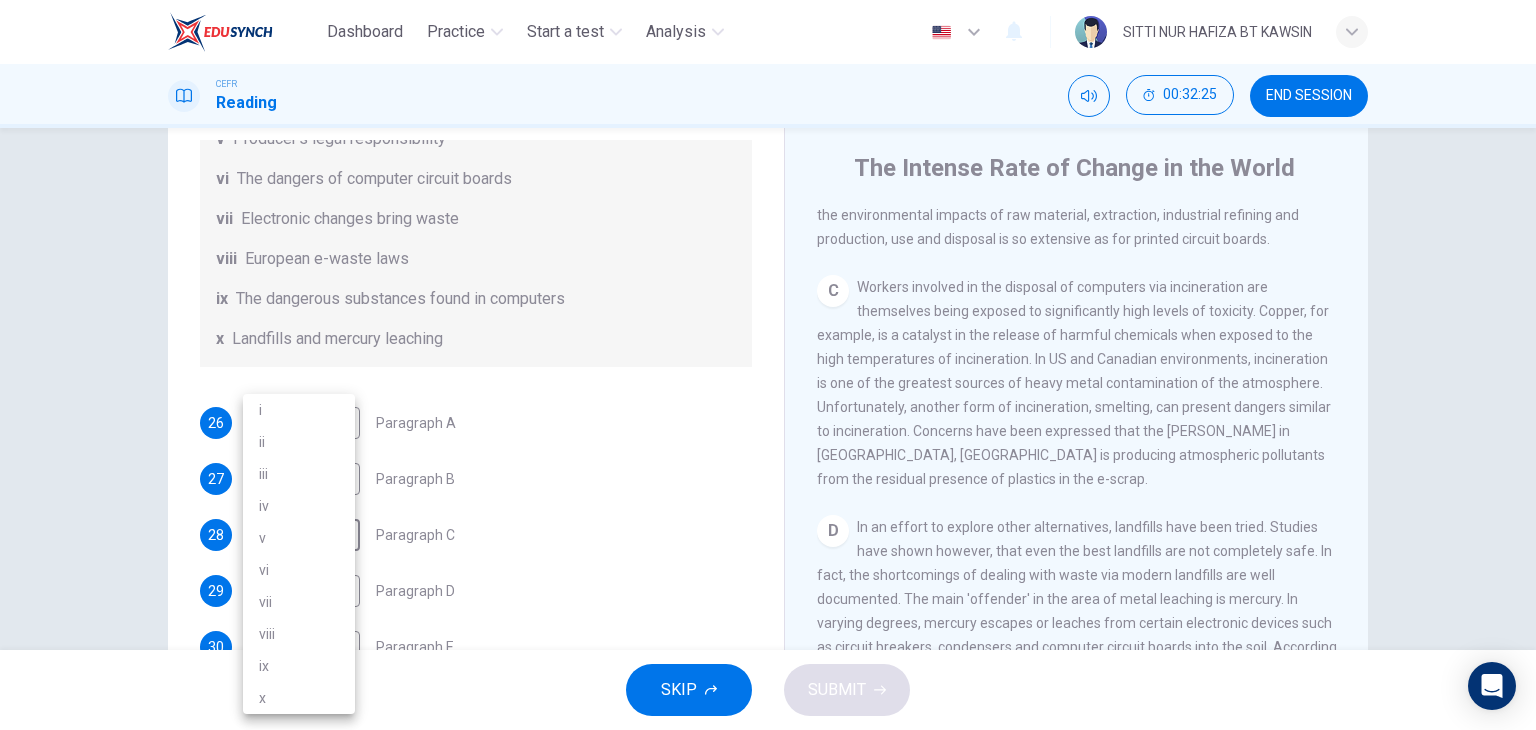 click on "ix" at bounding box center (299, 666) 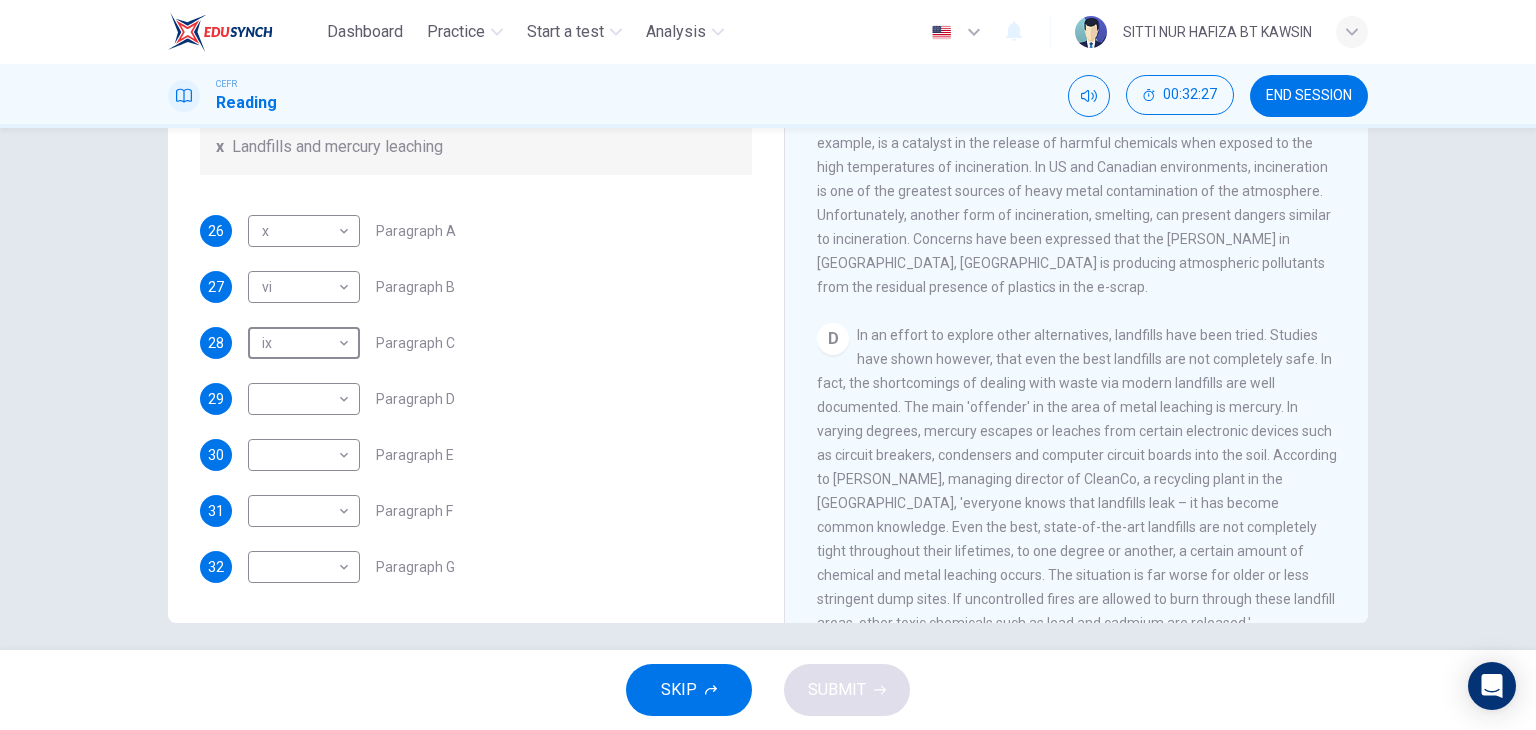 scroll, scrollTop: 250, scrollLeft: 0, axis: vertical 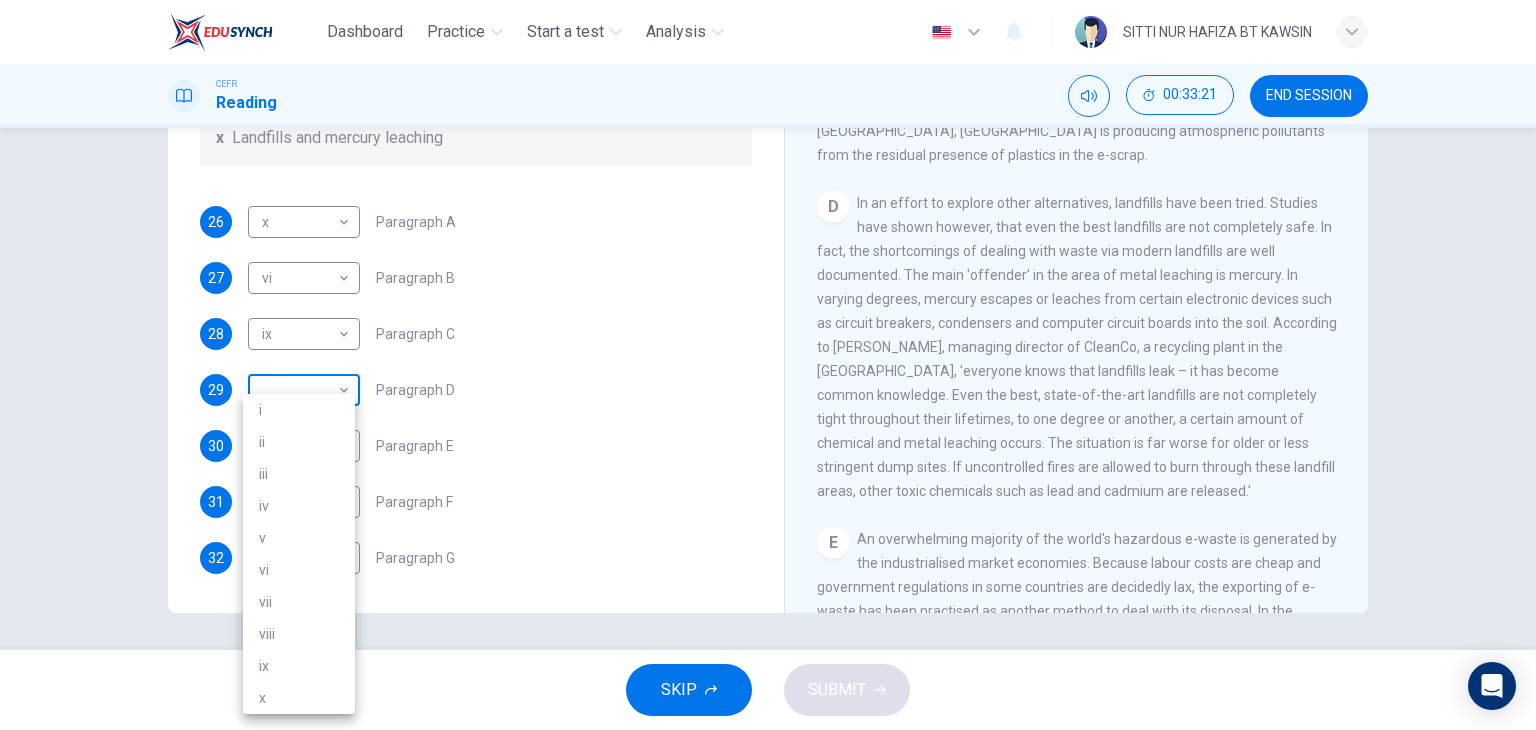 click on "Dashboard Practice Start a test Analysis English en ​ SITTI NUR HAFIZA BT KAWSIN CEFR Reading 00:33:21 END SESSION Questions 26 - 32 The Reading Passage has 7 paragraphs,  A-G .
Choose the correct heading for each paragraph from the list of headings below.
Write the correct number,  i-x , in the boxes below. List of Headings i Exporting e-waste ii The hazards of burning computer junk iii Blame developed countries for e-waste iv Landfills are not satisfactory v Producer’s legal responsibility vi The dangers of computer circuit boards vii Electronic changes bring waste viii European e-waste laws ix The dangerous substances found in computers x Landfills and mercury leaching 26 x x ​ Paragraph A 27 vi vi ​ Paragraph B 28 ix ix ​ Paragraph C 29 ​ ​ Paragraph D 30 ​ ​ Paragraph E 31 ​ ​ Paragraph F 32 ​ ​ Paragraph G The Intense Rate of Change in the World CLICK TO ZOOM Click to Zoom A B C D E F G SKIP SUBMIT EduSynch - Online Language Proficiency Testing
Dashboard Practice 2025" at bounding box center [768, 365] 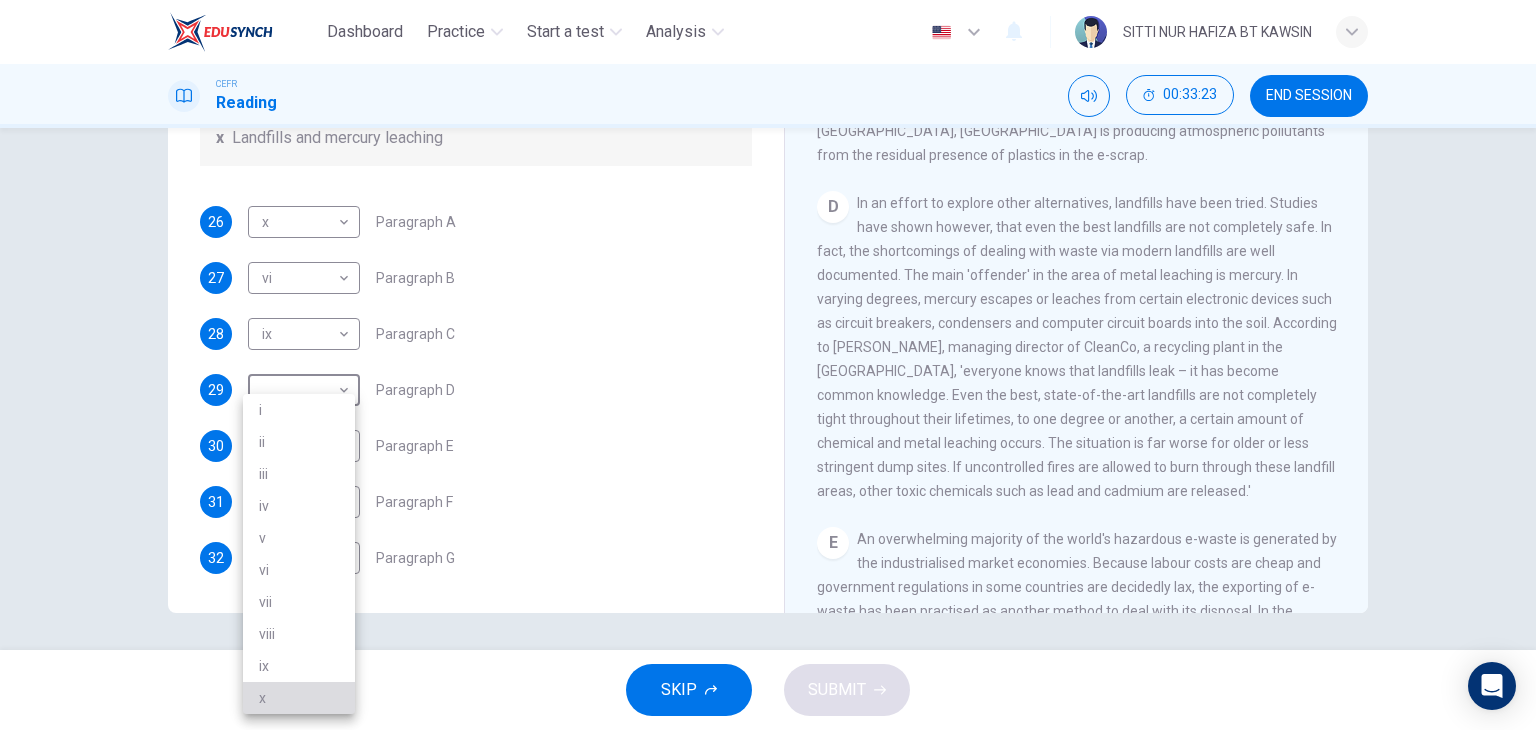 click on "x" at bounding box center (299, 698) 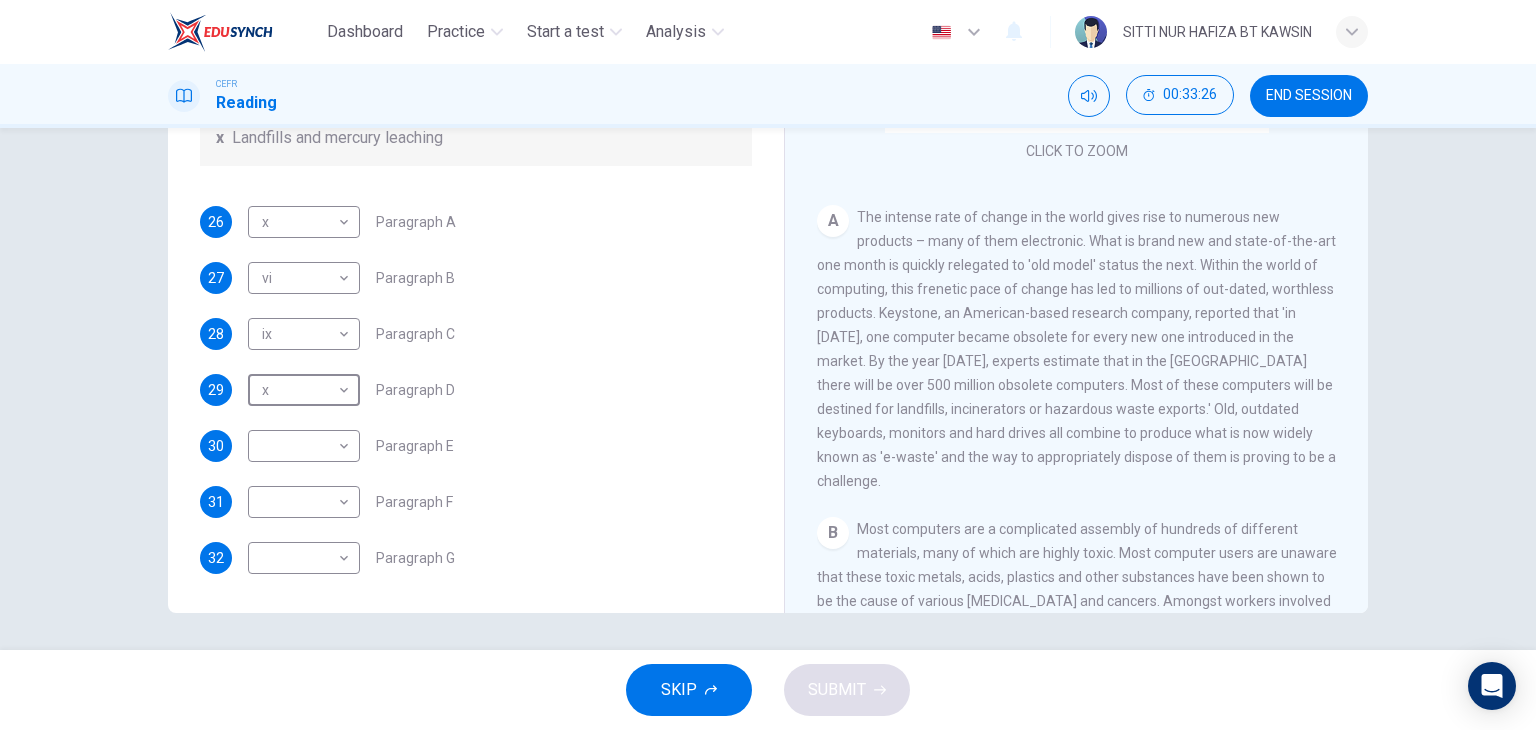 scroll, scrollTop: 220, scrollLeft: 0, axis: vertical 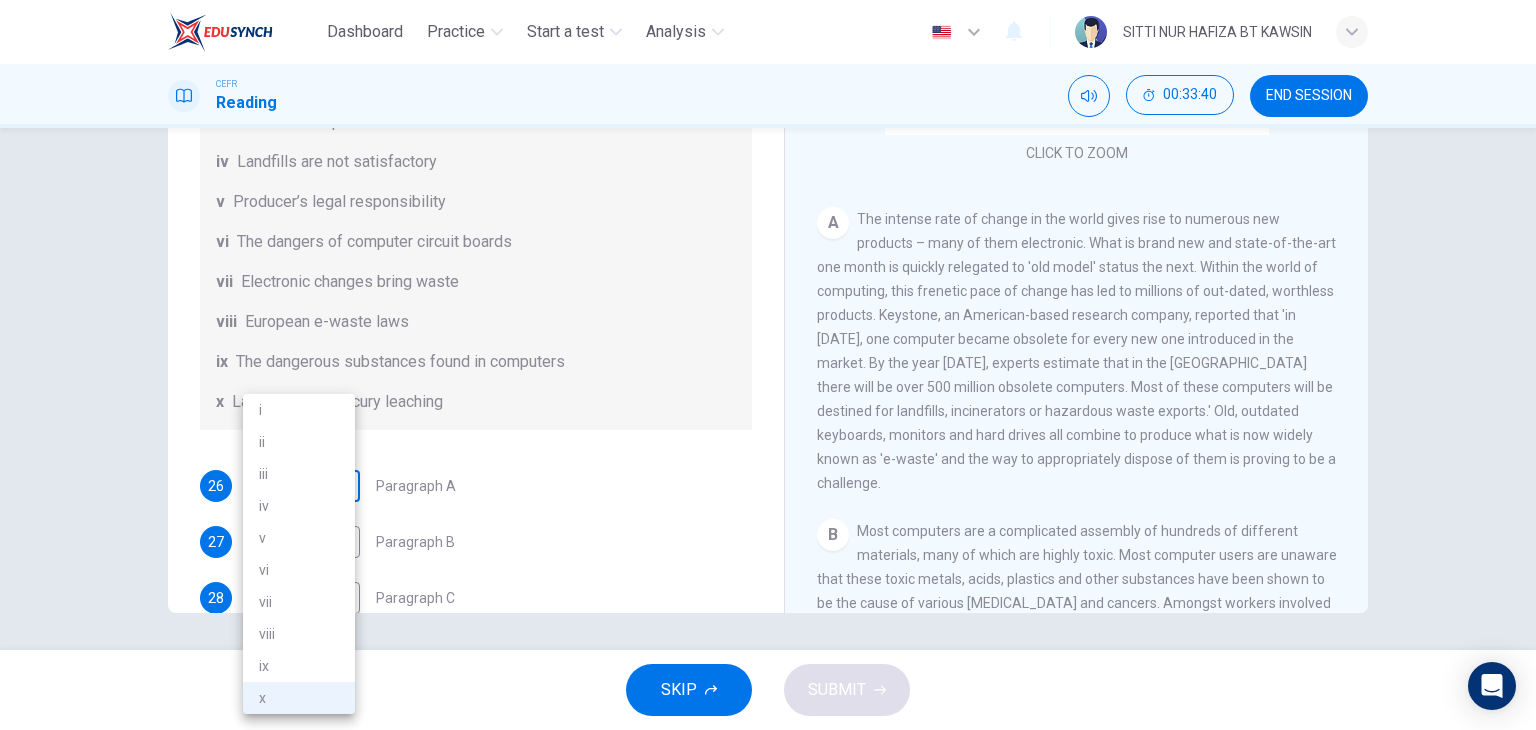 click on "Dashboard Practice Start a test Analysis English en ​ SITTI NUR HAFIZA BT KAWSIN CEFR Reading 00:33:40 END SESSION Questions 26 - 32 The Reading Passage has 7 paragraphs,  A-G .
Choose the correct heading for each paragraph from the list of headings below.
Write the correct number,  i-x , in the boxes below. List of Headings i Exporting e-waste ii The hazards of burning computer junk iii Blame developed countries for e-waste iv Landfills are not satisfactory v Producer’s legal responsibility vi The dangers of computer circuit boards vii Electronic changes bring waste viii European e-waste laws ix The dangerous substances found in computers x Landfills and mercury leaching 26 x x ​ Paragraph A 27 vi vi ​ Paragraph B 28 ix ix ​ Paragraph C 29 x x ​ Paragraph D 30 ​ ​ Paragraph E 31 ​ ​ Paragraph F 32 ​ ​ Paragraph G The Intense Rate of Change in the World CLICK TO ZOOM Click to Zoom A B C D E F G SKIP SUBMIT EduSynch - Online Language Proficiency Testing
Dashboard Practice 2025" at bounding box center (768, 365) 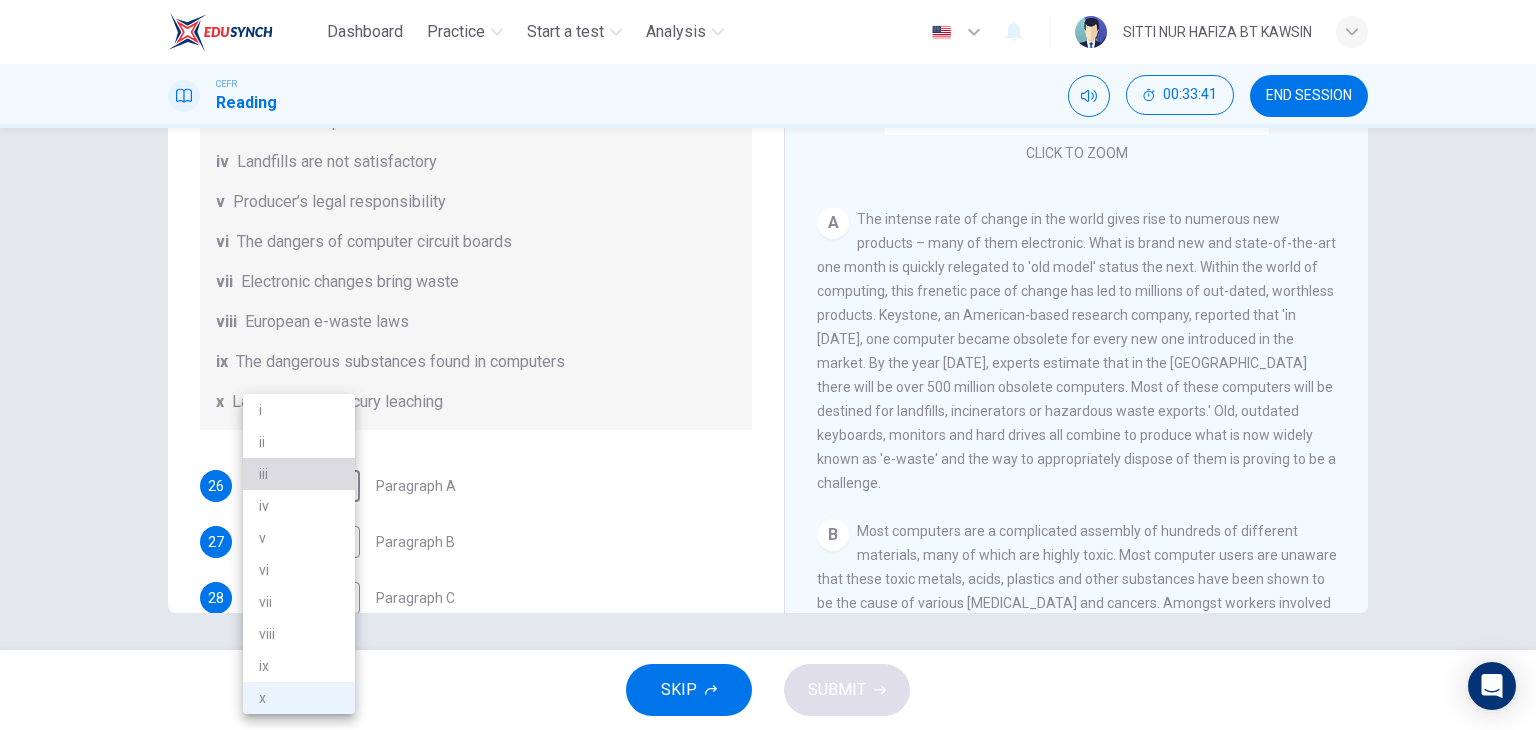 click on "iii" at bounding box center (299, 474) 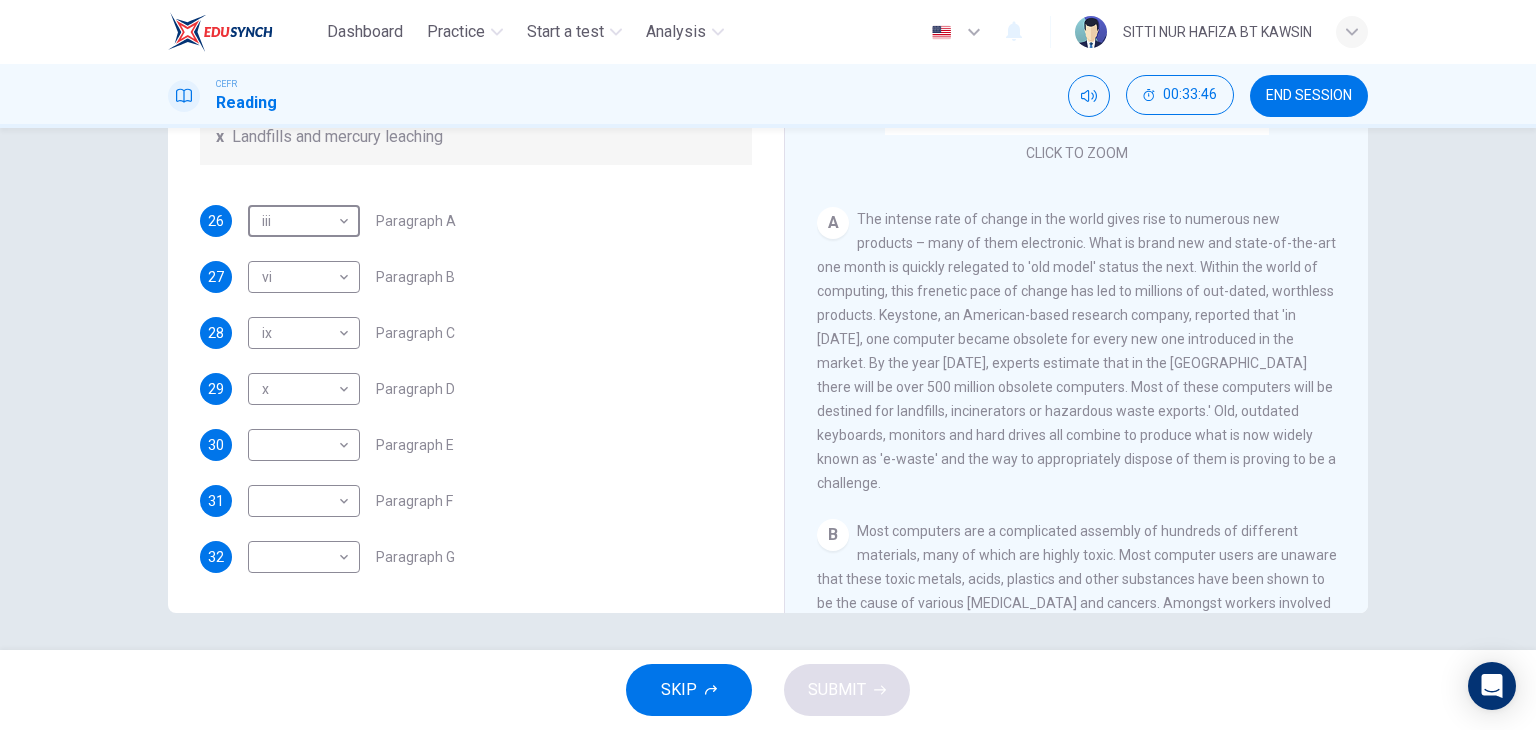 scroll, scrollTop: 488, scrollLeft: 0, axis: vertical 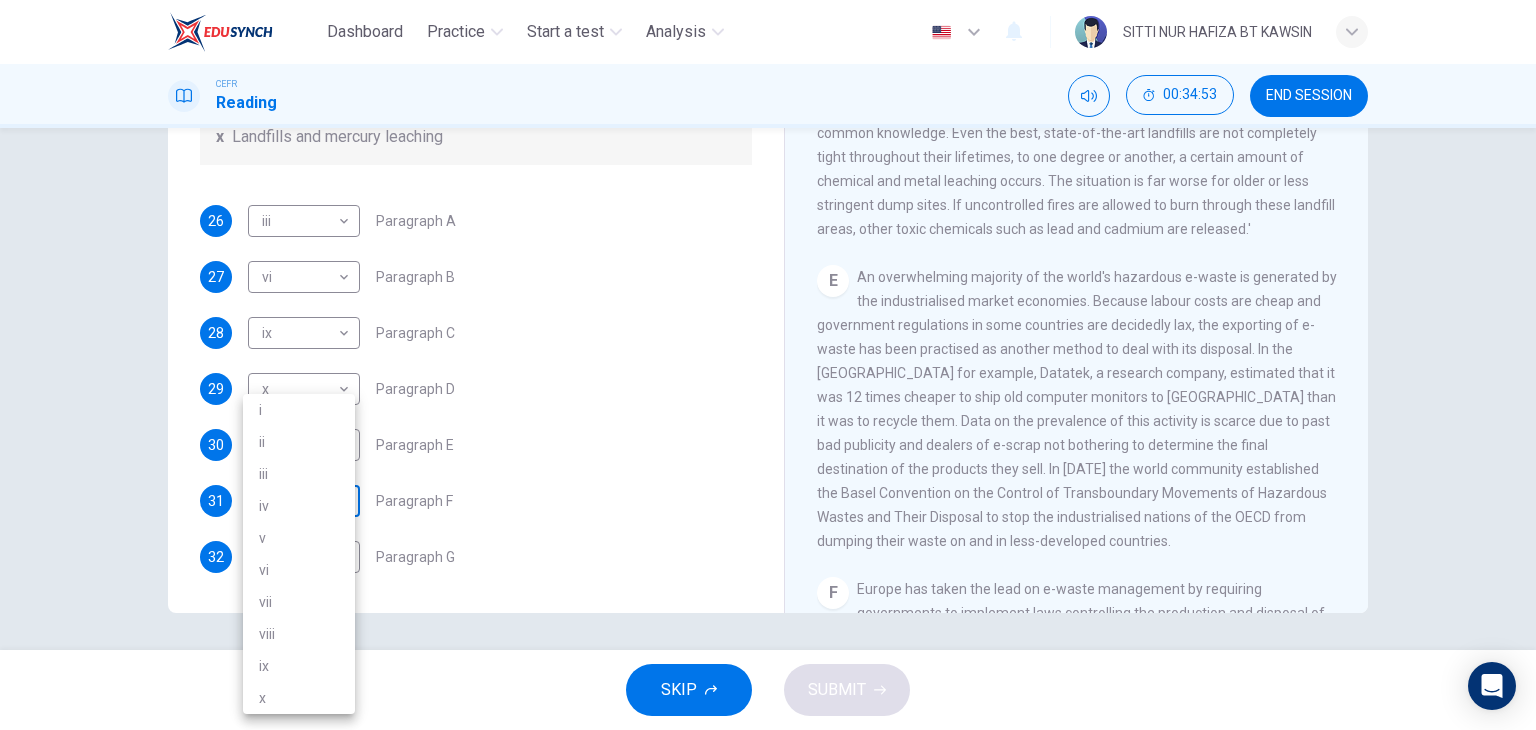 click on "Dashboard Practice Start a test Analysis English en ​ SITTI NUR HAFIZA BT KAWSIN CEFR Reading 00:34:53 END SESSION Questions 26 - 32 The Reading Passage has 7 paragraphs,  A-G .
Choose the correct heading for each paragraph from the list of headings below.
Write the correct number,  i-x , in the boxes below. List of Headings i Exporting e-waste ii The hazards of burning computer junk iii Blame developed countries for e-waste iv Landfills are not satisfactory v Producer’s legal responsibility vi The dangers of computer circuit boards vii Electronic changes bring waste viii European e-waste laws ix The dangerous substances found in computers x Landfills and mercury leaching 26 iii iii ​ Paragraph A 27 vi vi ​ Paragraph B 28 ix ix ​ Paragraph C 29 x x ​ Paragraph D 30 ​ ​ Paragraph E 31 ​ ​ Paragraph F 32 ​ ​ Paragraph G The Intense Rate of Change in the World CLICK TO ZOOM Click to Zoom A B C D E F G SKIP SUBMIT EduSynch - Online Language Proficiency Testing
Dashboard Practice" at bounding box center (768, 365) 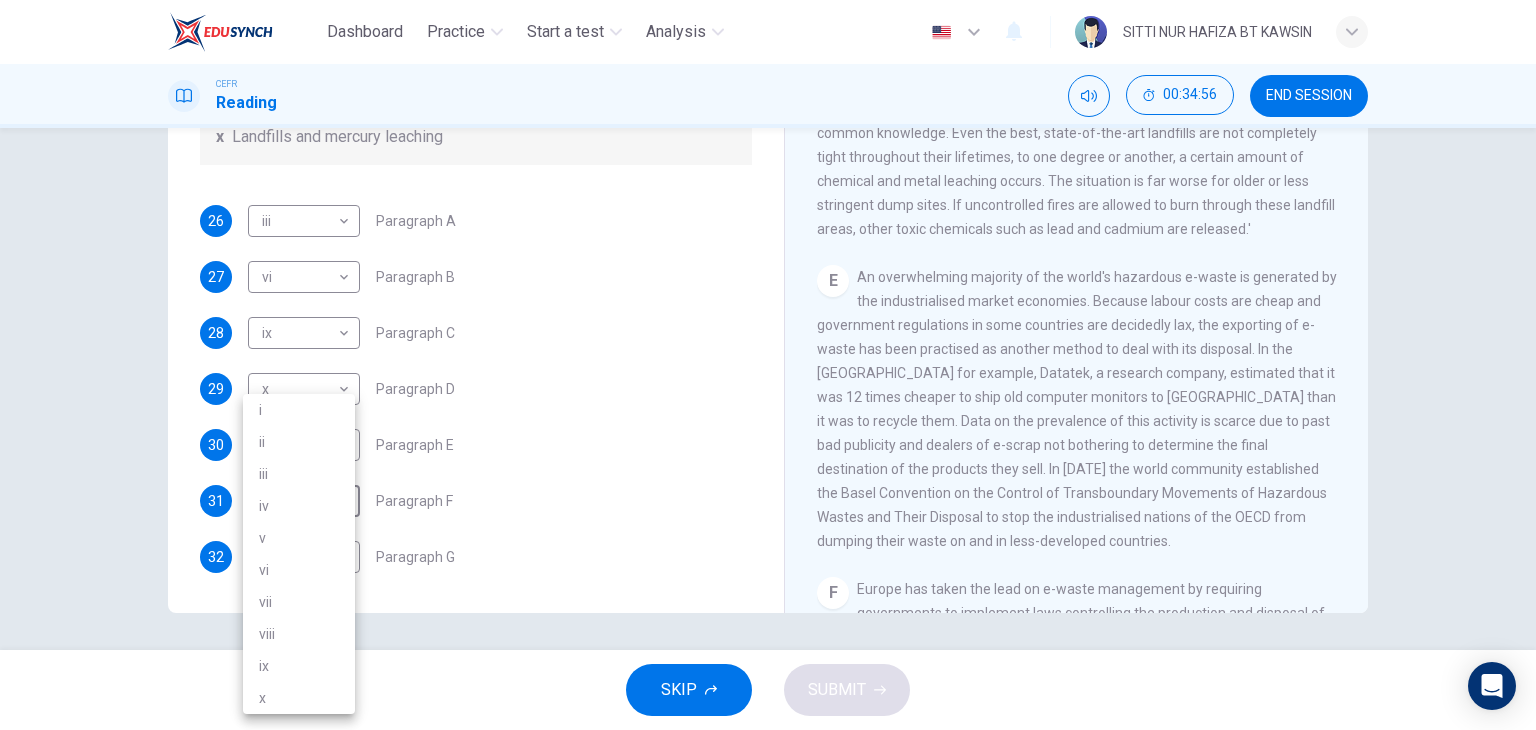 click on "i" at bounding box center [299, 410] 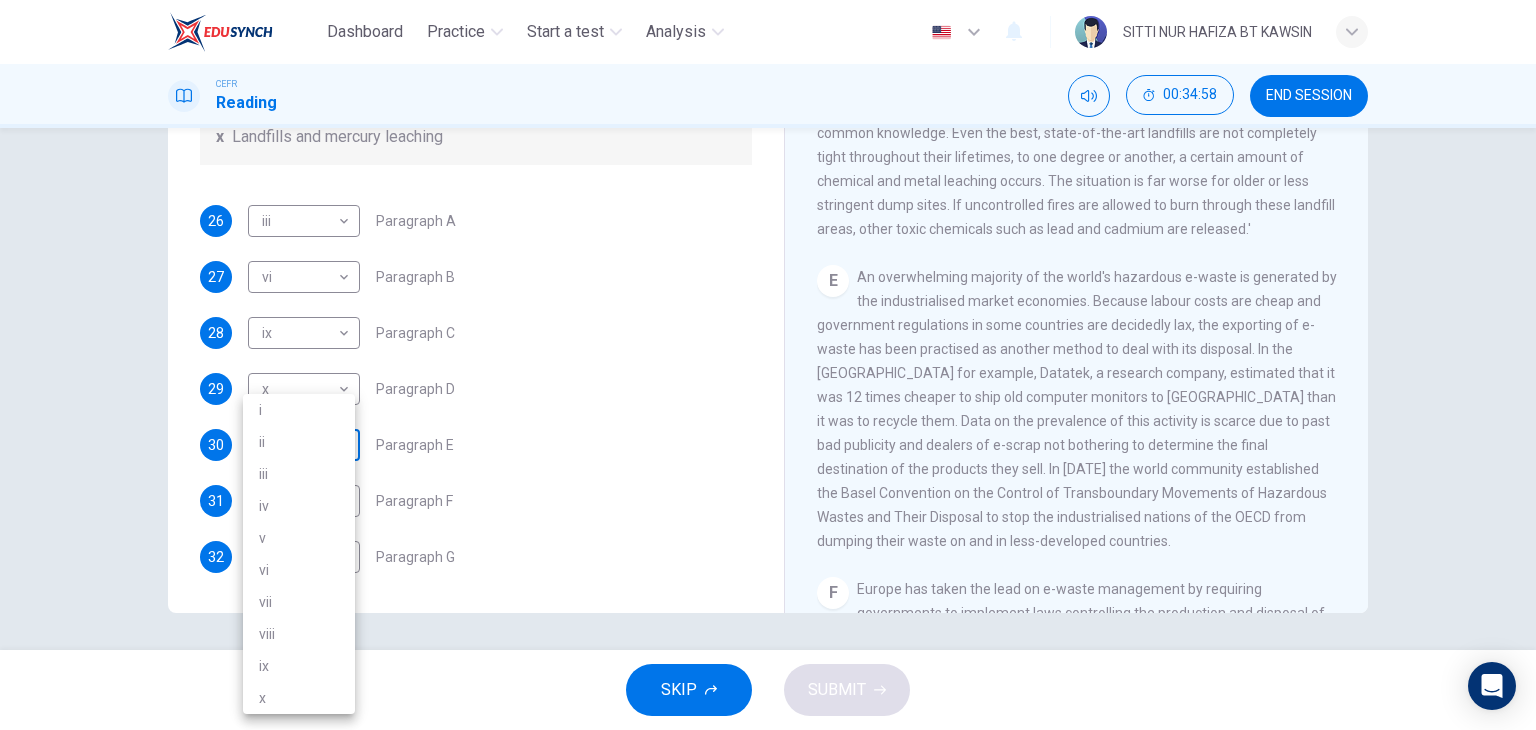 click on "Dashboard Practice Start a test Analysis English en ​ SITTI NUR HAFIZA BT KAWSIN CEFR Reading 00:34:58 END SESSION Questions 26 - 32 The Reading Passage has 7 paragraphs,  A-G .
Choose the correct heading for each paragraph from the list of headings below.
Write the correct number,  i-x , in the boxes below. List of Headings i Exporting e-waste ii The hazards of burning computer junk iii Blame developed countries for e-waste iv Landfills are not satisfactory v Producer’s legal responsibility vi The dangers of computer circuit boards vii Electronic changes bring waste viii European e-waste laws ix The dangerous substances found in computers x Landfills and mercury leaching 26 iii iii ​ Paragraph A 27 vi vi ​ Paragraph B 28 ix ix ​ Paragraph C 29 x x ​ Paragraph D 30 ​ ​ Paragraph E 31 i i ​ Paragraph F 32 ​ ​ Paragraph G The Intense Rate of Change in the World CLICK TO ZOOM Click to Zoom A B C D E F G SKIP SUBMIT EduSynch - Online Language Proficiency Testing
Dashboard Practice" at bounding box center [768, 365] 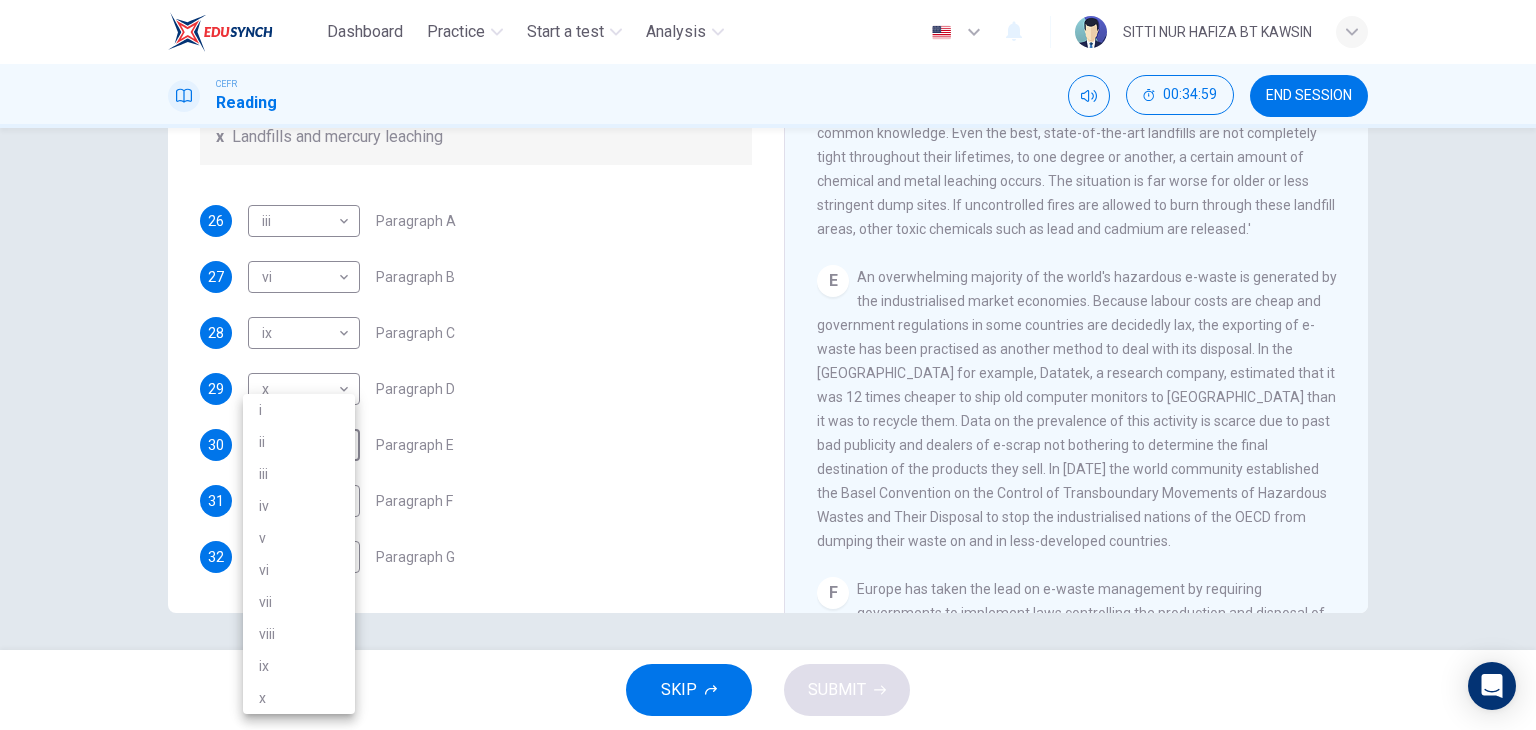 click on "i" at bounding box center [299, 410] 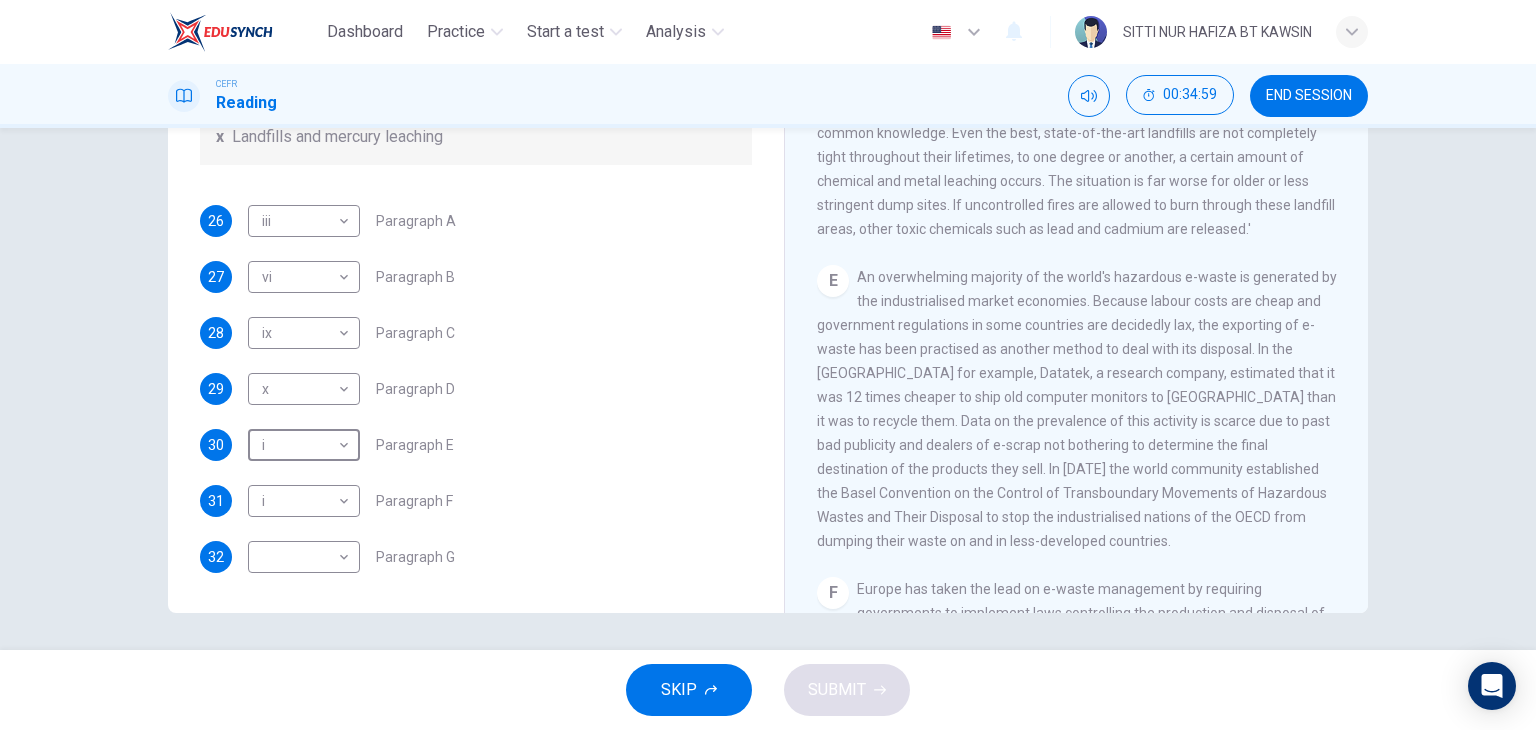 type on "i" 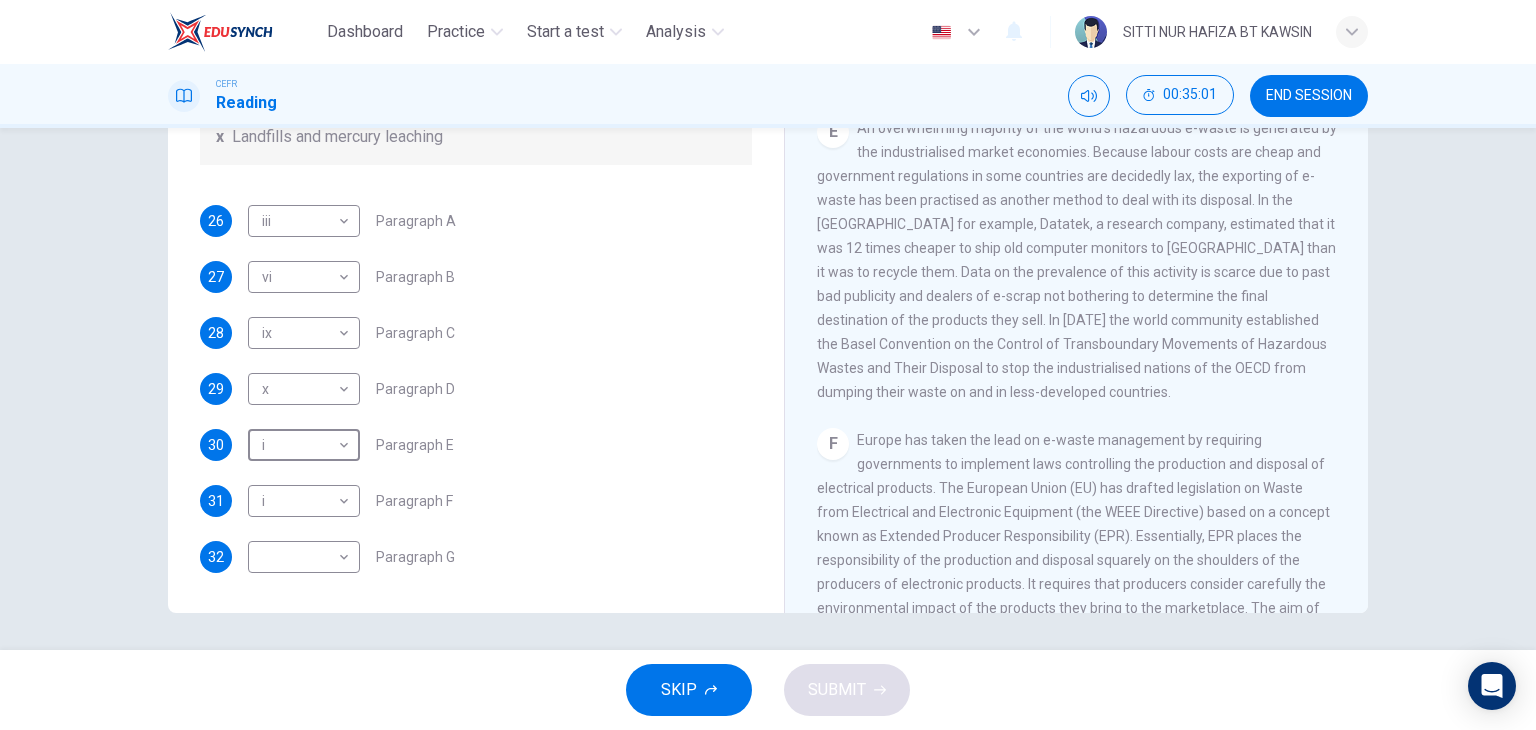 scroll, scrollTop: 1478, scrollLeft: 0, axis: vertical 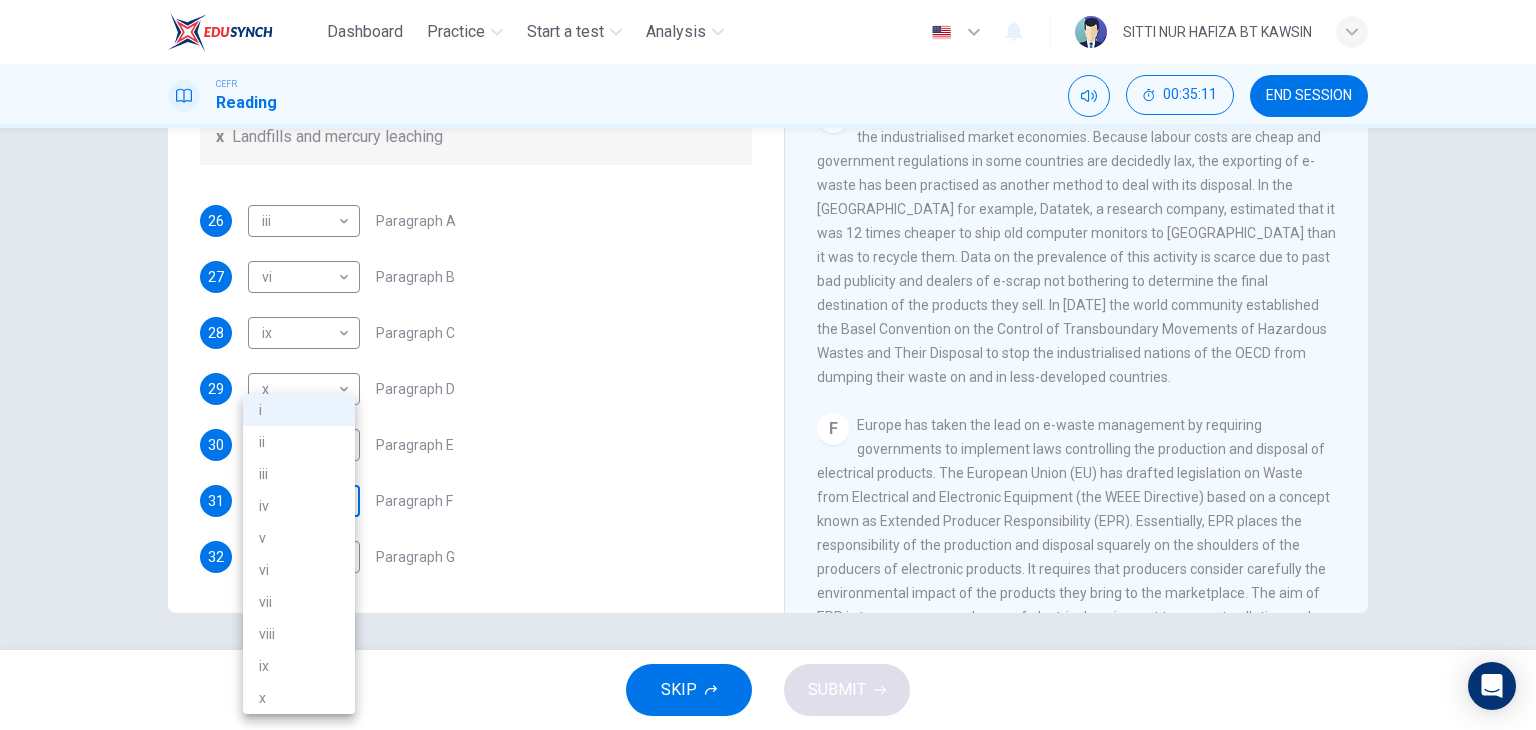 click on "Dashboard Practice Start a test Analysis English en ​ SITTI NUR HAFIZA BT KAWSIN CEFR Reading 00:35:11 END SESSION Questions 26 - 32 The Reading Passage has 7 paragraphs,  A-G .
Choose the correct heading for each paragraph from the list of headings below.
Write the correct number,  i-x , in the boxes below. List of Headings i Exporting e-waste ii The hazards of burning computer junk iii Blame developed countries for e-waste iv Landfills are not satisfactory v Producer’s legal responsibility vi The dangers of computer circuit boards vii Electronic changes bring waste viii European e-waste laws ix The dangerous substances found in computers x Landfills and mercury leaching 26 iii iii ​ Paragraph A 27 vi vi ​ Paragraph B 28 ix ix ​ Paragraph C 29 x x ​ Paragraph D 30 i i ​ Paragraph E 31 i i ​ Paragraph F 32 ​ ​ Paragraph G The Intense Rate of Change in the World CLICK TO ZOOM Click to Zoom A B C D E F G SKIP SUBMIT EduSynch - Online Language Proficiency Testing
Dashboard Practice" at bounding box center (768, 365) 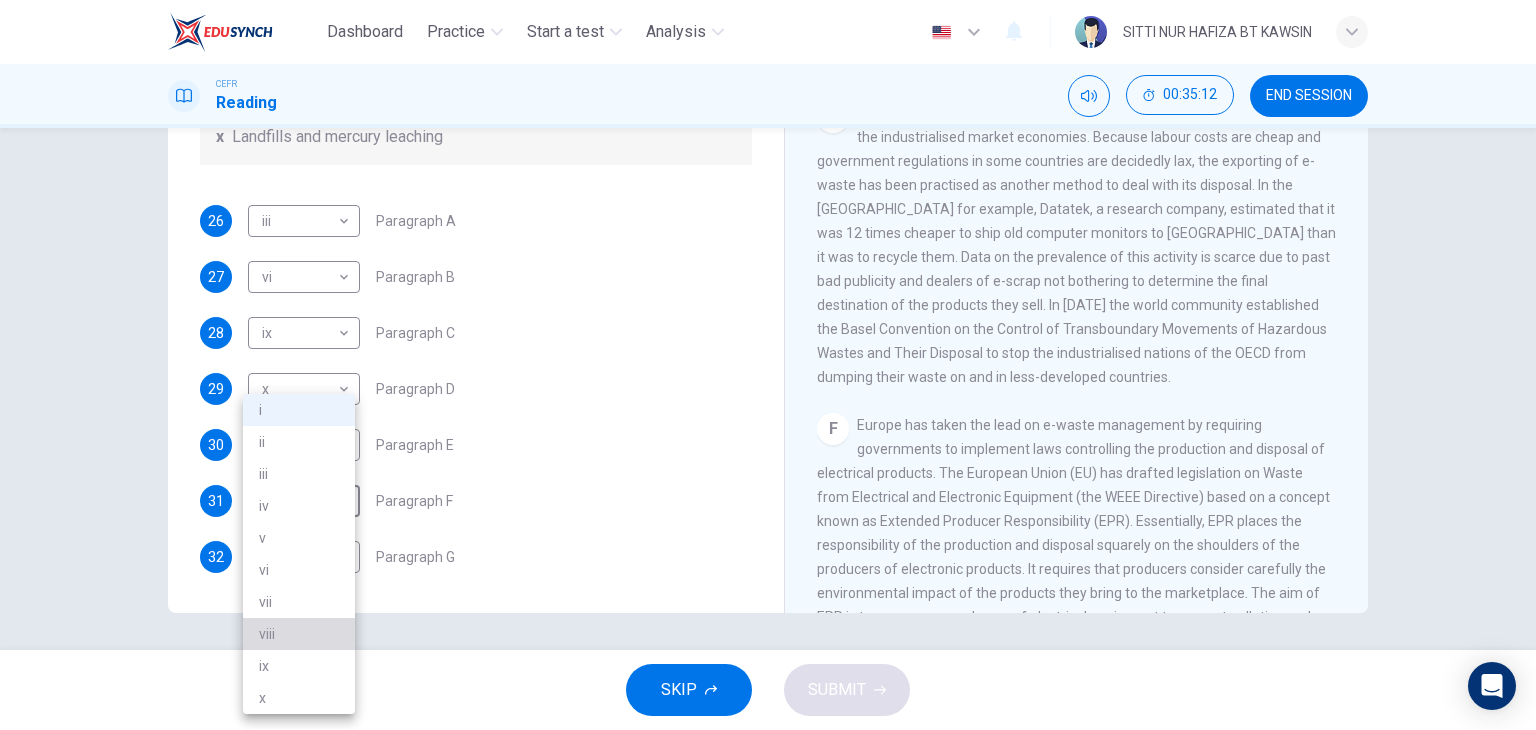 click on "viii" at bounding box center [299, 634] 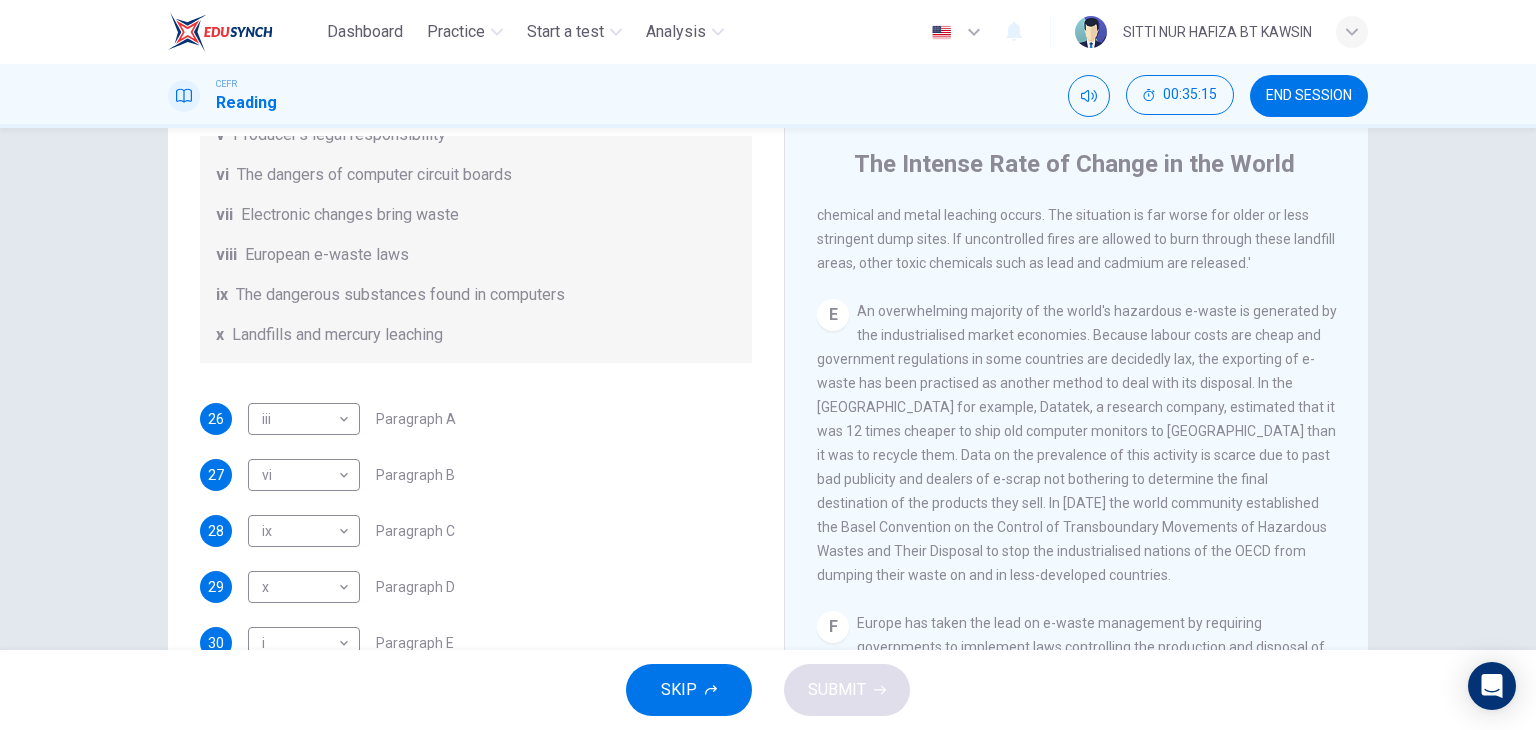 scroll, scrollTop: 52, scrollLeft: 0, axis: vertical 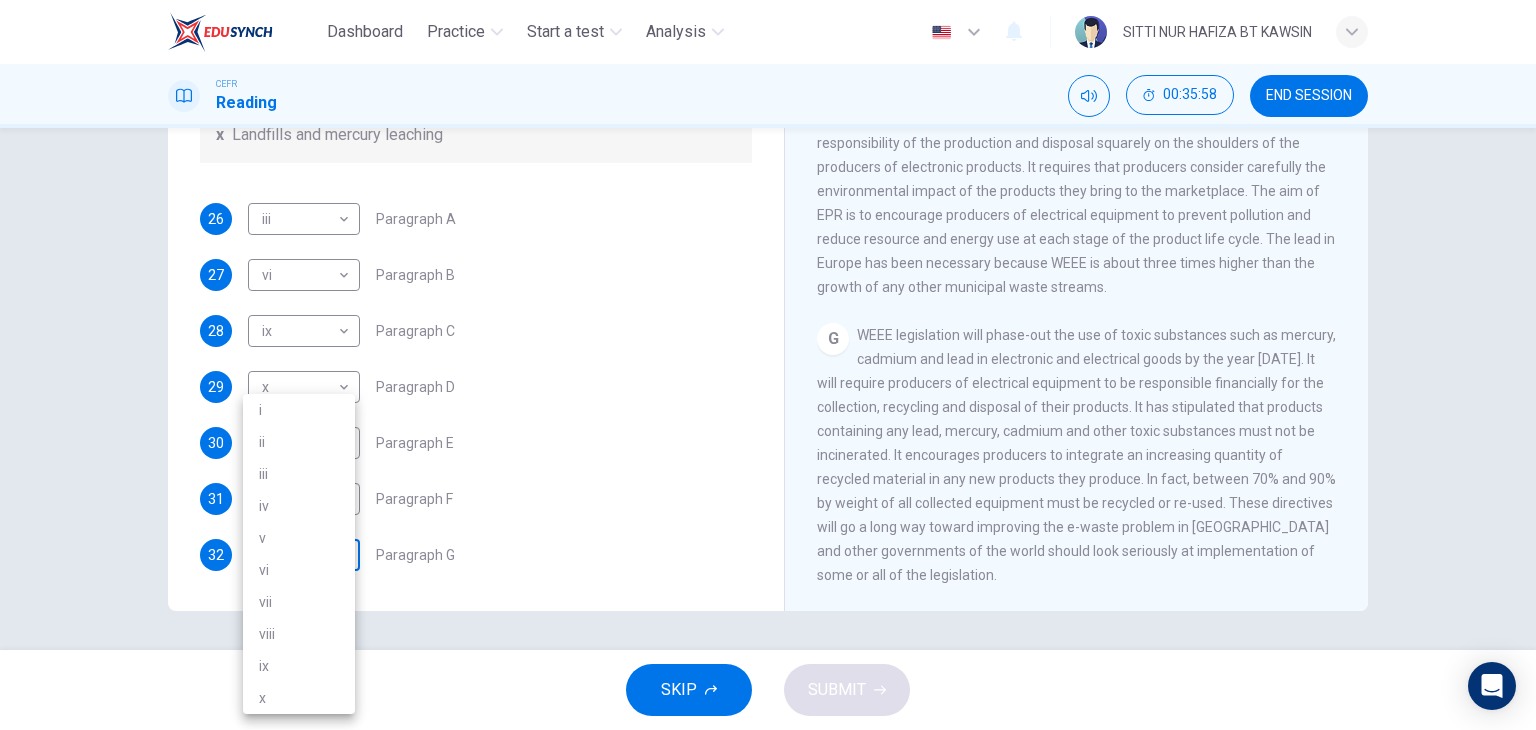 click on "Dashboard Practice Start a test Analysis English en ​ SITTI NUR HAFIZA BT KAWSIN CEFR Reading 00:35:58 END SESSION Questions 26 - 32 The Reading Passage has 7 paragraphs,  A-G .
Choose the correct heading for each paragraph from the list of headings below.
Write the correct number,  i-x , in the boxes below. List of Headings i Exporting e-waste ii The hazards of burning computer junk iii Blame developed countries for e-waste iv Landfills are not satisfactory v Producer’s legal responsibility vi The dangers of computer circuit boards vii Electronic changes bring waste viii European e-waste laws ix The dangerous substances found in computers x Landfills and mercury leaching 26 iii iii ​ Paragraph A 27 vi vi ​ Paragraph B 28 ix ix ​ Paragraph C 29 x x ​ Paragraph D 30 i i ​ Paragraph E 31 viii viii ​ Paragraph F 32 ​ ​ Paragraph G The Intense Rate of Change in the World CLICK TO ZOOM Click to Zoom A B C D E F G SKIP SUBMIT EduSynch - Online Language Proficiency Testing
Dashboard i v" at bounding box center (768, 365) 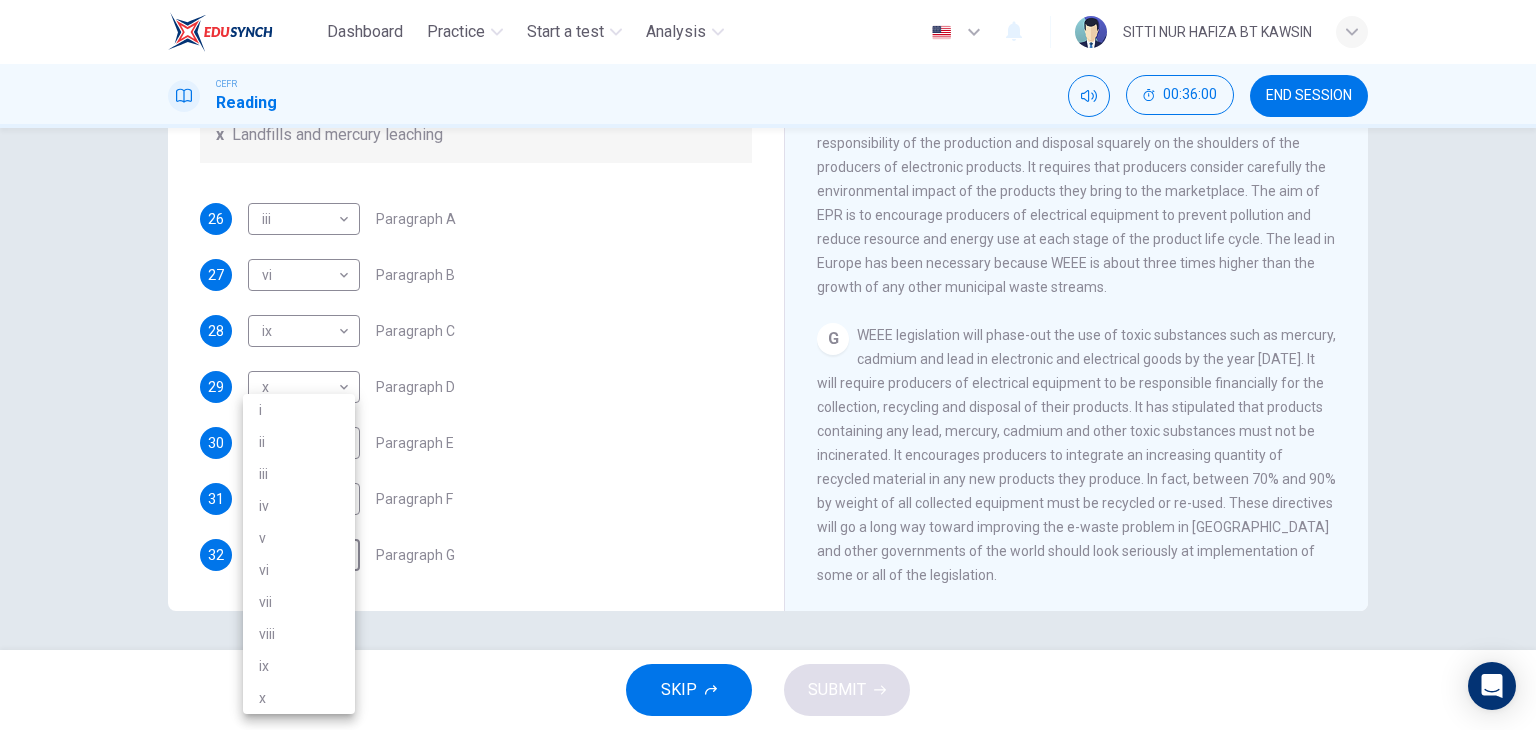 click on "v" at bounding box center (299, 538) 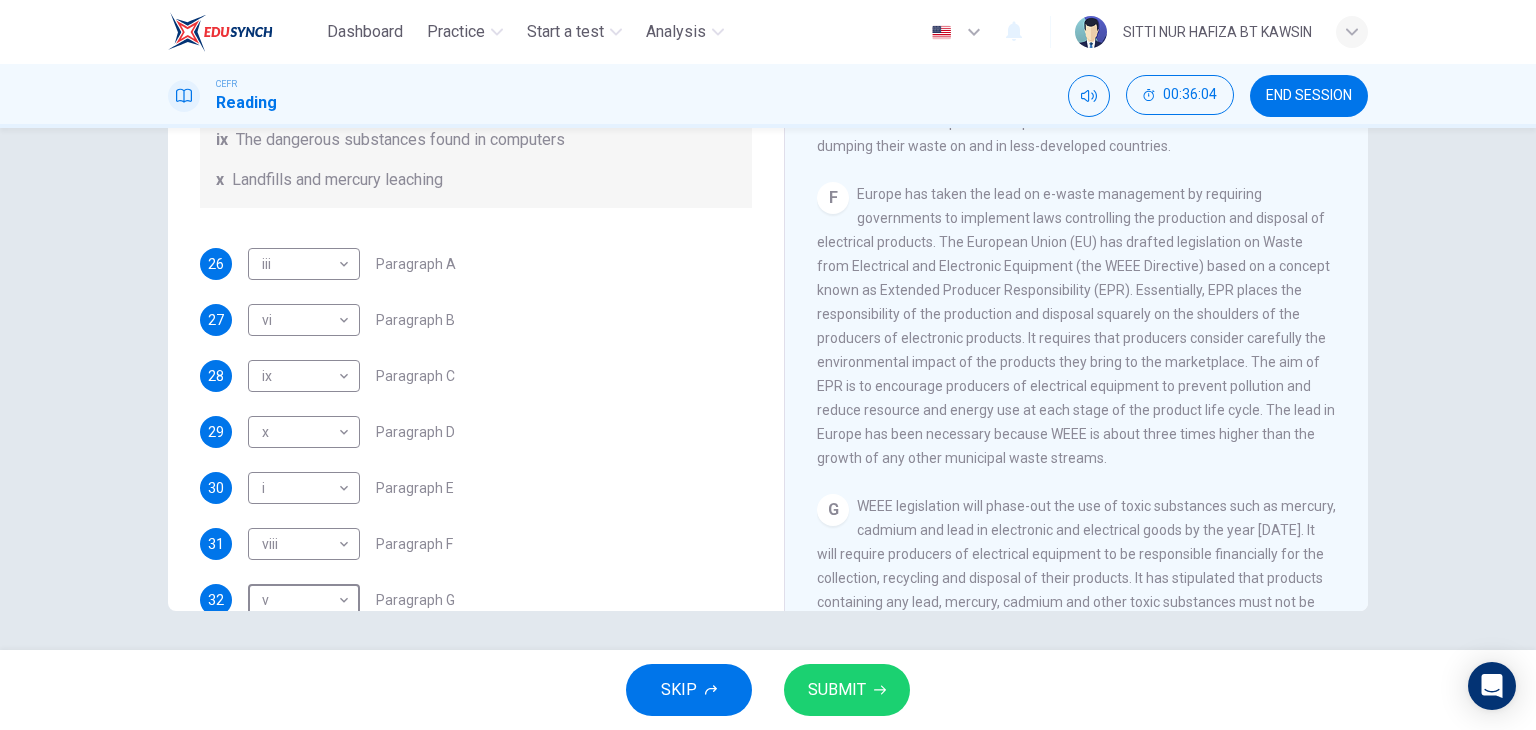 scroll, scrollTop: 1706, scrollLeft: 0, axis: vertical 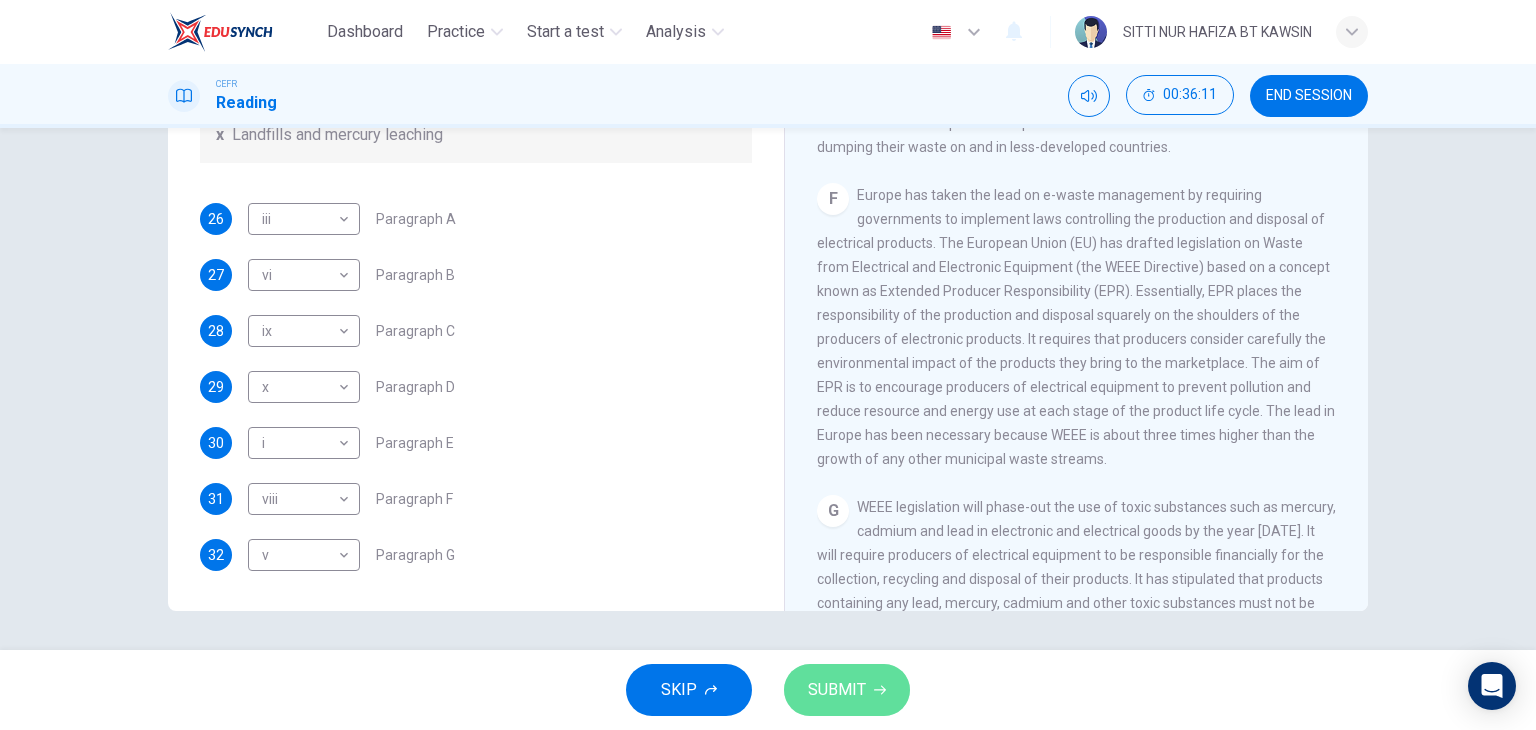 click on "SUBMIT" at bounding box center (837, 690) 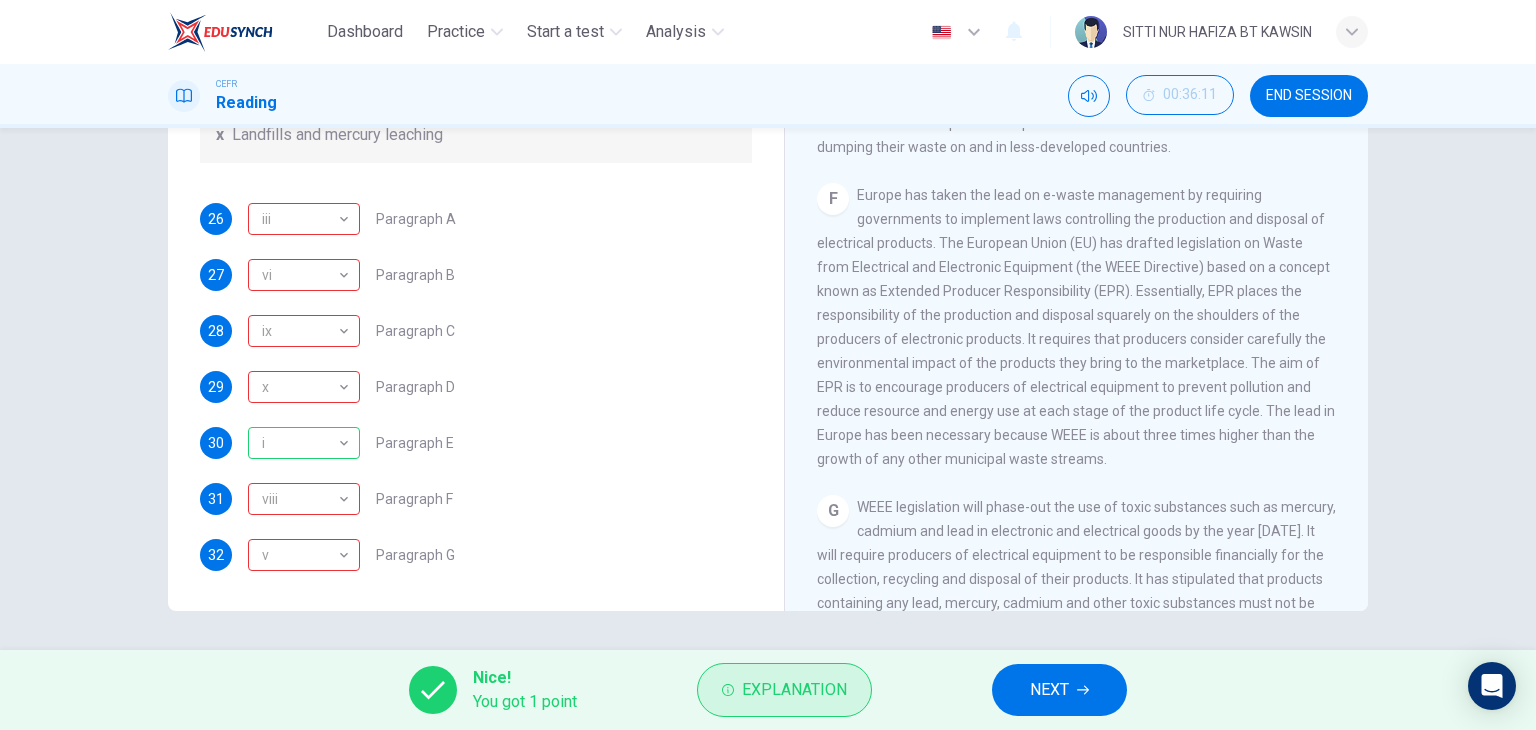 click on "Explanation" at bounding box center (794, 690) 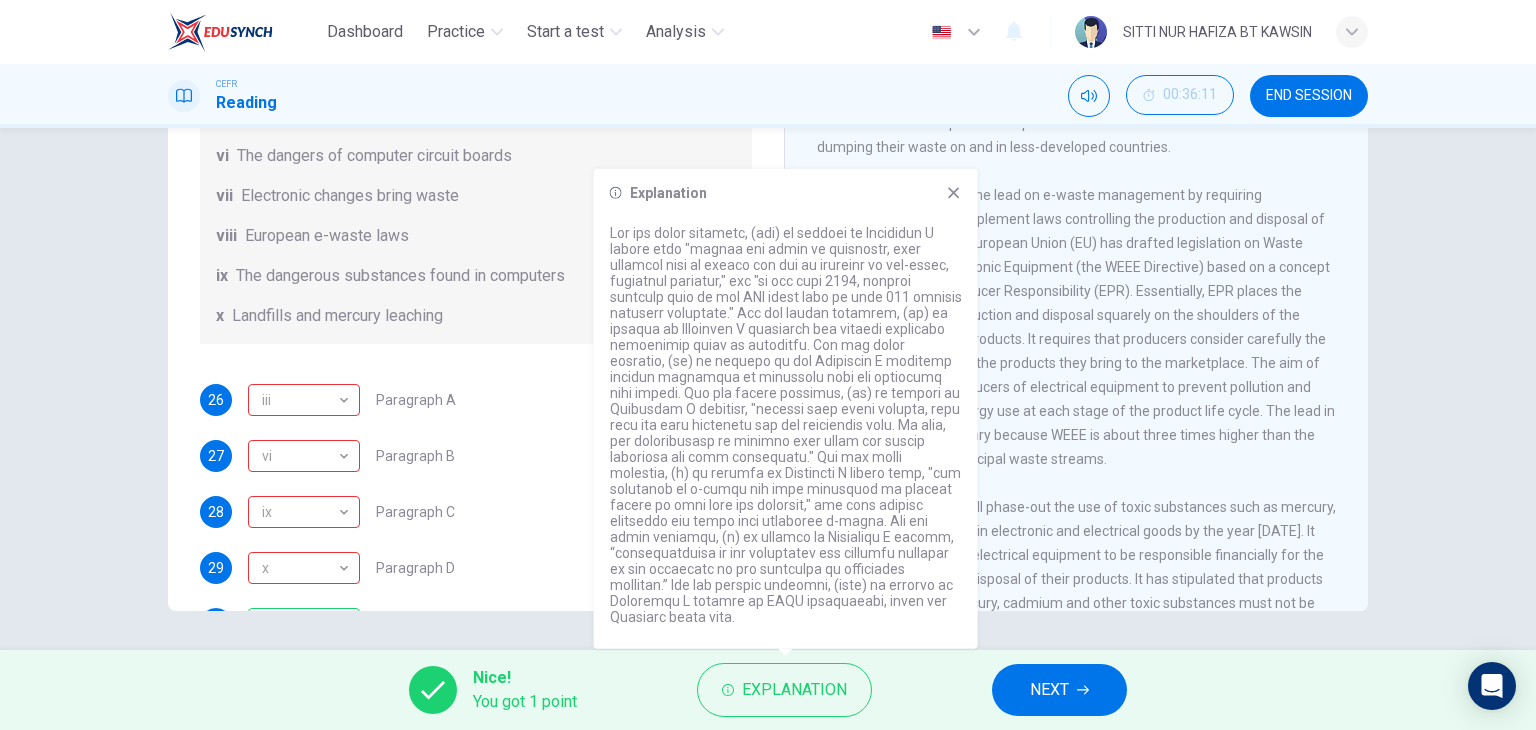 scroll, scrollTop: 488, scrollLeft: 0, axis: vertical 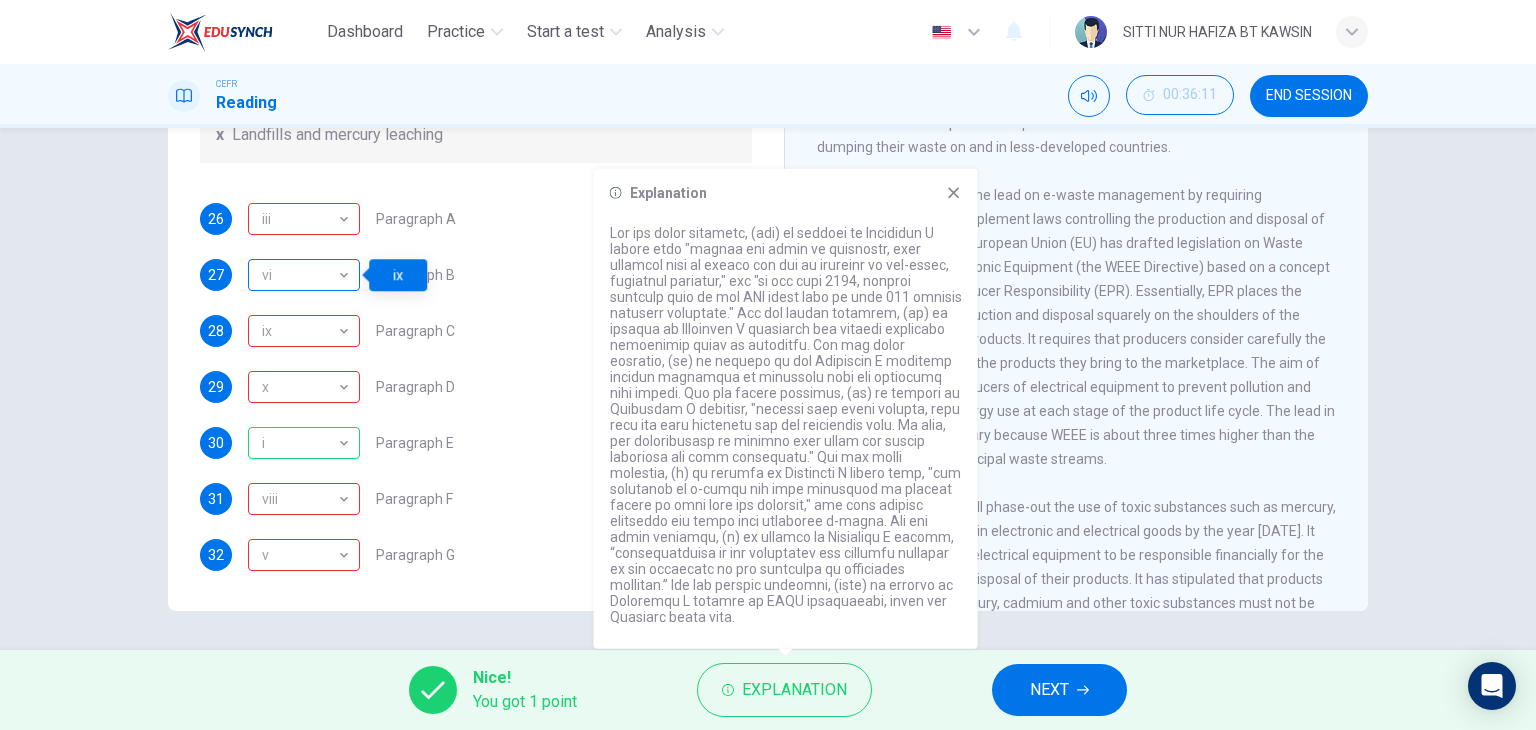 click on "vi" at bounding box center (300, 275) 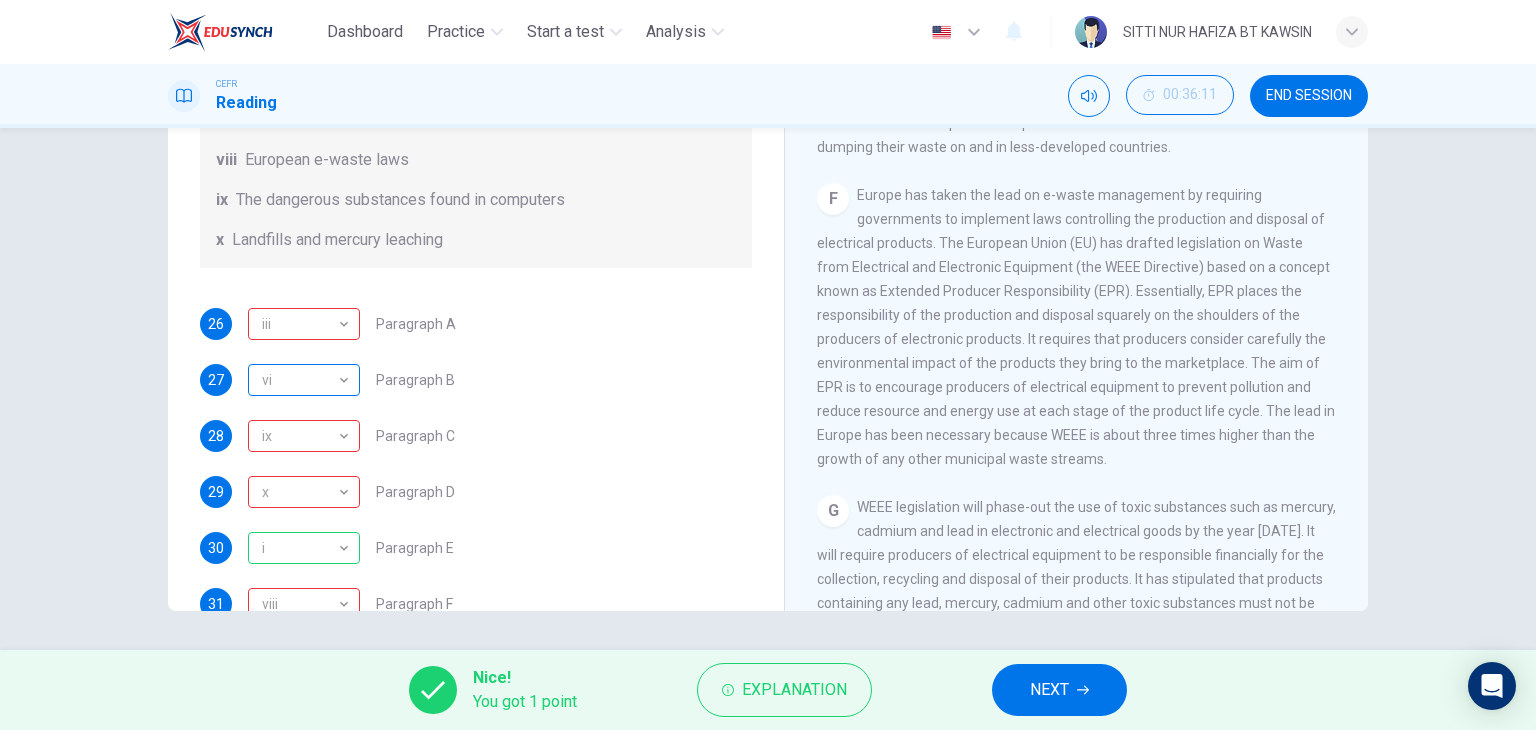scroll, scrollTop: 361, scrollLeft: 0, axis: vertical 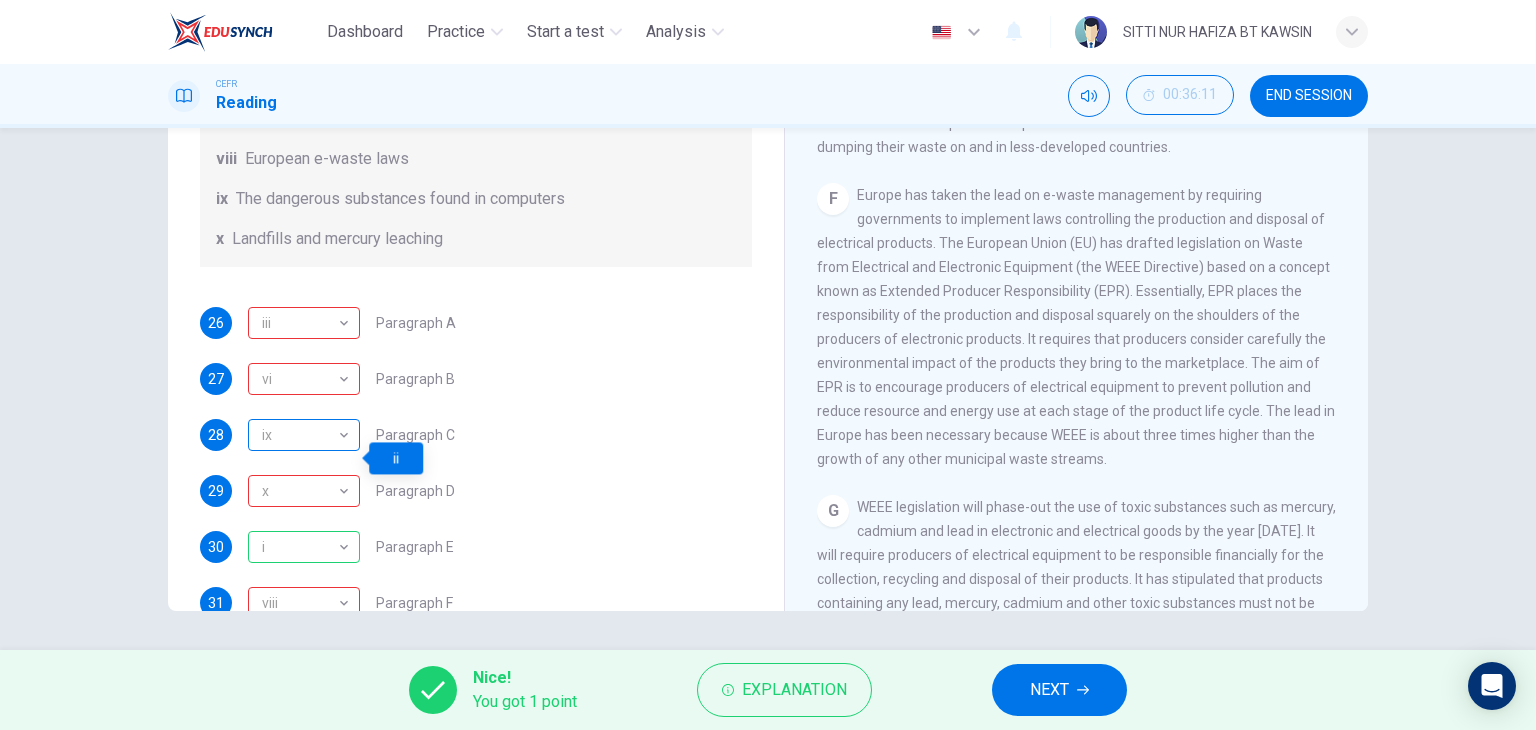 click on "ix" at bounding box center (300, 435) 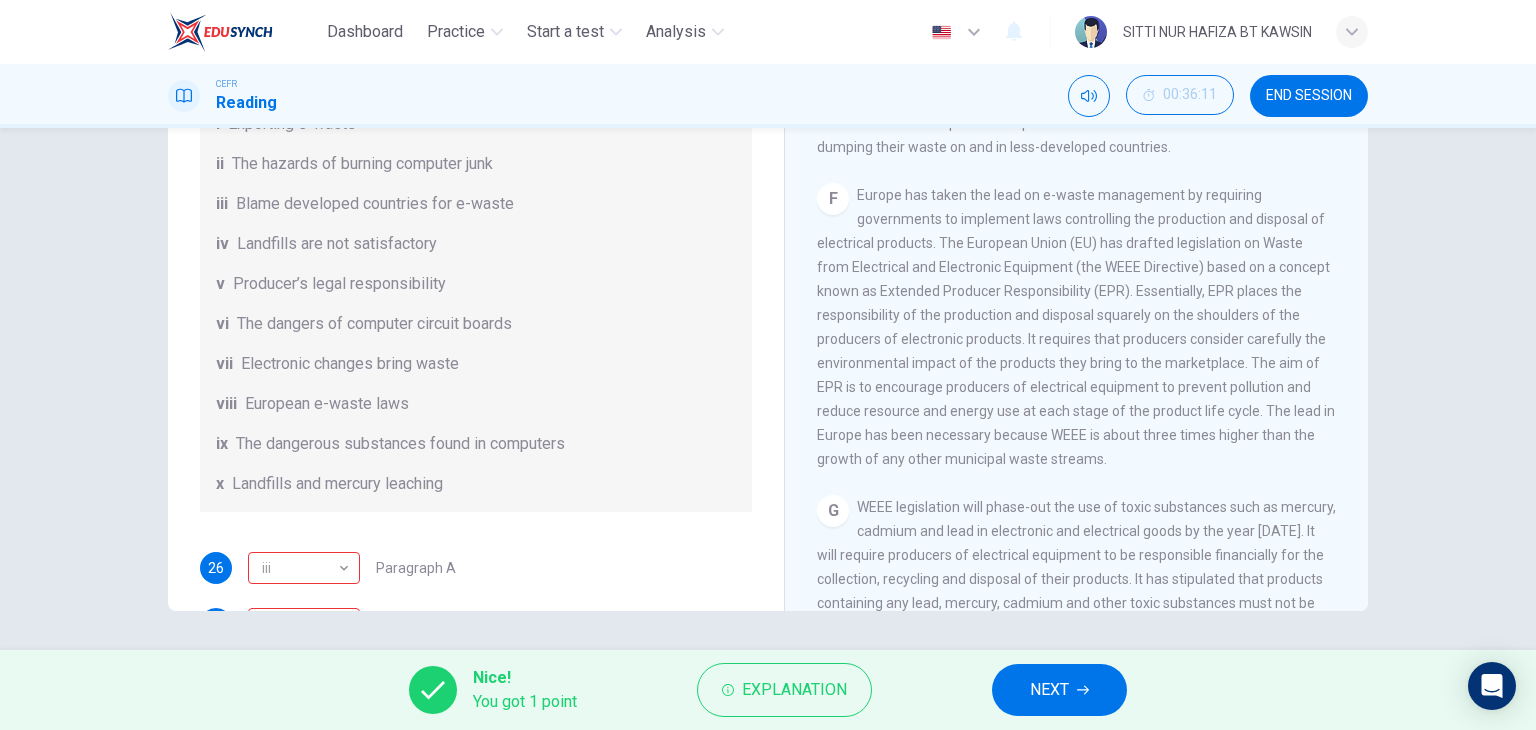 scroll, scrollTop: 488, scrollLeft: 0, axis: vertical 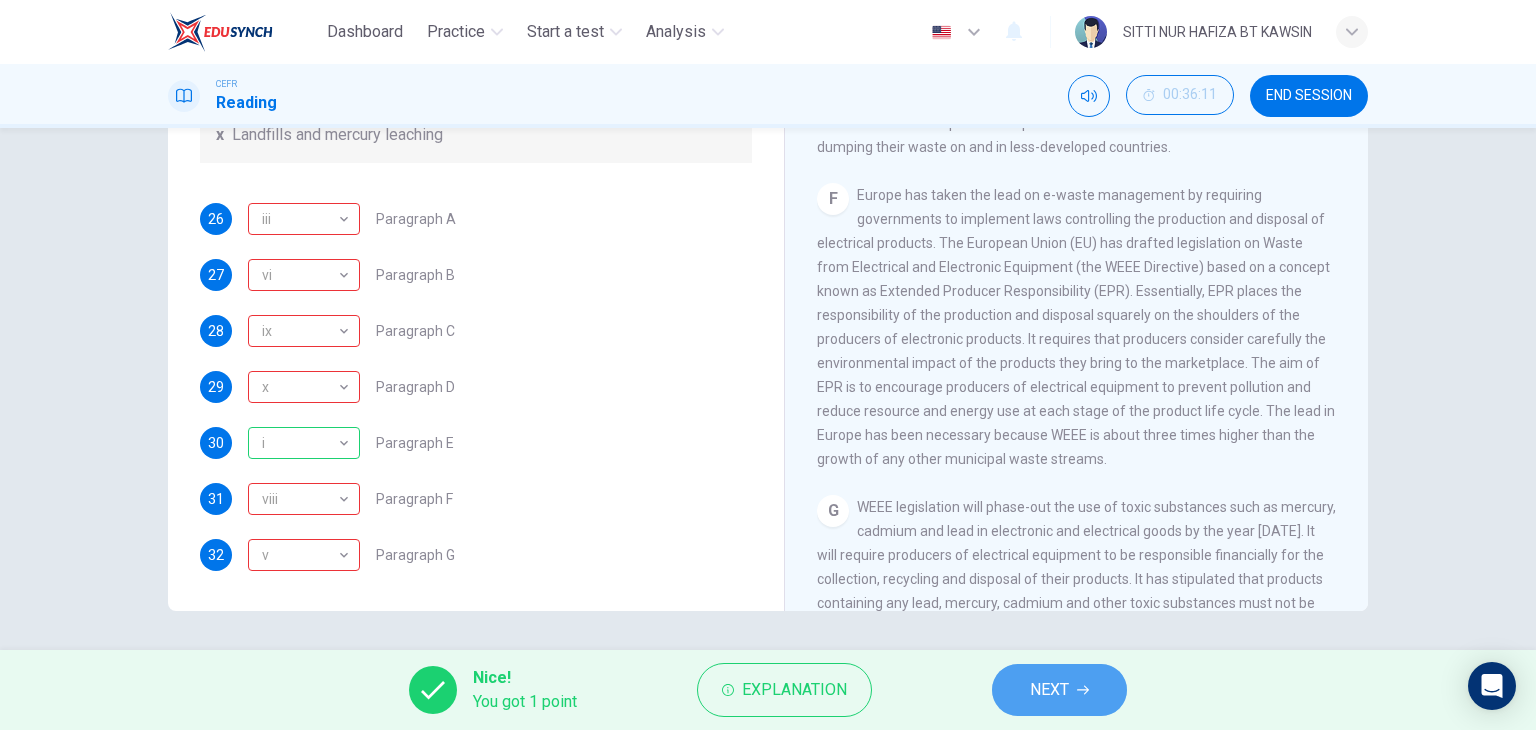 click on "NEXT" at bounding box center [1059, 690] 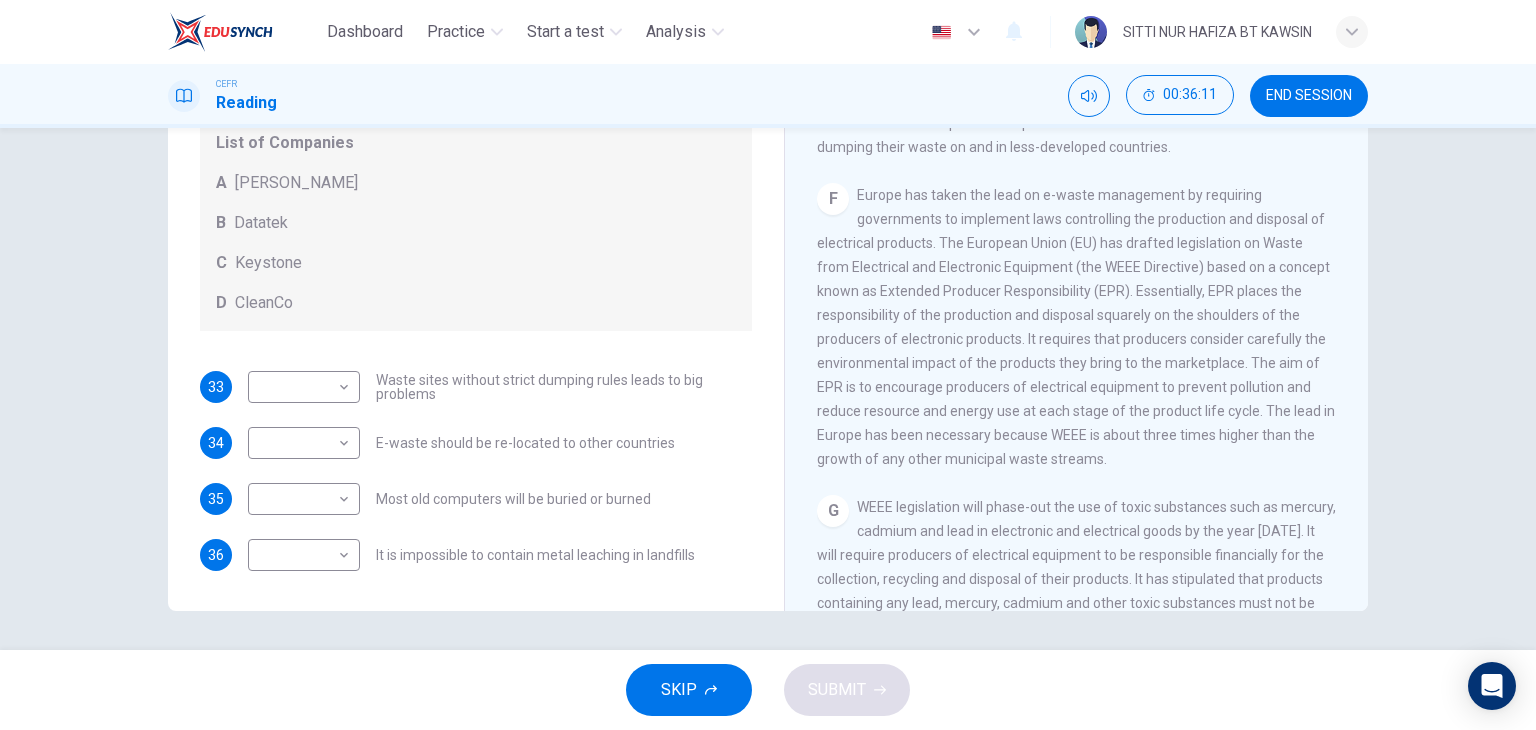 scroll, scrollTop: 104, scrollLeft: 0, axis: vertical 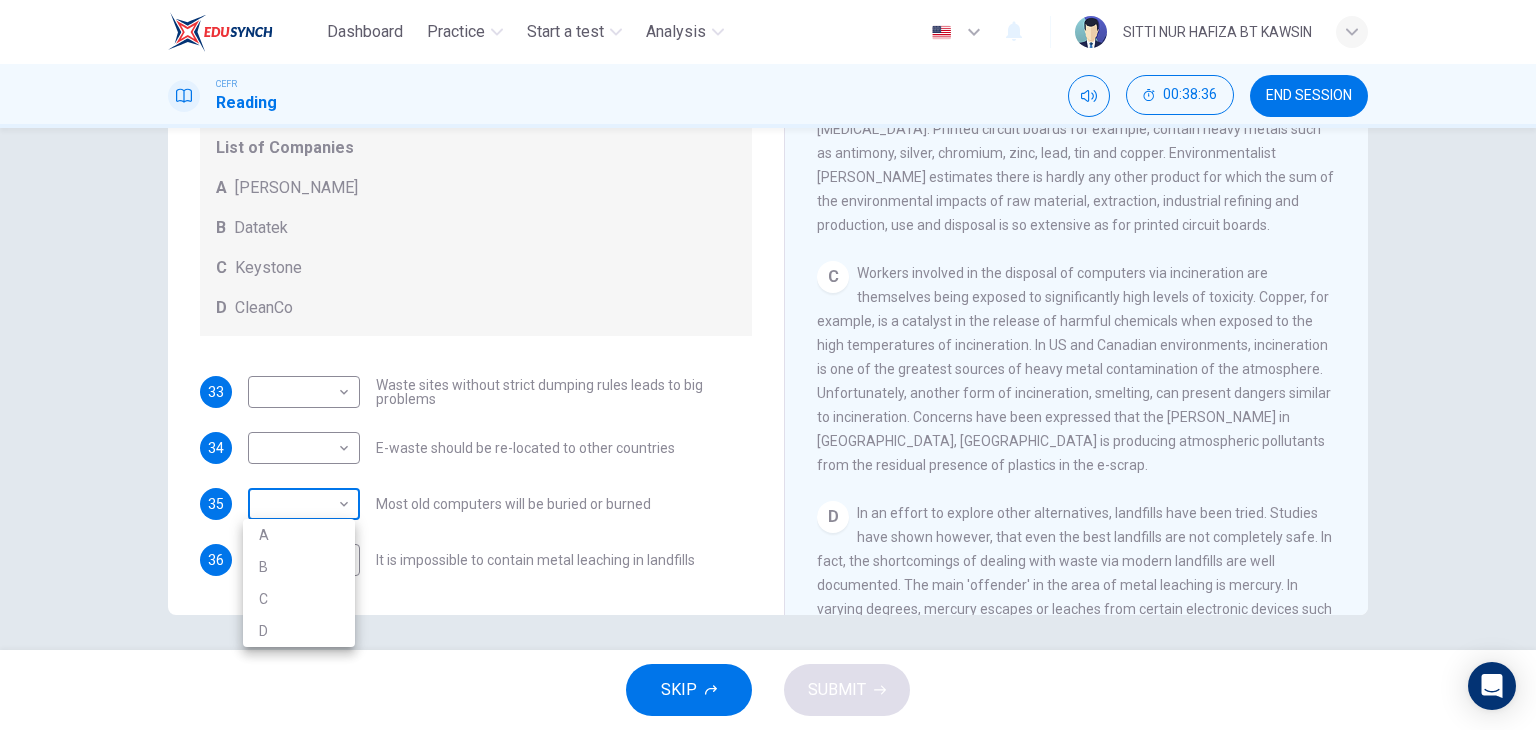 click on "Dashboard Practice Start a test Analysis English en ​ SITTI NUR HAFIZA BT KAWSIN CEFR Reading 00:38:36 END SESSION Questions 33 - 36 Look at the following list of statements and the list of
companies below.
Match each statement with the correct company. Write the correct letter A-D in the boxes below on your answer sheet.
NB  You may use any letter more than once. List of Companies A Noranda Smelter B Datatek C Keystone D CleanCo 33 ​ ​ Waste sites without strict dumping rules leads to big problems 34 ​ ​ E-waste should be re-located to other countries 35 ​ ​ Most old computers will be buried or burned 36 ​ ​ It is impossible to contain metal leaching in landfills The Intense Rate of Change in the World CLICK TO ZOOM Click to Zoom A B C D E F G SKIP SUBMIT EduSynch - Online Language Proficiency Testing
Dashboard Practice Start a test Analysis Notifications © Copyright  2025 A B C D" at bounding box center [768, 365] 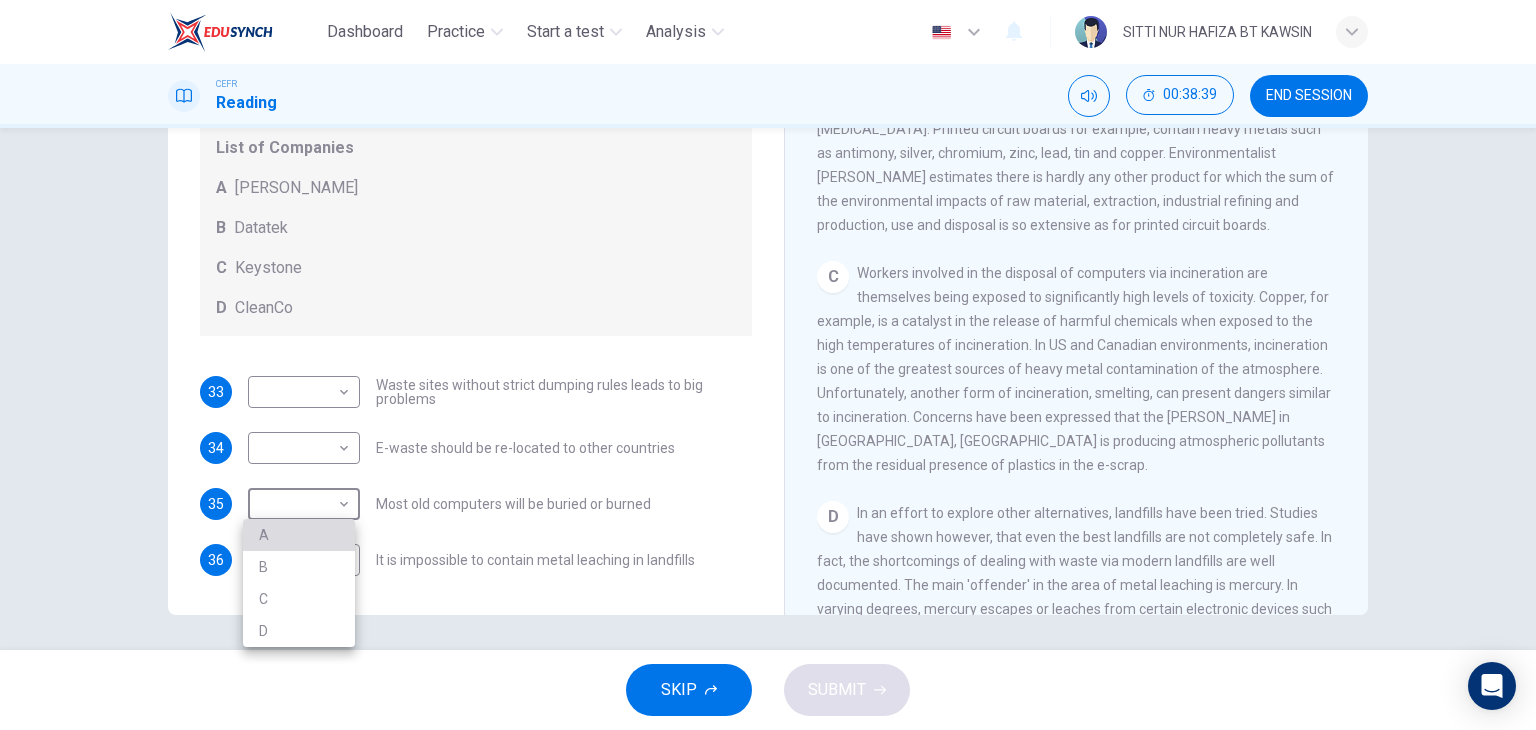 click on "A" at bounding box center [299, 535] 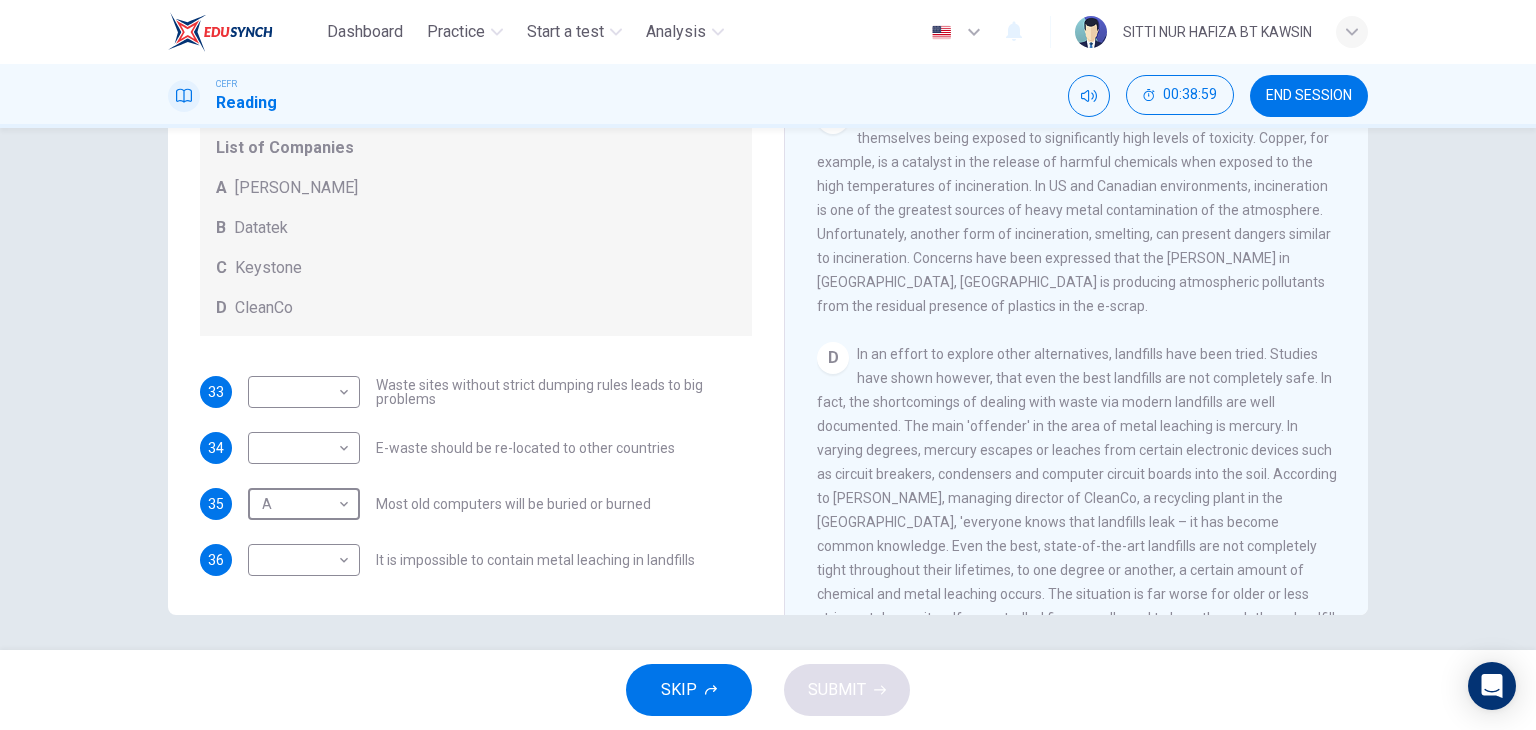 scroll, scrollTop: 904, scrollLeft: 0, axis: vertical 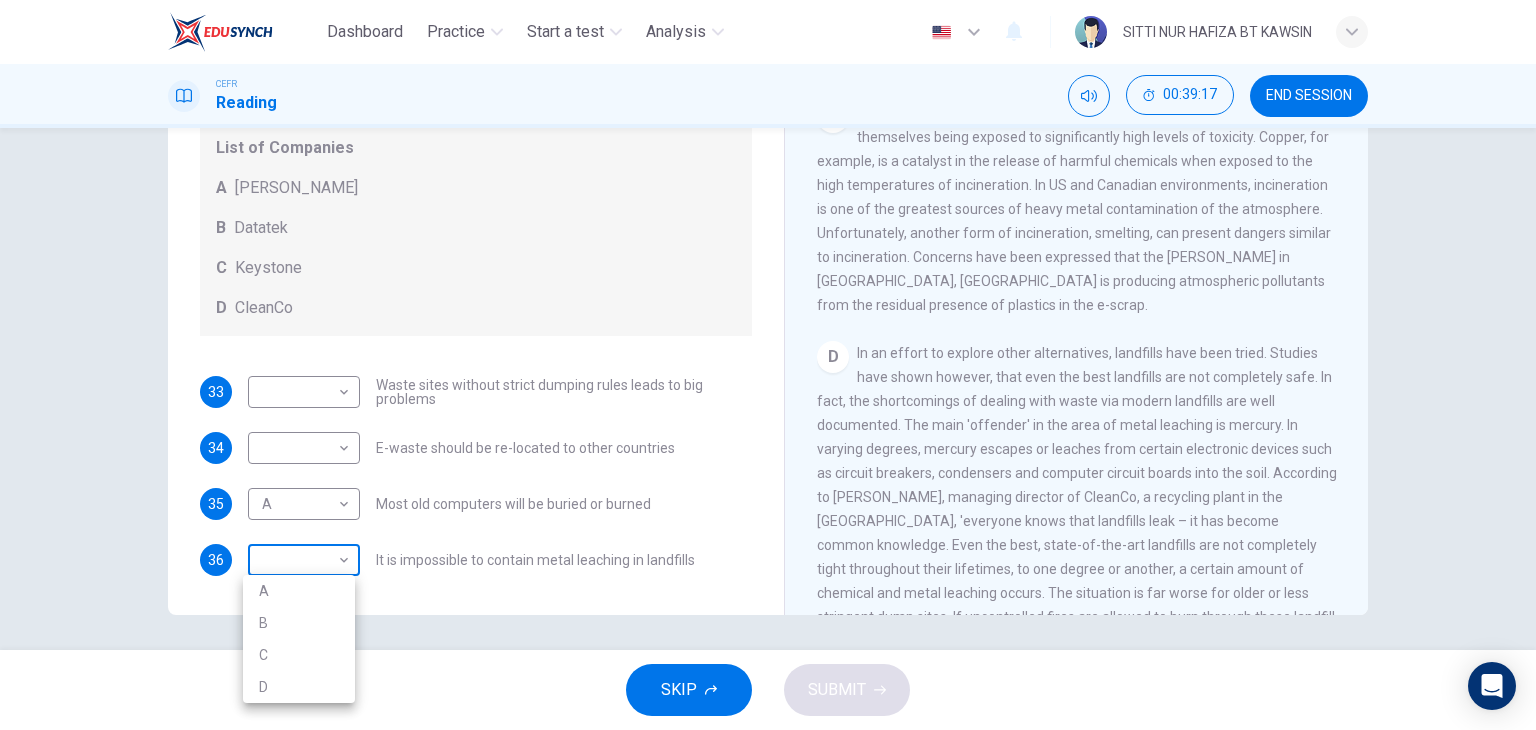 click on "Dashboard Practice Start a test Analysis English en ​ SITTI NUR HAFIZA BT KAWSIN CEFR Reading 00:39:17 END SESSION Questions 33 - 36 Look at the following list of statements and the list of
companies below.
Match each statement with the correct company. Write the correct letter A-D in the boxes below on your answer sheet.
NB  You may use any letter more than once. List of Companies A Noranda Smelter B Datatek C Keystone D CleanCo 33 ​ ​ Waste sites without strict dumping rules leads to big problems 34 ​ ​ E-waste should be re-located to other countries 35 A A ​ Most old computers will be buried or burned 36 ​ ​ It is impossible to contain metal leaching in landfills The Intense Rate of Change in the World CLICK TO ZOOM Click to Zoom A B C D E F G SKIP SUBMIT EduSynch - Online Language Proficiency Testing
Dashboard Practice Start a test Analysis Notifications © Copyright  2025 A B C D" at bounding box center (768, 365) 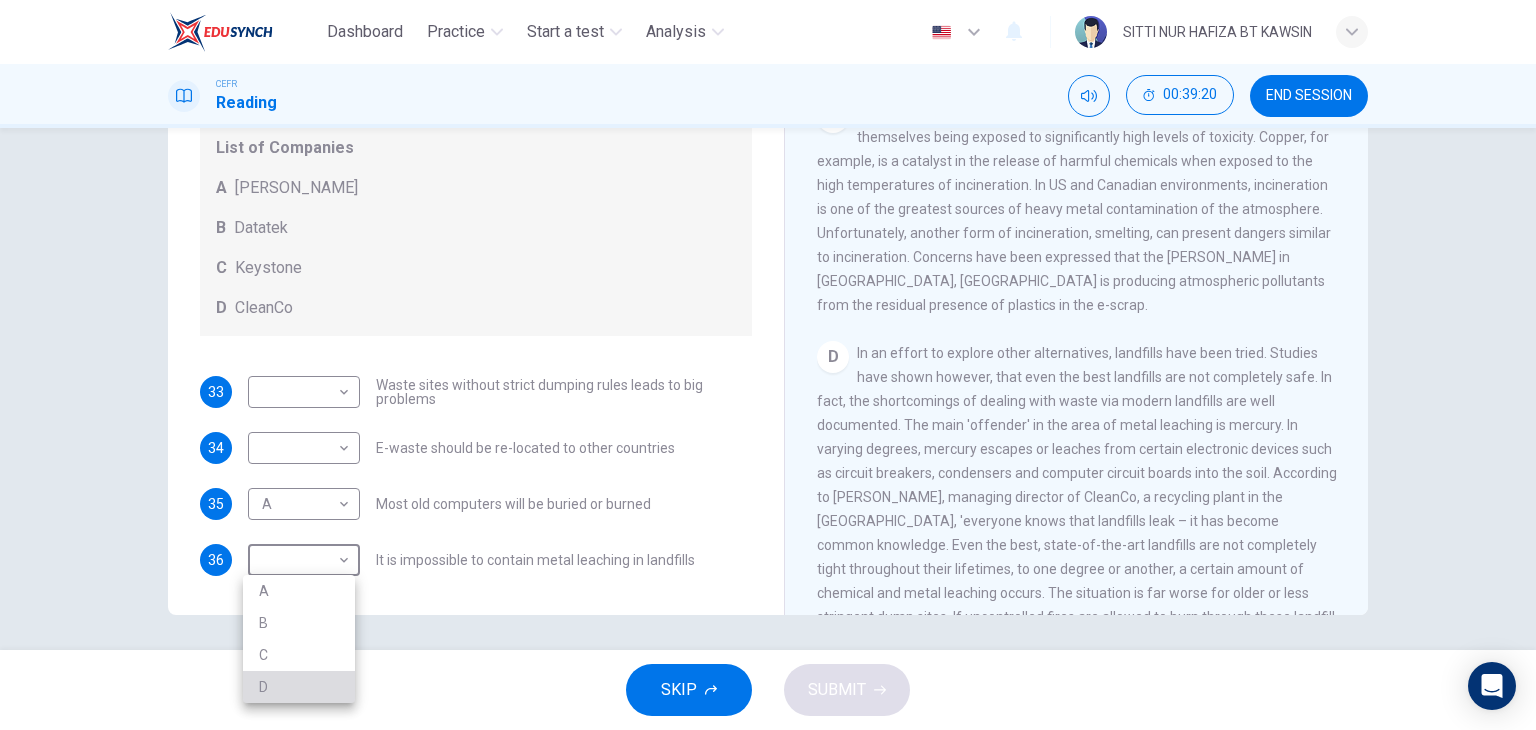 click on "D" at bounding box center [299, 687] 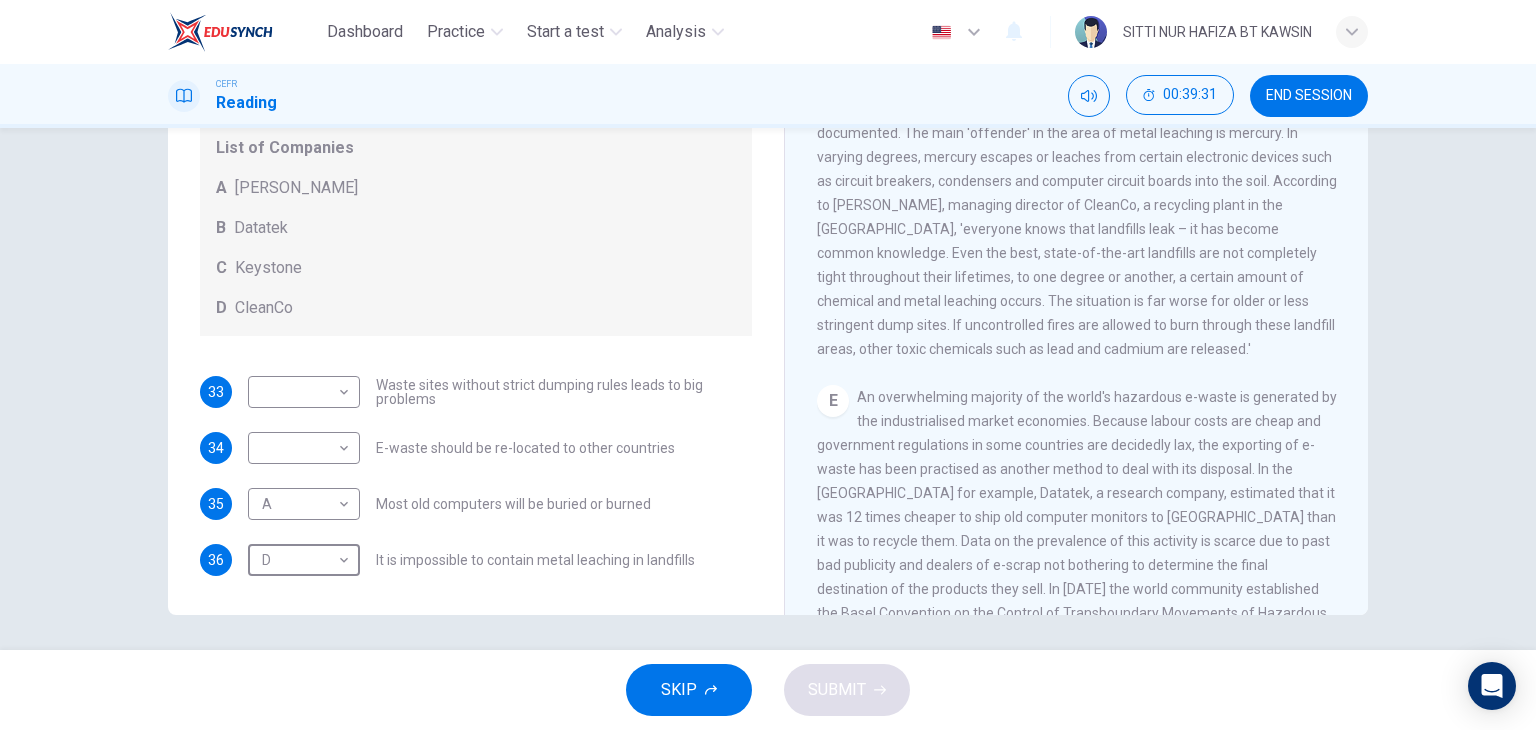 scroll, scrollTop: 1200, scrollLeft: 0, axis: vertical 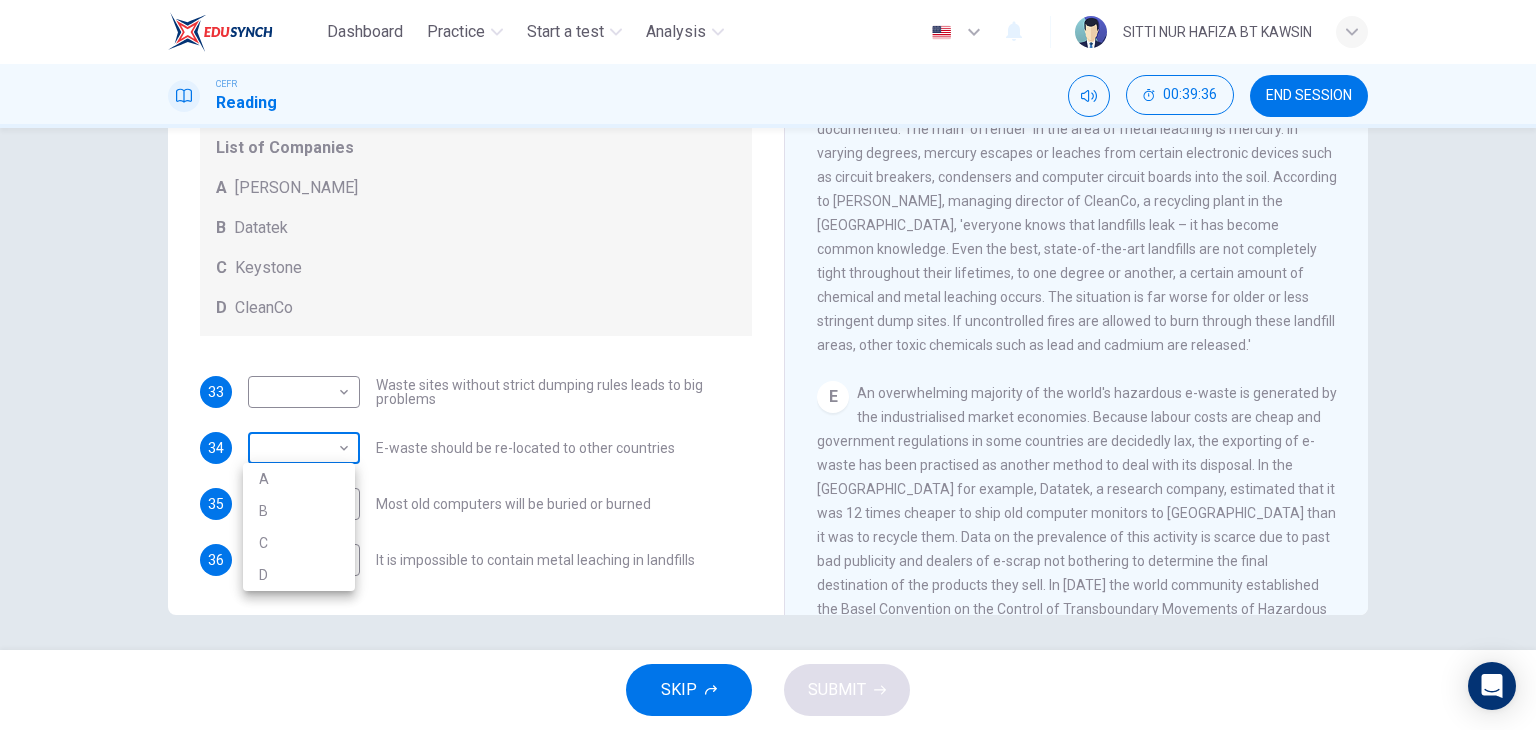 click on "Dashboard Practice Start a test Analysis English en ​ SITTI NUR HAFIZA BT KAWSIN CEFR Reading 00:39:36 END SESSION Questions 33 - 36 Look at the following list of statements and the list of
companies below.
Match each statement with the correct company. Write the correct letter A-D in the boxes below on your answer sheet.
NB  You may use any letter more than once. List of Companies A Noranda Smelter B Datatek C Keystone D CleanCo 33 ​ ​ Waste sites without strict dumping rules leads to big problems 34 ​ ​ E-waste should be re-located to other countries 35 A A ​ Most old computers will be buried or burned 36 D D ​ It is impossible to contain metal leaching in landfills The Intense Rate of Change in the World CLICK TO ZOOM Click to Zoom A B C D E F G SKIP SUBMIT EduSynch - Online Language Proficiency Testing
Dashboard Practice Start a test Analysis Notifications © Copyright  2025 A B C D" at bounding box center [768, 365] 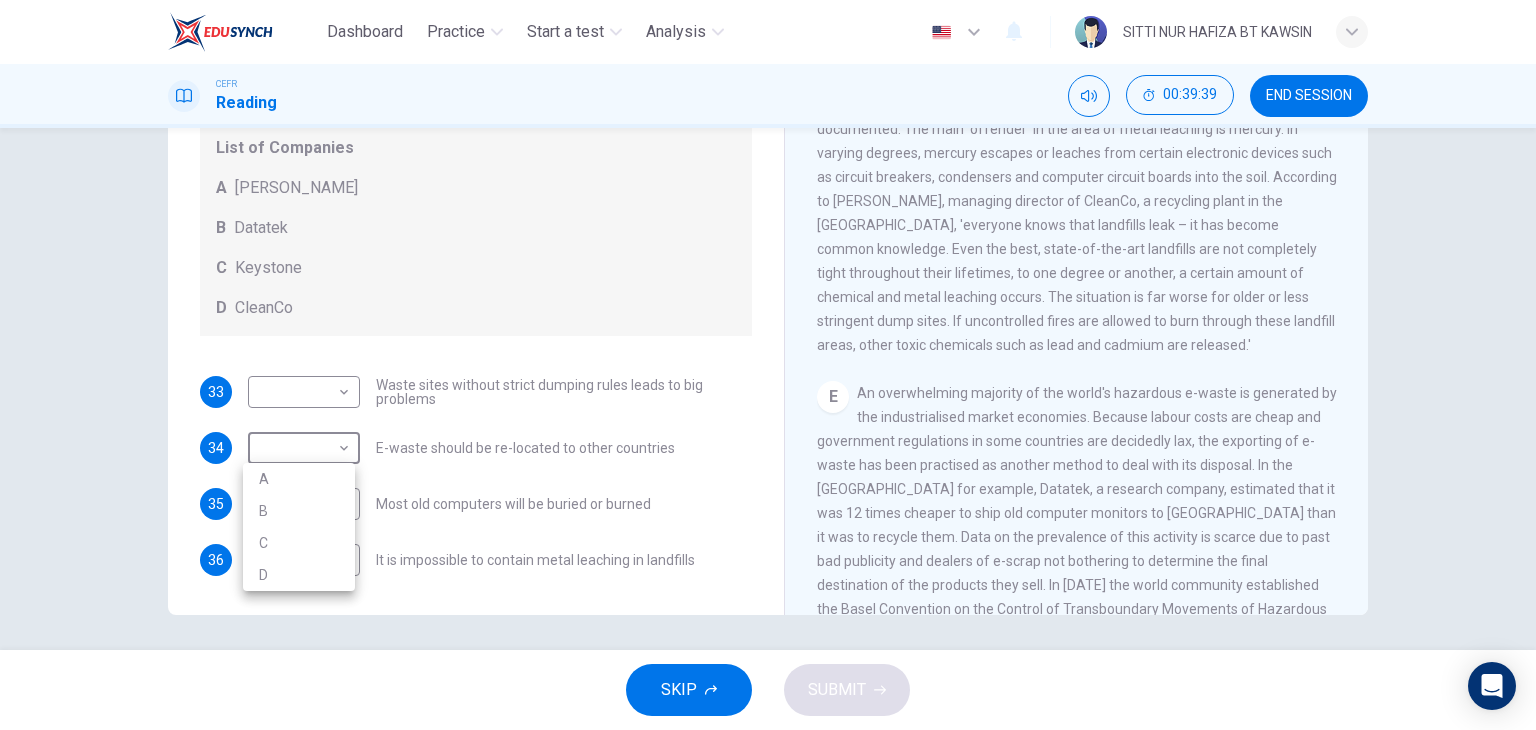 click on "B" at bounding box center (299, 511) 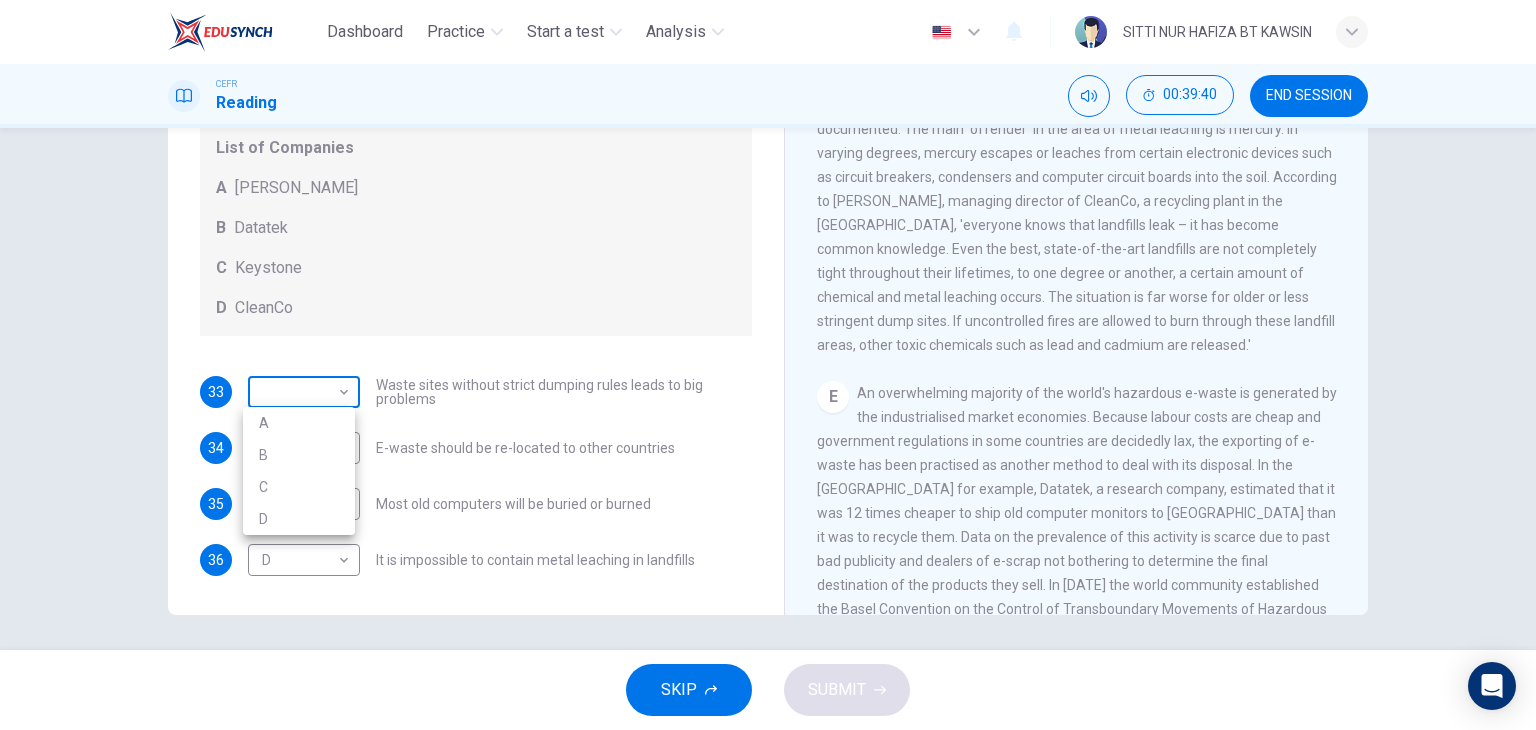click on "Dashboard Practice Start a test Analysis English en ​ SITTI NUR HAFIZA BT KAWSIN CEFR Reading 00:39:40 END SESSION Questions 33 - 36 Look at the following list of statements and the list of
companies below.
Match each statement with the correct company. Write the correct letter A-D in the boxes below on your answer sheet.
NB  You may use any letter more than once. List of Companies A Noranda Smelter B Datatek C Keystone D CleanCo 33 ​ ​ Waste sites without strict dumping rules leads to big problems 34 B B ​ E-waste should be re-located to other countries 35 A A ​ Most old computers will be buried or burned 36 D D ​ It is impossible to contain metal leaching in landfills The Intense Rate of Change in the World CLICK TO ZOOM Click to Zoom A B C D E F G SKIP SUBMIT EduSynch - Online Language Proficiency Testing
Dashboard Practice Start a test Analysis Notifications © Copyright  2025 A B C D" at bounding box center [768, 365] 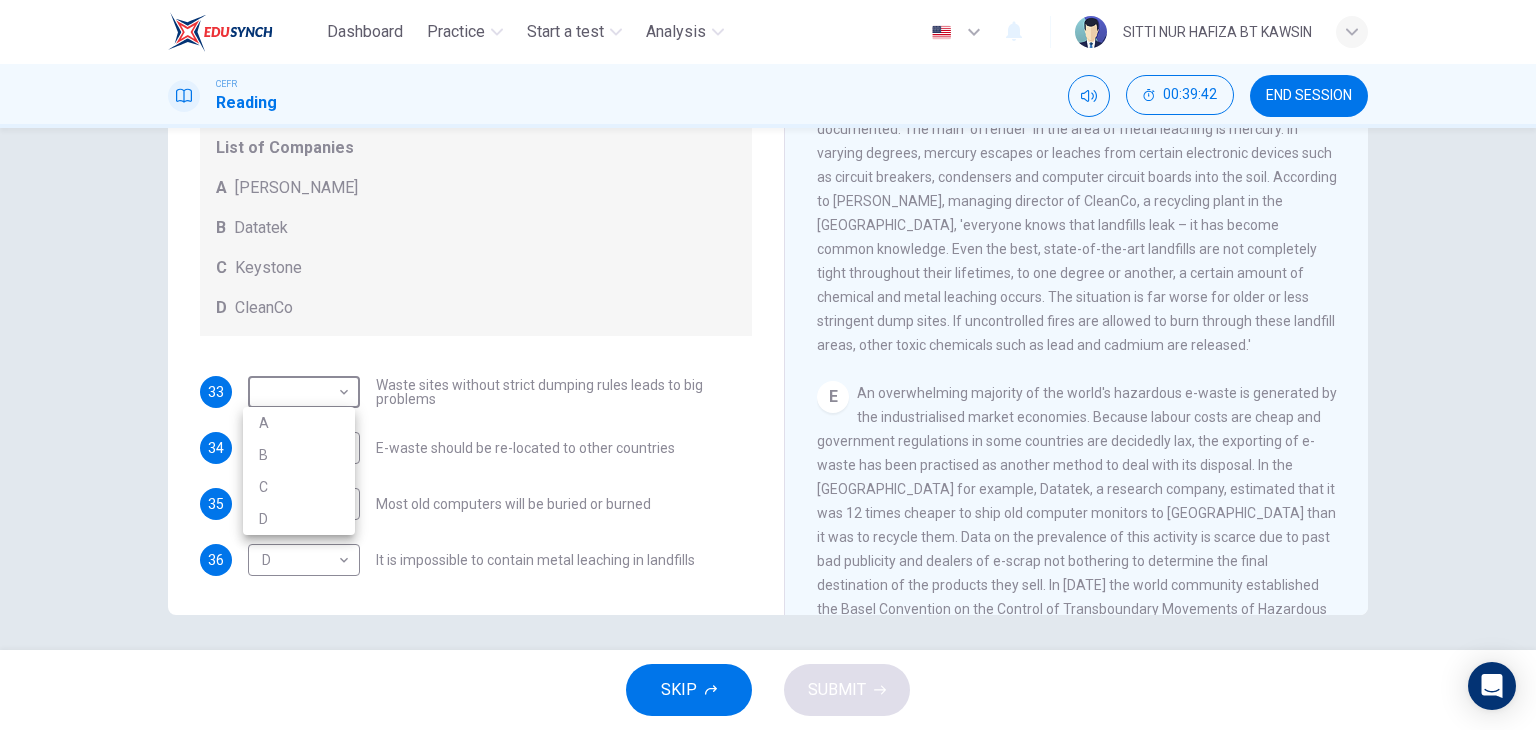 click at bounding box center [768, 365] 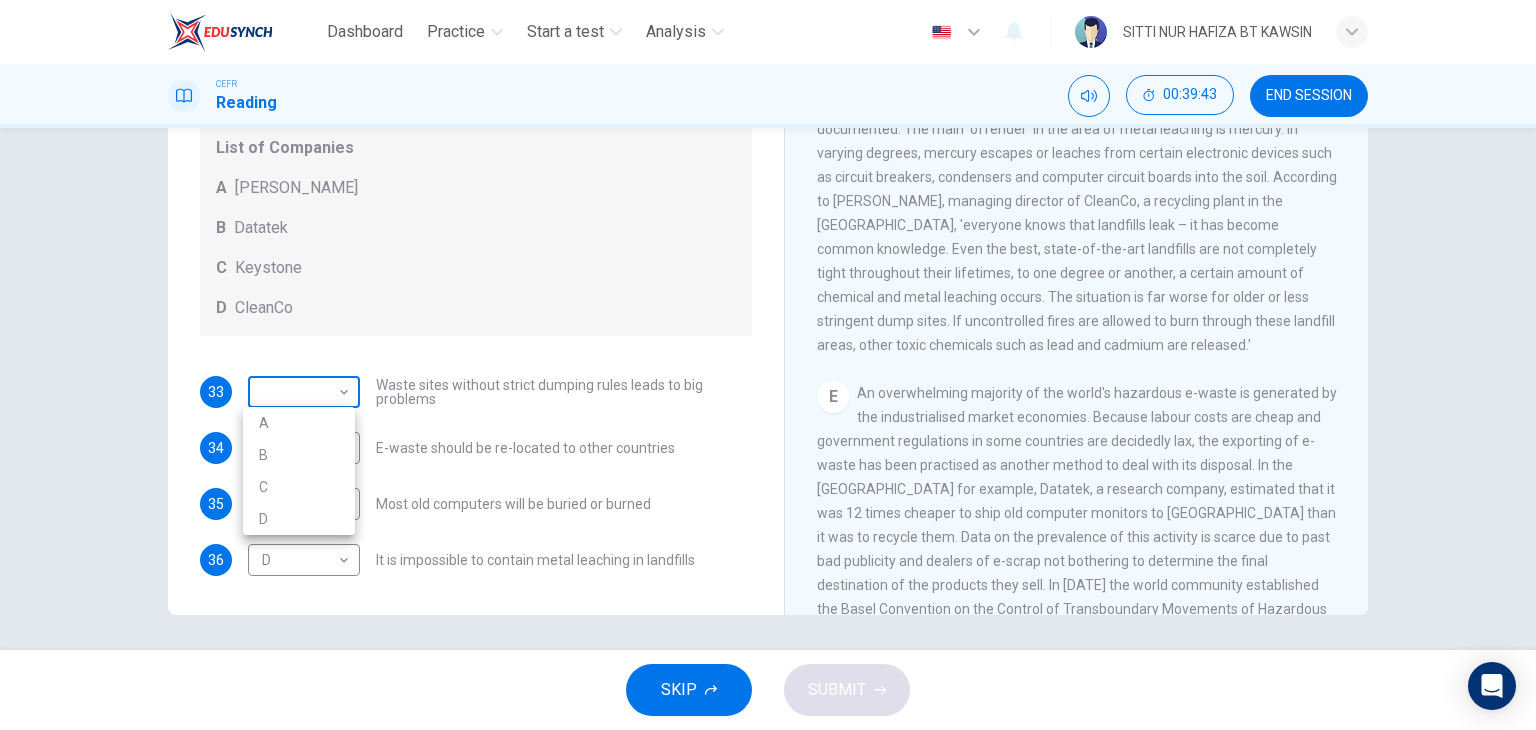 click on "Dashboard Practice Start a test Analysis English en ​ SITTI NUR HAFIZA BT KAWSIN CEFR Reading 00:39:43 END SESSION Questions 33 - 36 Look at the following list of statements and the list of
companies below.
Match each statement with the correct company. Write the correct letter A-D in the boxes below on your answer sheet.
NB  You may use any letter more than once. List of Companies A Noranda Smelter B Datatek C Keystone D CleanCo 33 ​ ​ Waste sites without strict dumping rules leads to big problems 34 B B ​ E-waste should be re-located to other countries 35 A A ​ Most old computers will be buried or burned 36 D D ​ It is impossible to contain metal leaching in landfills The Intense Rate of Change in the World CLICK TO ZOOM Click to Zoom A B C D E F G SKIP SUBMIT EduSynch - Online Language Proficiency Testing
Dashboard Practice Start a test Analysis Notifications © Copyright  2025 A B C D" at bounding box center (768, 365) 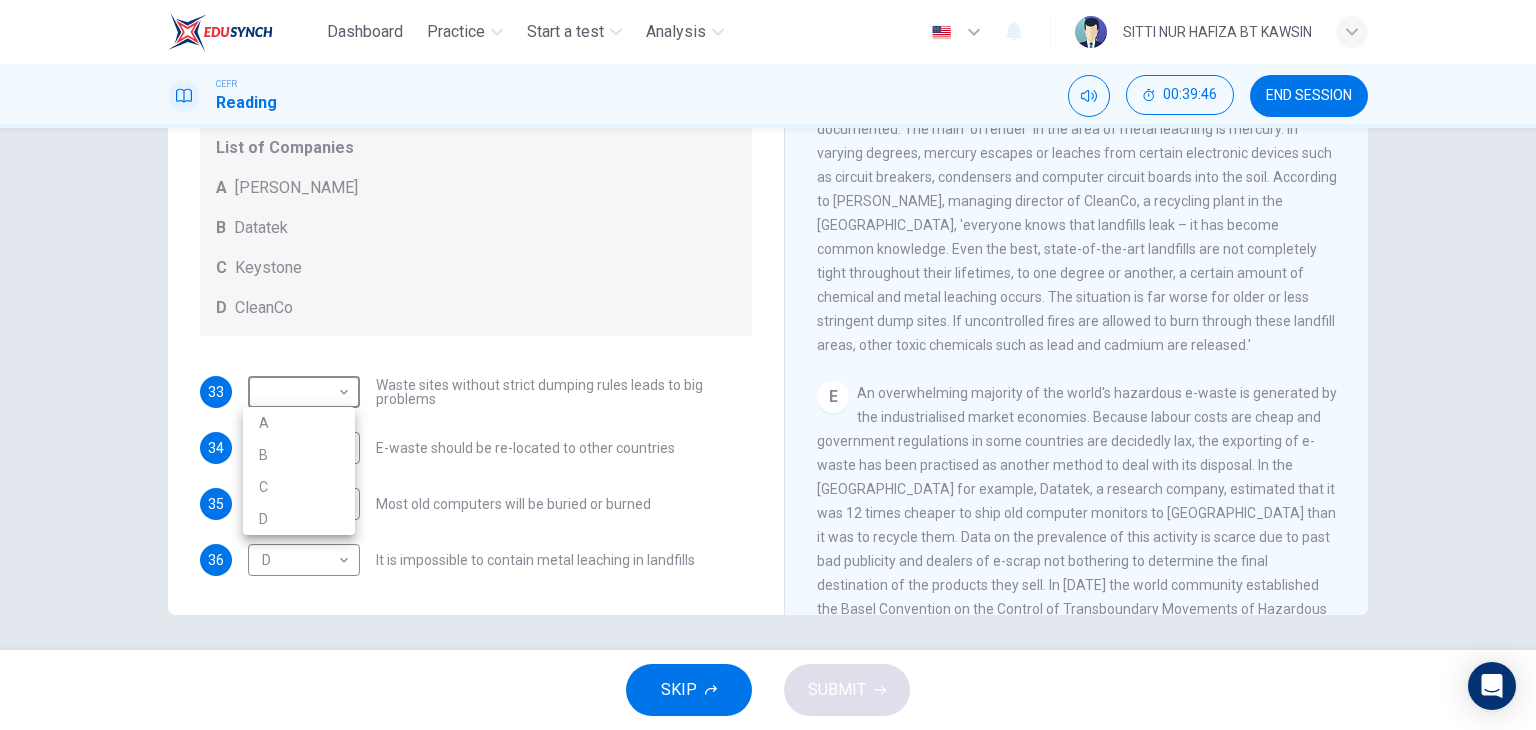 click on "C" at bounding box center [299, 487] 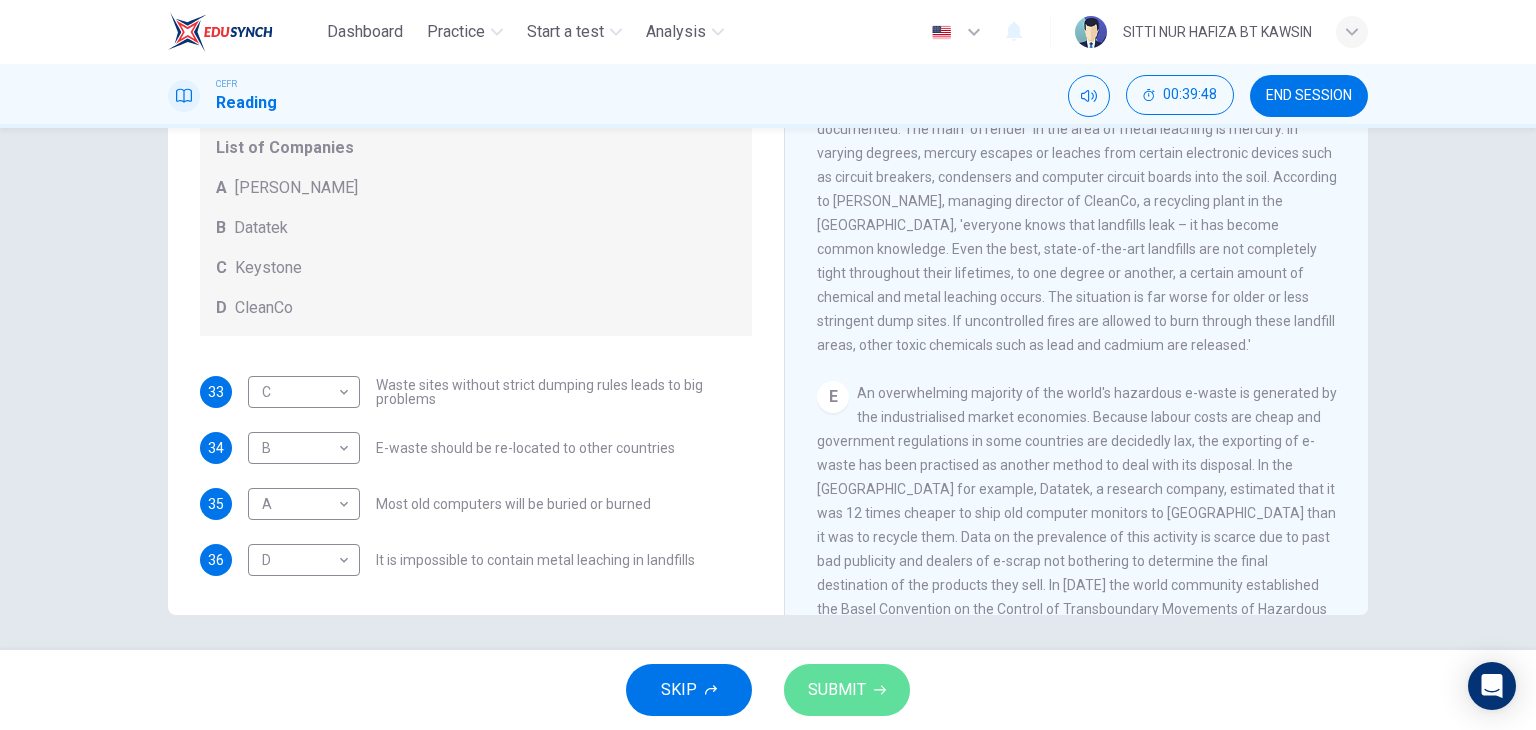 click on "SUBMIT" at bounding box center (847, 690) 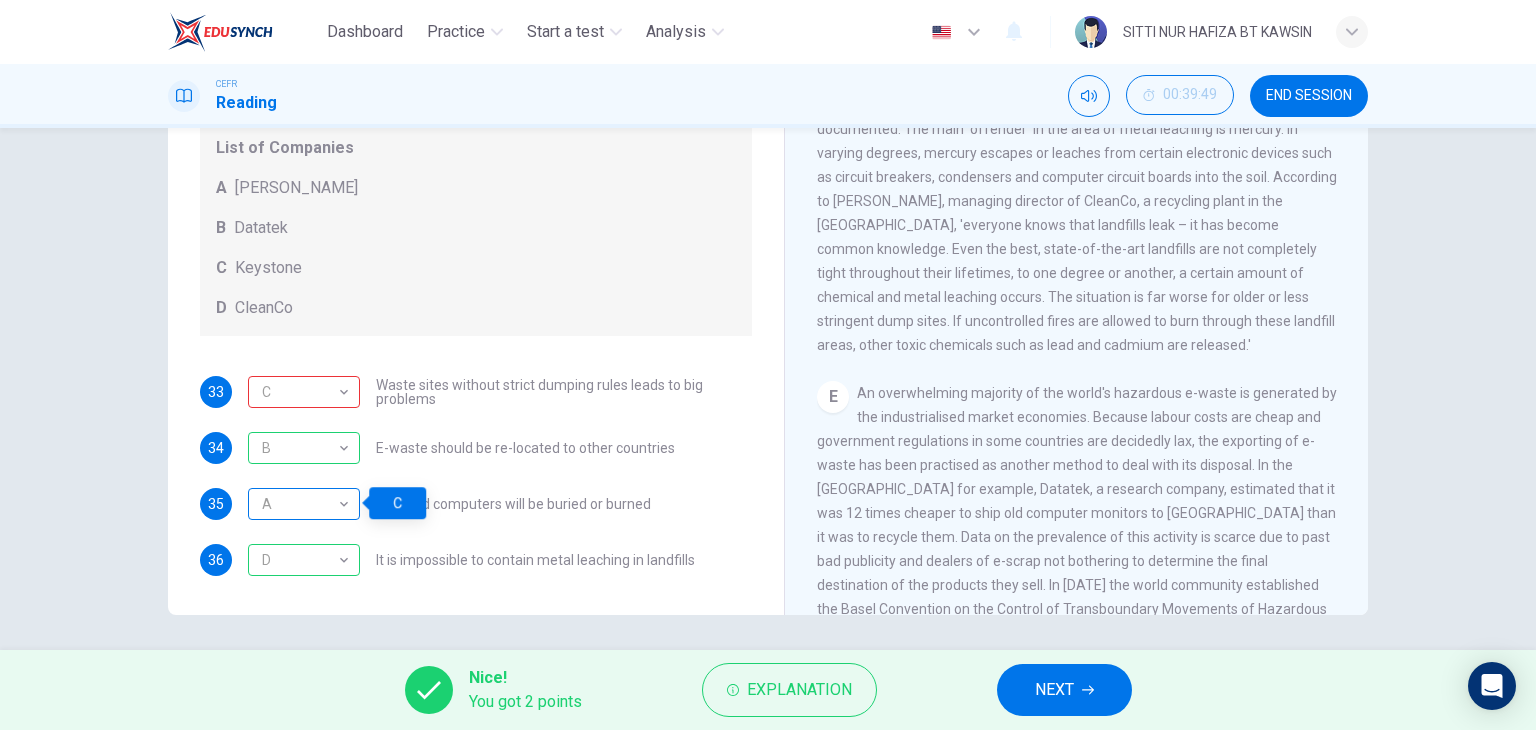 click on "A" at bounding box center [300, 504] 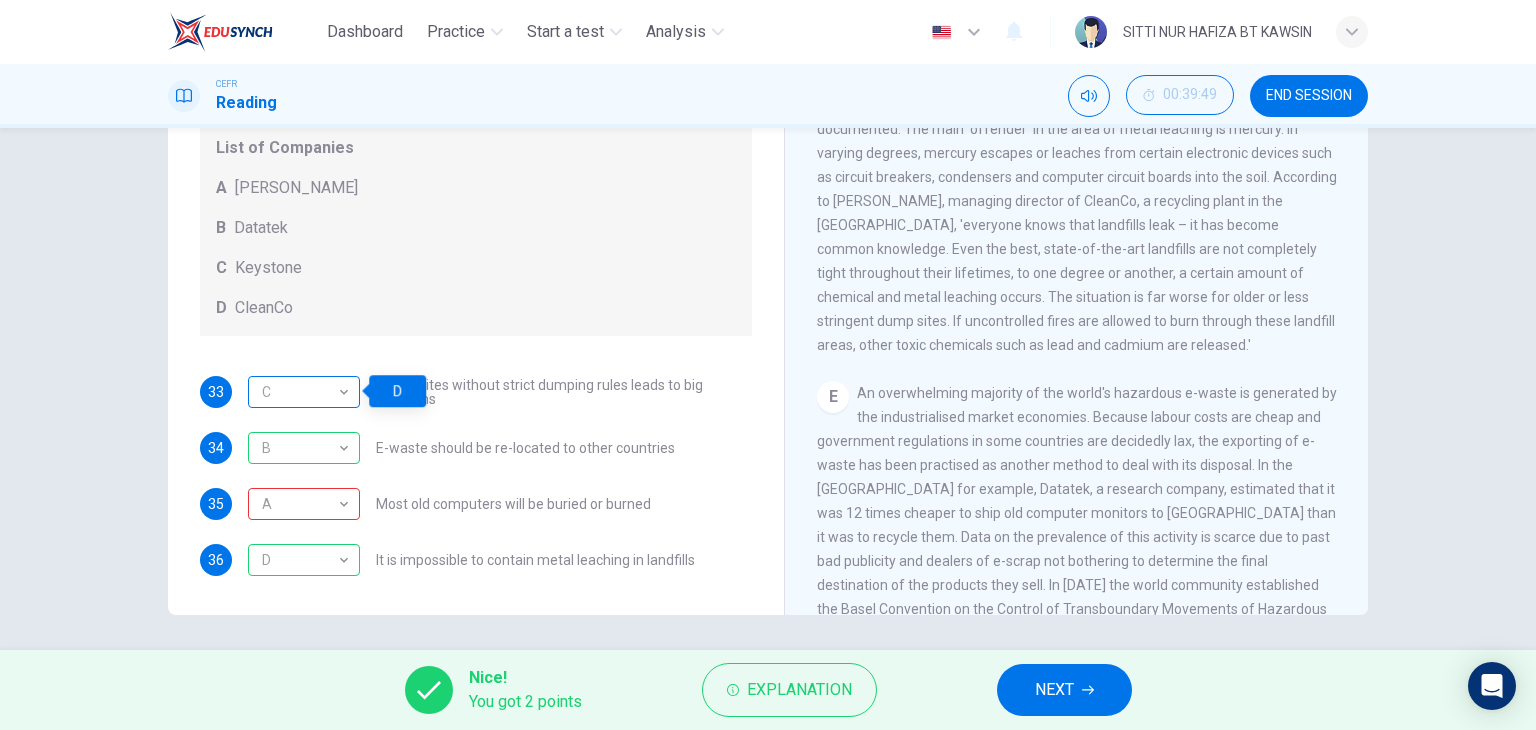 click on "C" at bounding box center [300, 392] 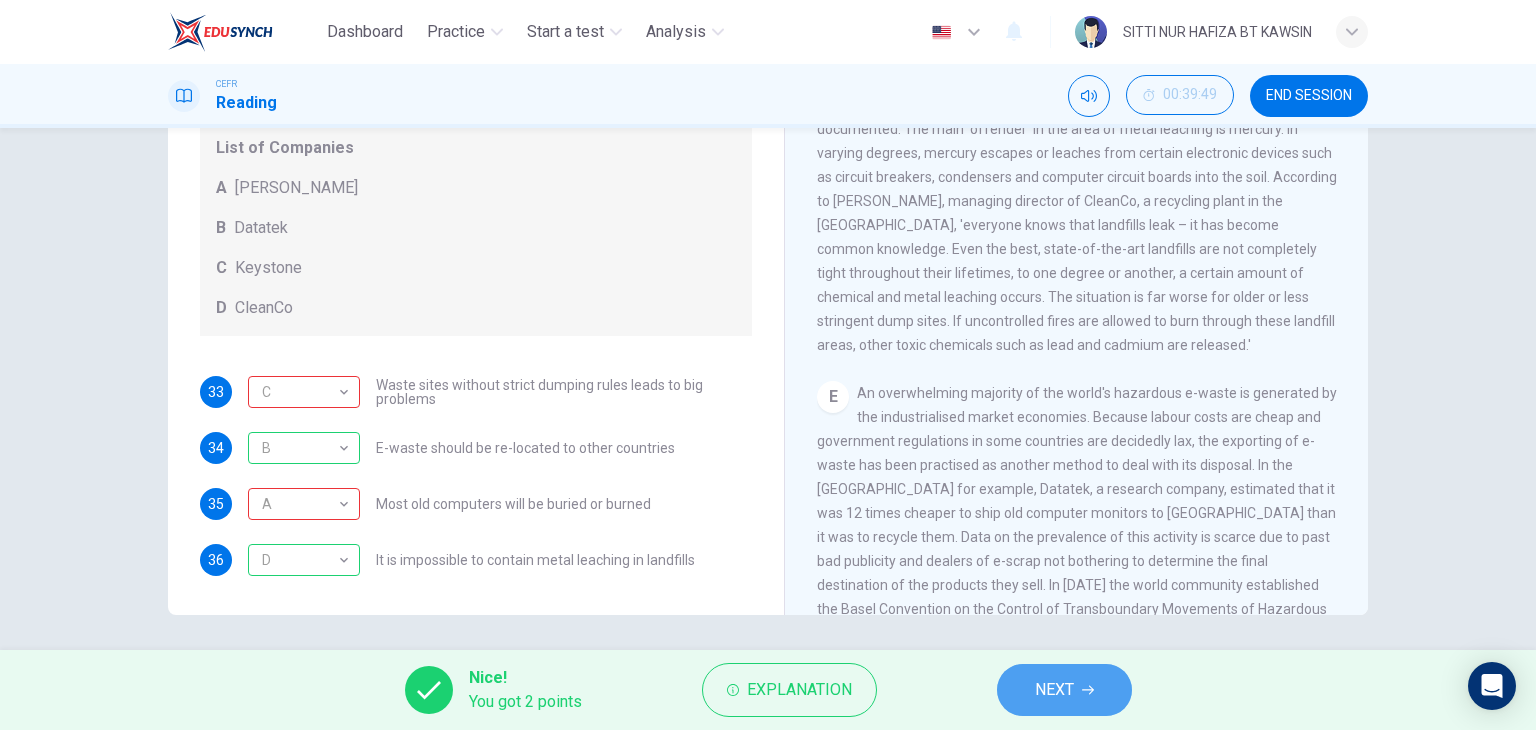 click on "NEXT" at bounding box center [1064, 690] 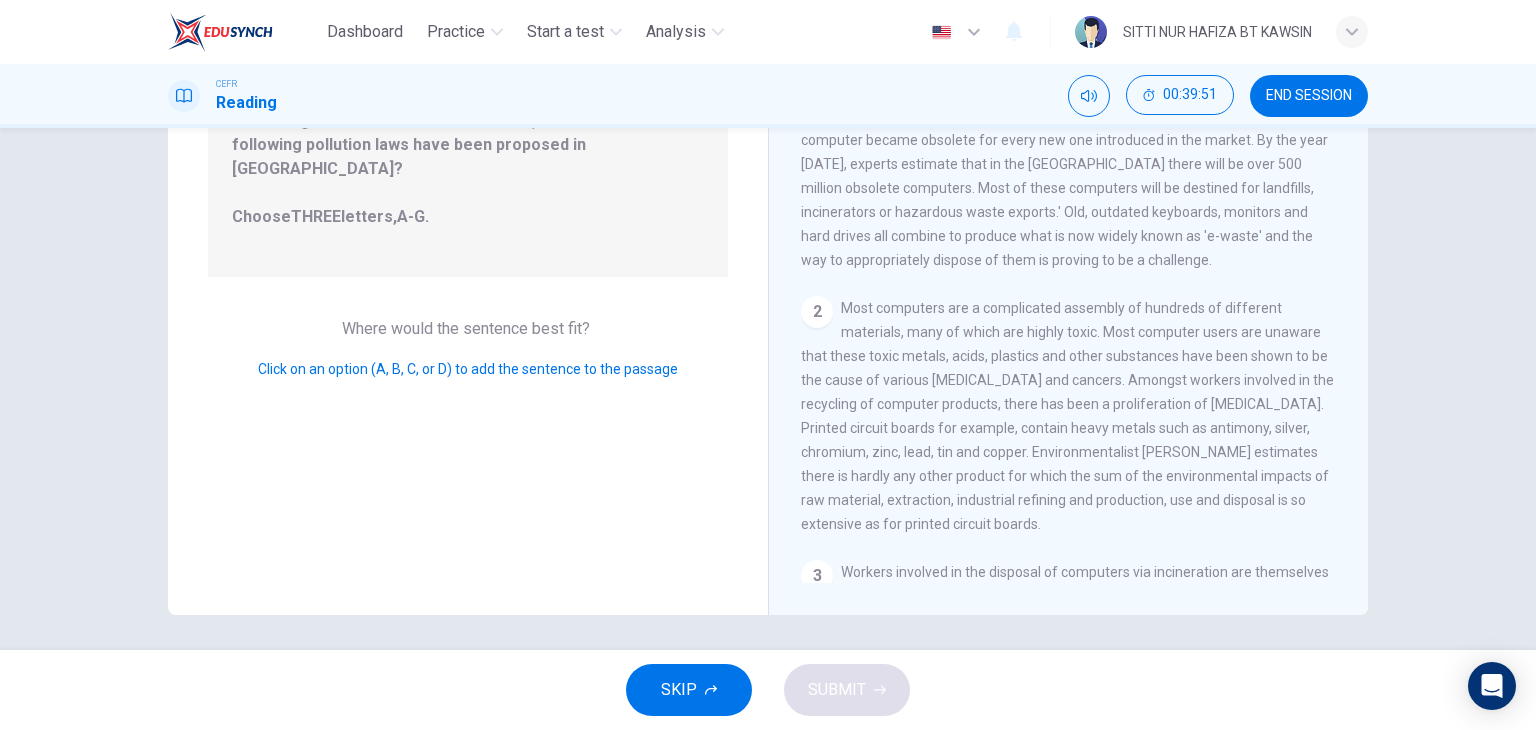 scroll, scrollTop: 0, scrollLeft: 0, axis: both 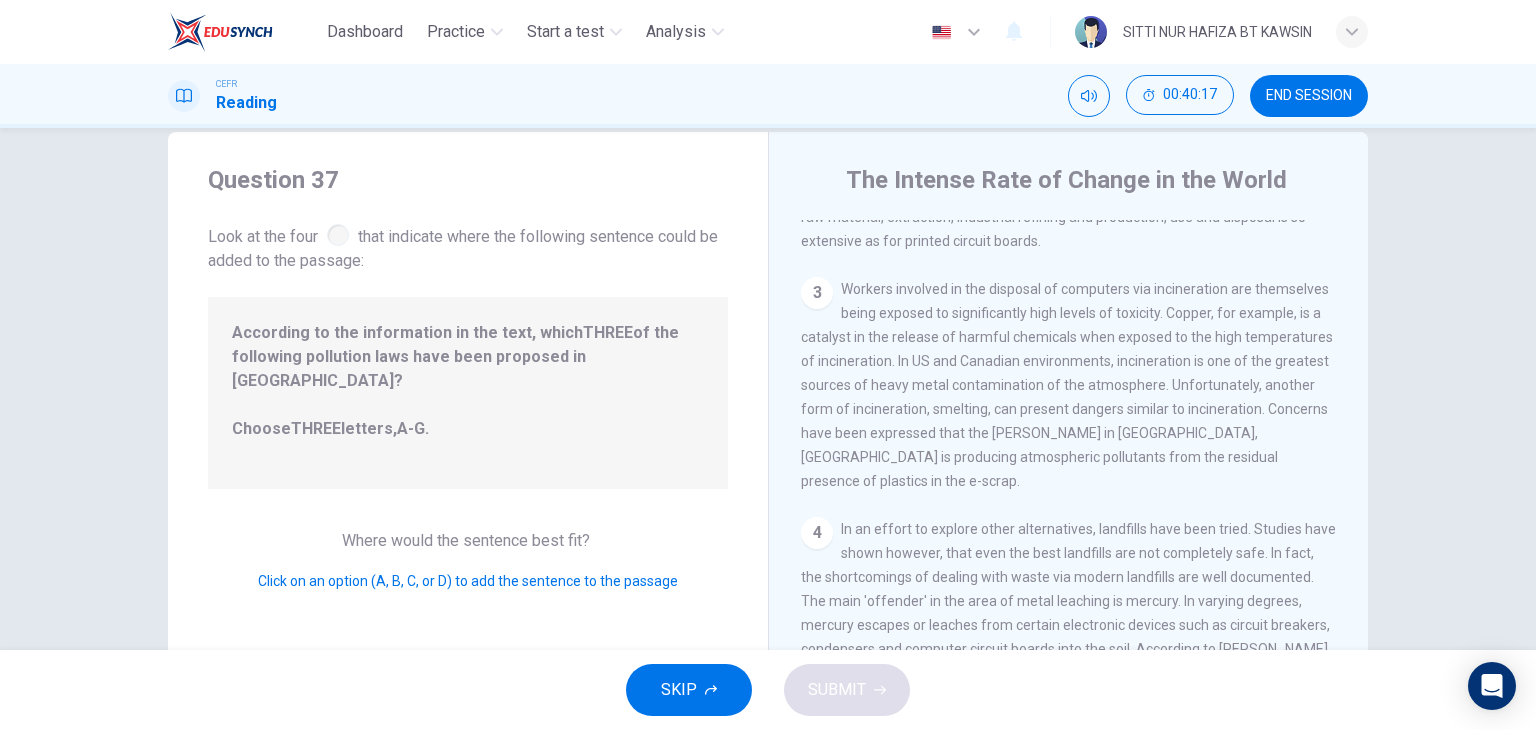 click on "Click on an option (A, B, C, or D) to add the sentence to the passage" at bounding box center (468, 581) 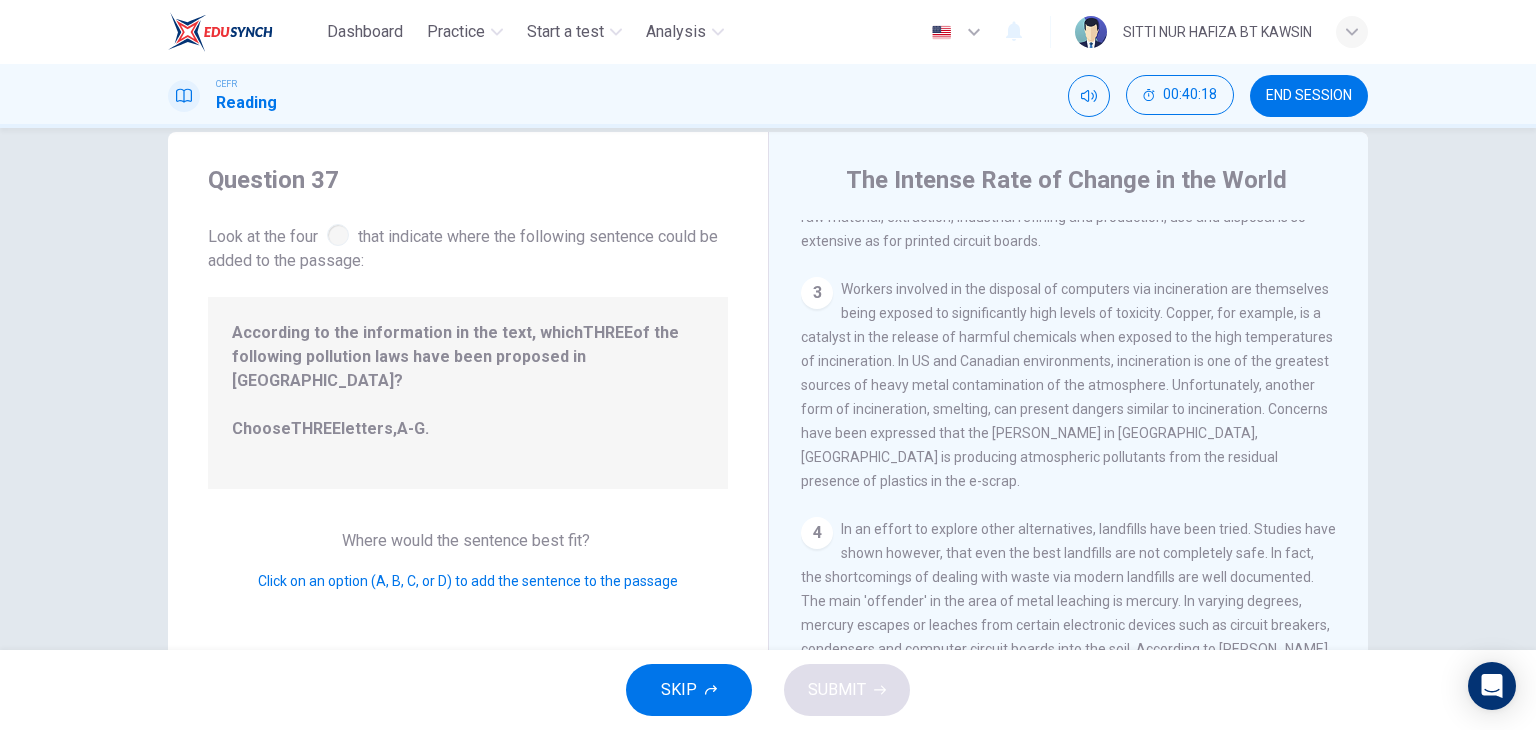 click on "Click on an option (A, B, C, or D) to add the sentence to the passage" at bounding box center [468, 581] 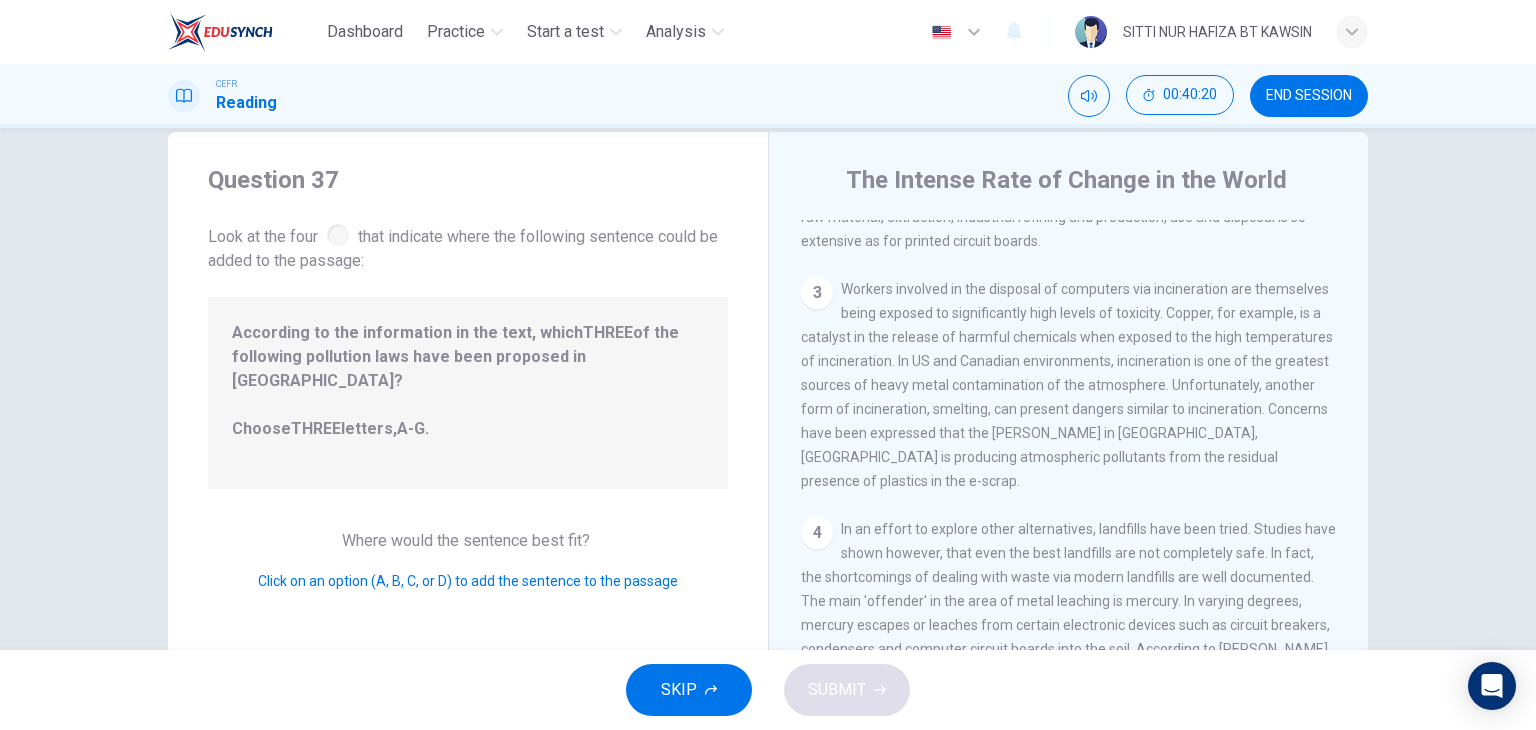 click on "Workers involved in the disposal of computers via incineration are themselves being exposed to significantly high levels of toxicity. Copper, for example, is a catalyst in the release of harmful chemicals when exposed to the high temperatures of incineration. In US and Canadian environments, incineration is one of the greatest sources of heavy metal contamination of the atmosphere. Unfortunately, another form of incineration, smelting, can present dangers similar to incineration. Concerns have been expressed that the [PERSON_NAME] in [GEOGRAPHIC_DATA], [GEOGRAPHIC_DATA] is producing atmospheric pollutants from the residual presence of plastics in the e-scrap." at bounding box center (1067, 385) 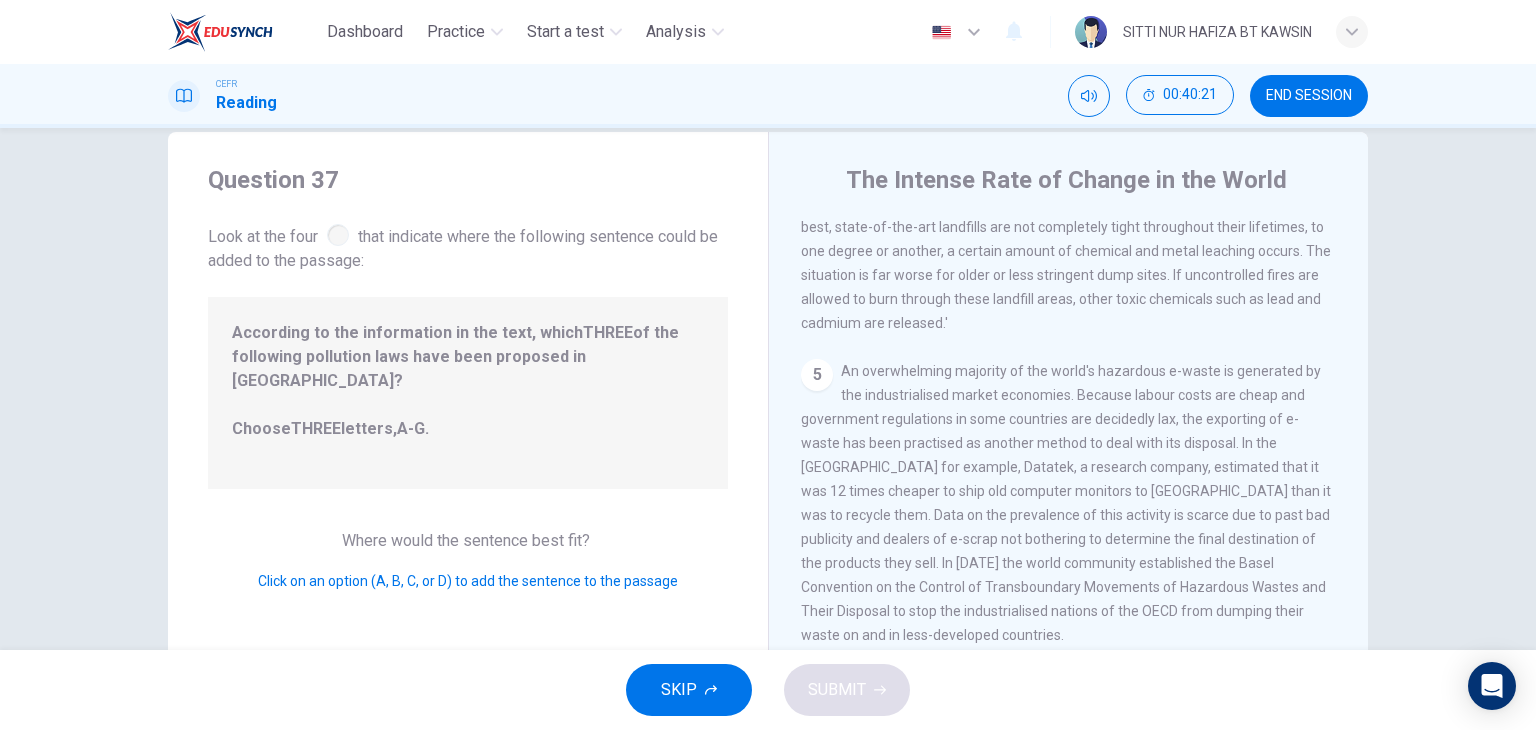 scroll, scrollTop: 1452, scrollLeft: 0, axis: vertical 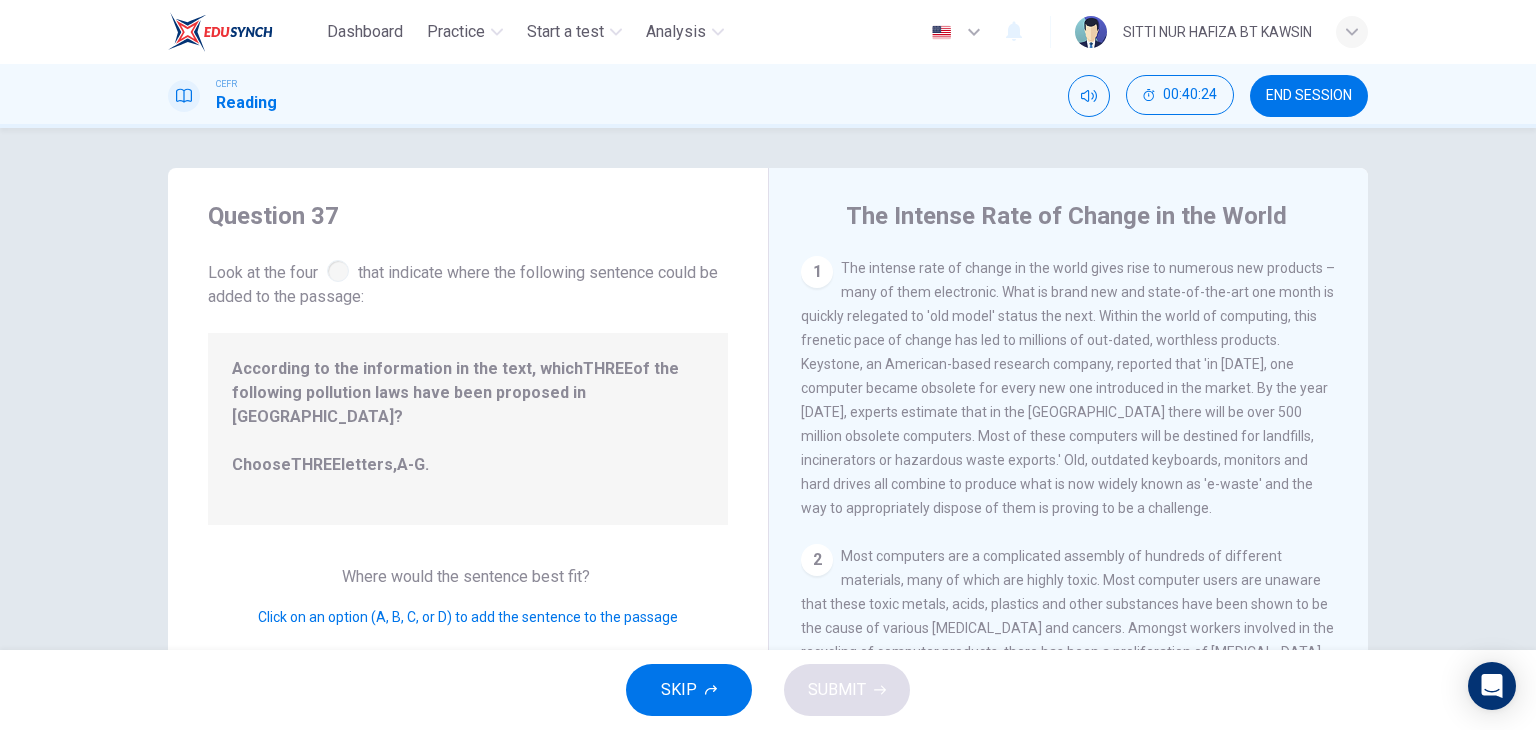 click on "The intense rate of change in the world gives rise to numerous new products – many of them electronic. What is brand new and state-of-the-art one month is quickly relegated to 'old model' status the next. Within the world of computing, this frenetic pace of change has led to millions of out-dated, worthless products. Keystone, an American-based research company, reported that 'in [DATE], one computer became obsolete for every new one introduced in the market. By the year [DATE], experts estimate that in the [GEOGRAPHIC_DATA] there will be over 500 million obsolete computers. Most of these computers will be destined for landfills, incinerators or hazardous waste exports.' Old, outdated keyboards, monitors and hard drives all combine to produce what is now widely known as 'e-waste' and the way to appropriately dispose of them is proving to be a challenge." at bounding box center (1068, 388) 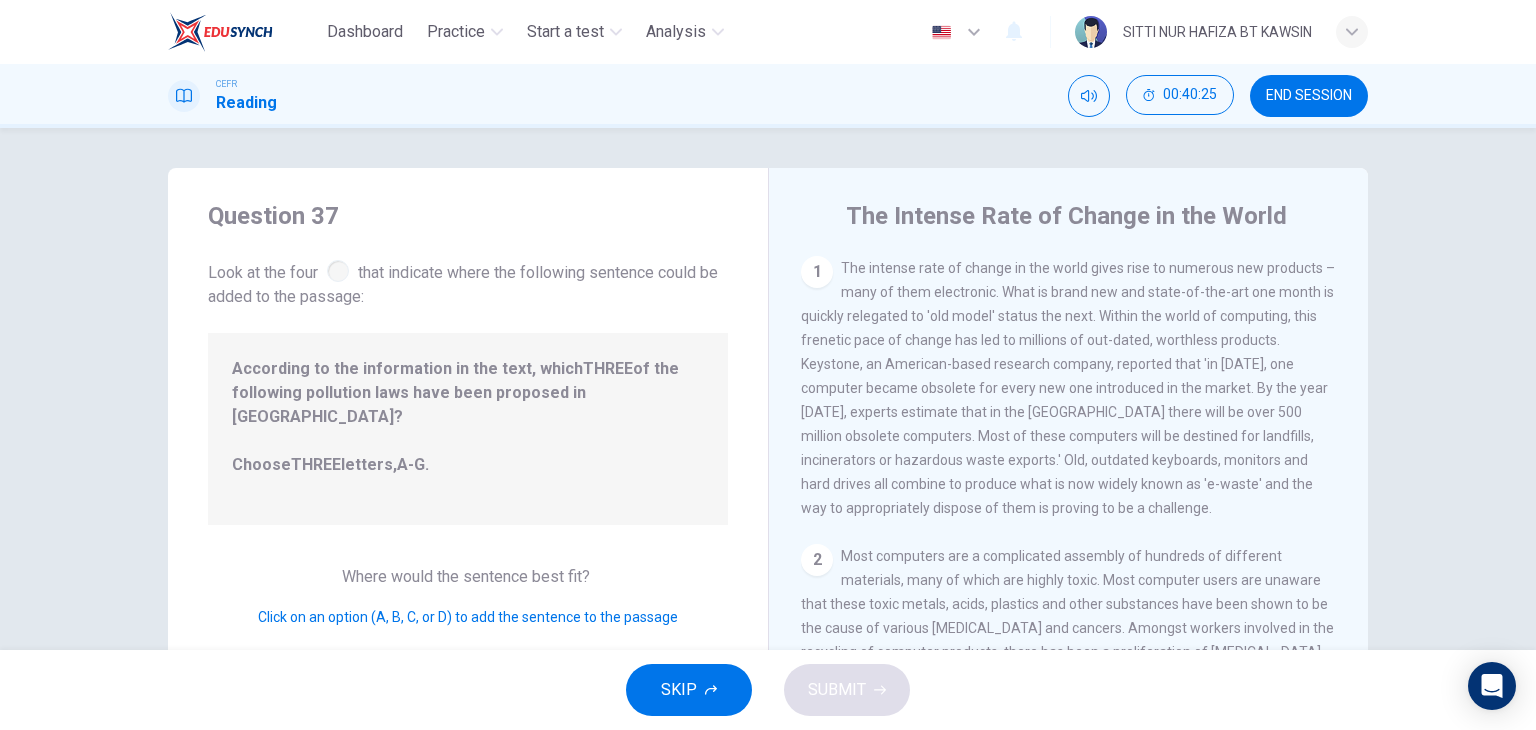 click on "1" at bounding box center [817, 272] 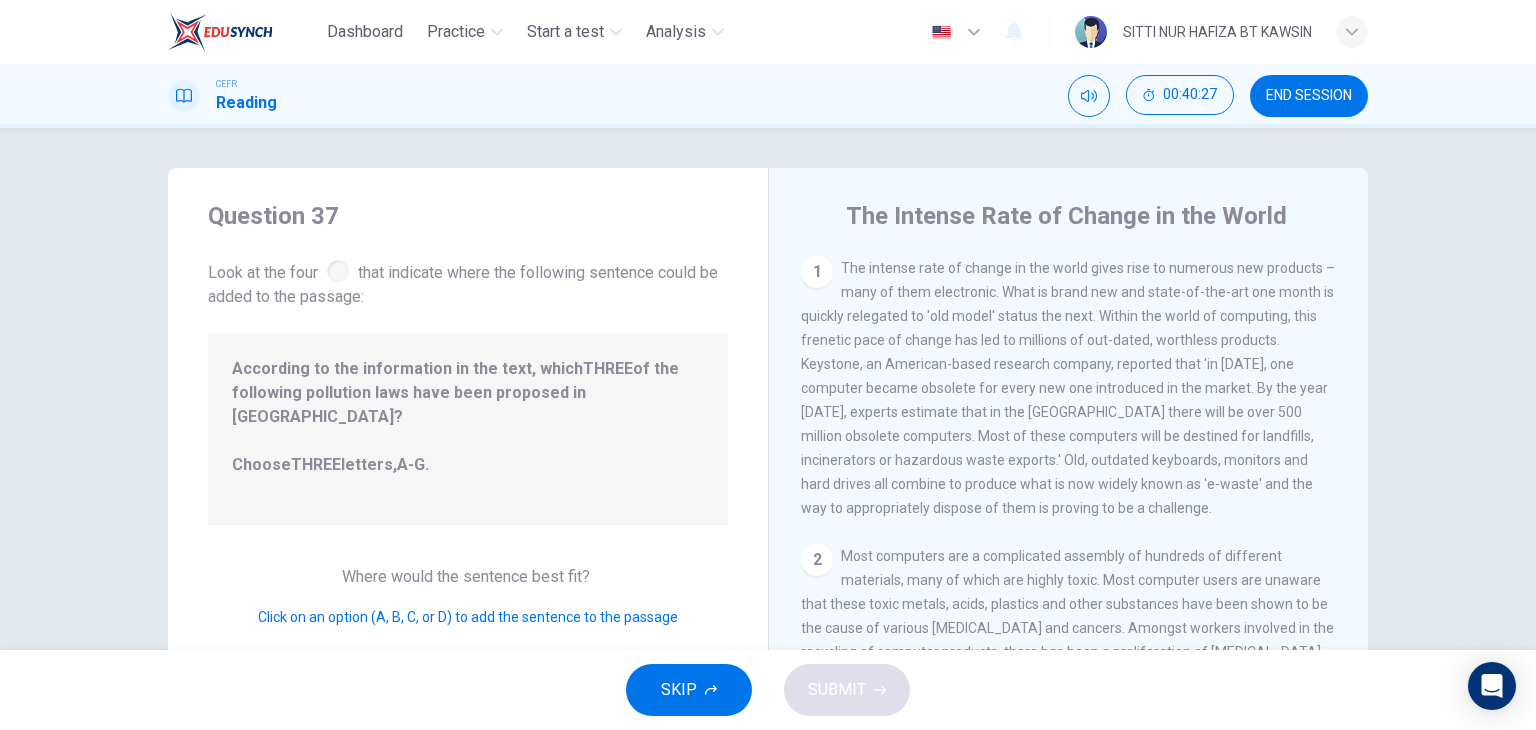 click at bounding box center (338, 271) 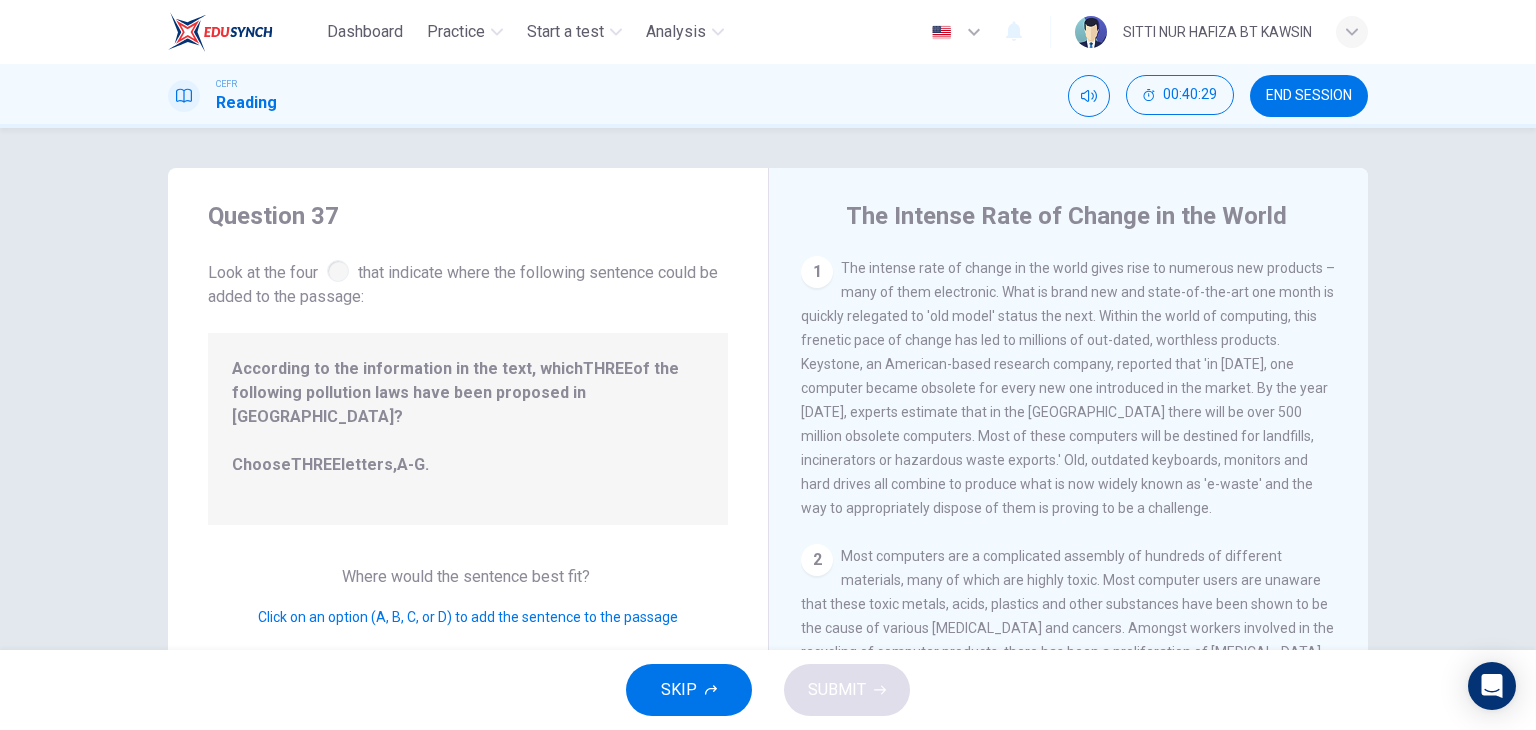 click at bounding box center [338, 271] 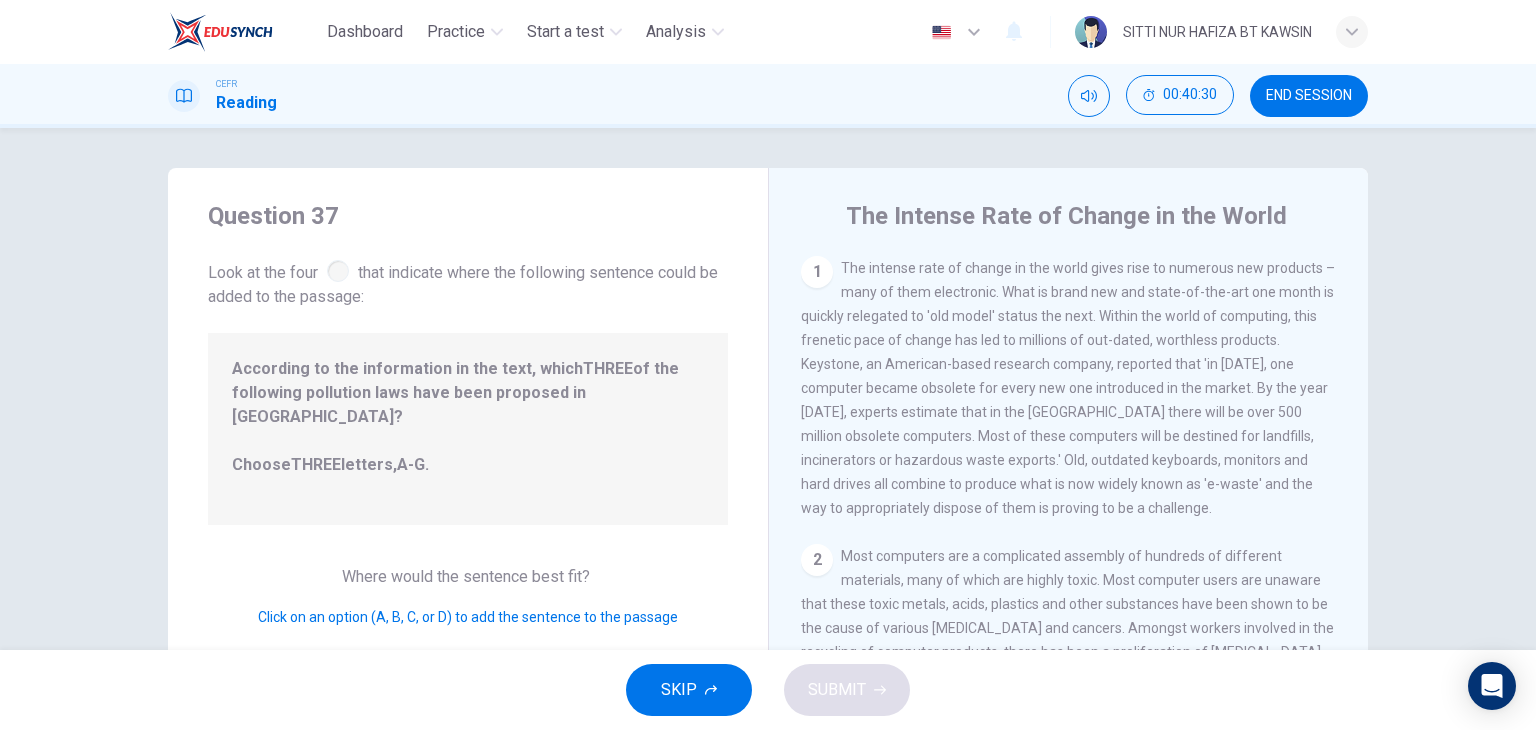 drag, startPoint x: 341, startPoint y: 269, endPoint x: 651, endPoint y: 495, distance: 383.63525 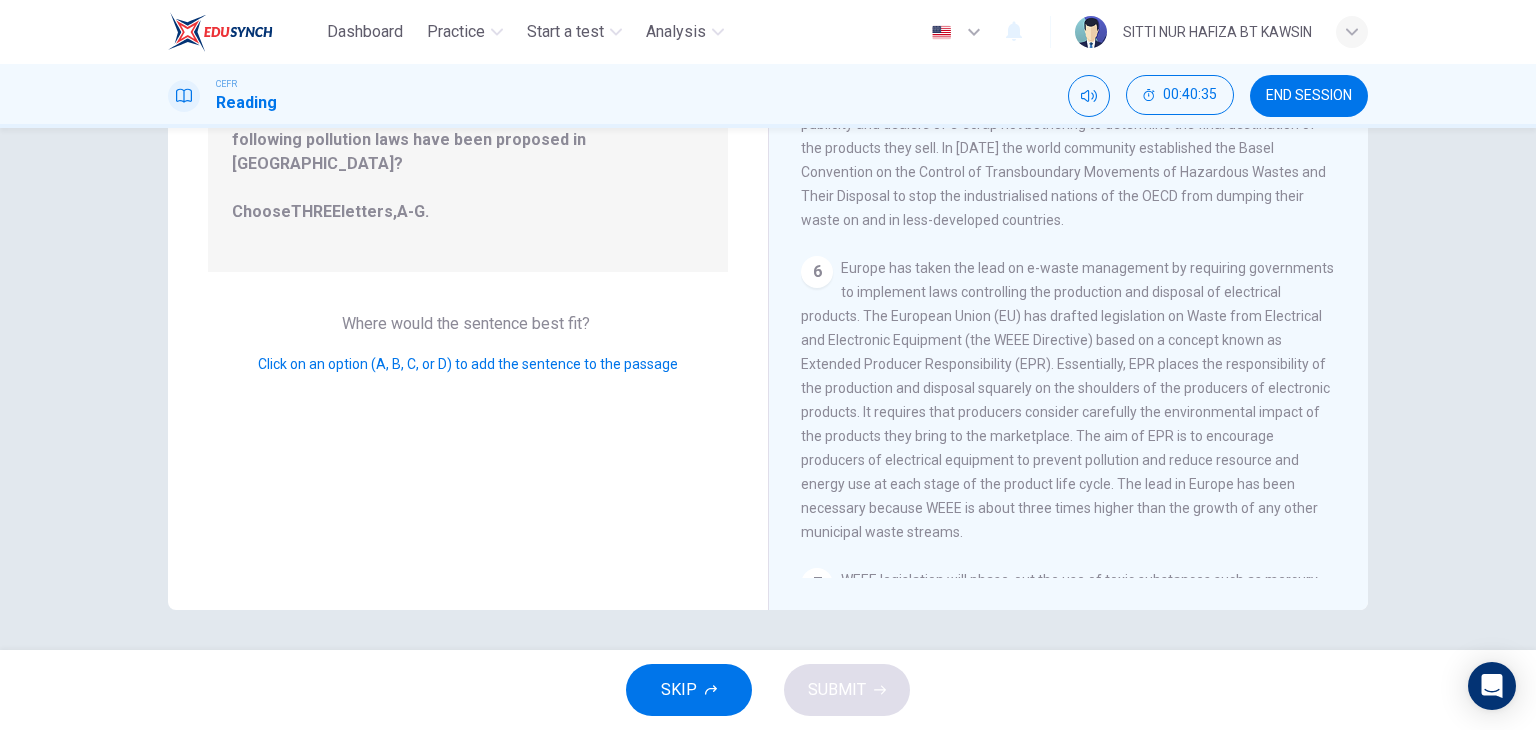 scroll, scrollTop: 1452, scrollLeft: 0, axis: vertical 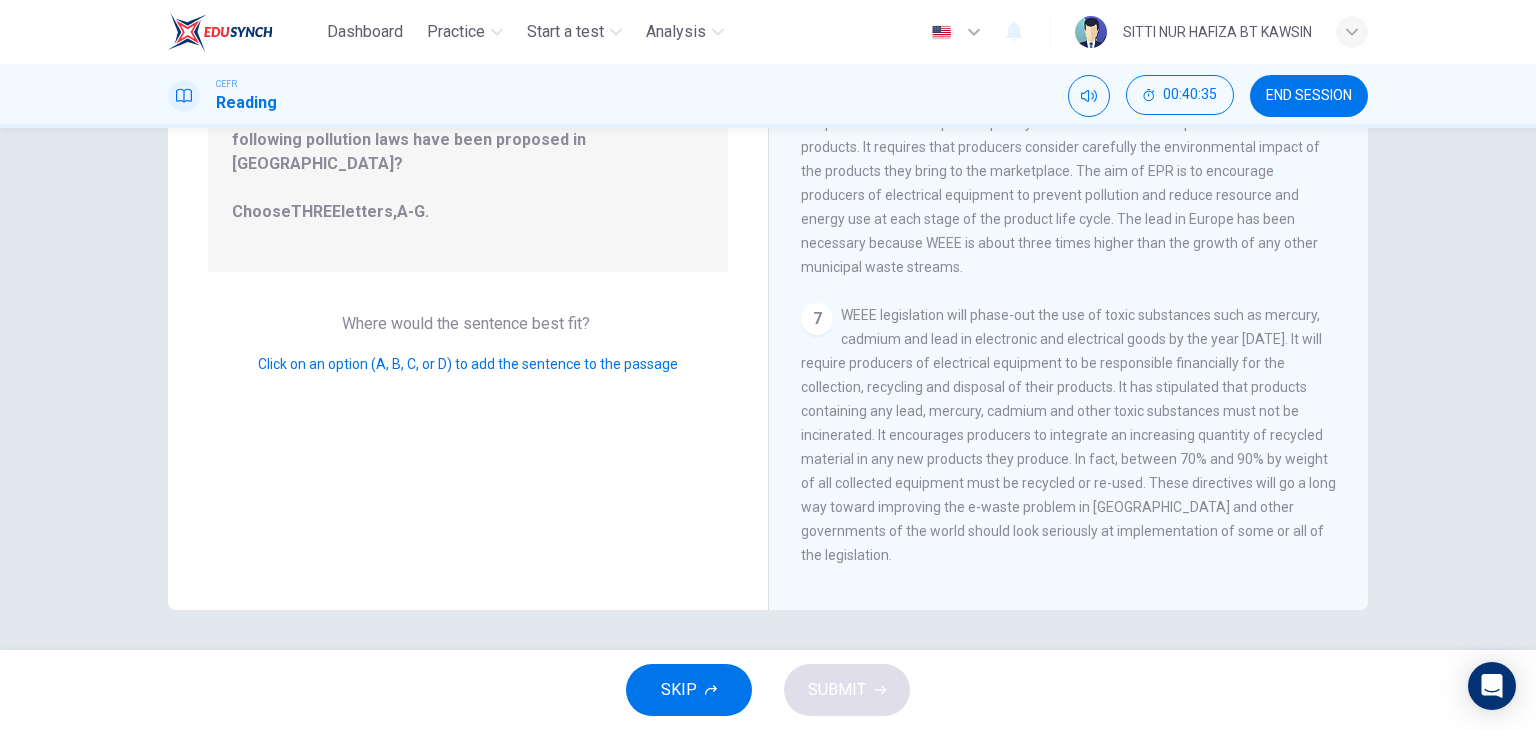 click on "WEEE legislation will phase-out the use of toxic substances such as mercury, cadmium and lead in electronic and electrical goods by the year [DATE]. It will require producers of electrical equipment to be responsible financially for the collection, recycling and disposal of their products. It has stipulated that products containing any lead, mercury, cadmium and other toxic substances must not be incinerated. It encourages producers to integrate an increasing quantity of recycled material in any new products they produce. In fact, between 70% and 90% by weight of all collected equipment must be recycled or re-used. These directives will go a long way toward improving the e-waste problem in [GEOGRAPHIC_DATA] and other governments of the world should look seriously at implementation of some or all of the legislation." at bounding box center [1068, 435] 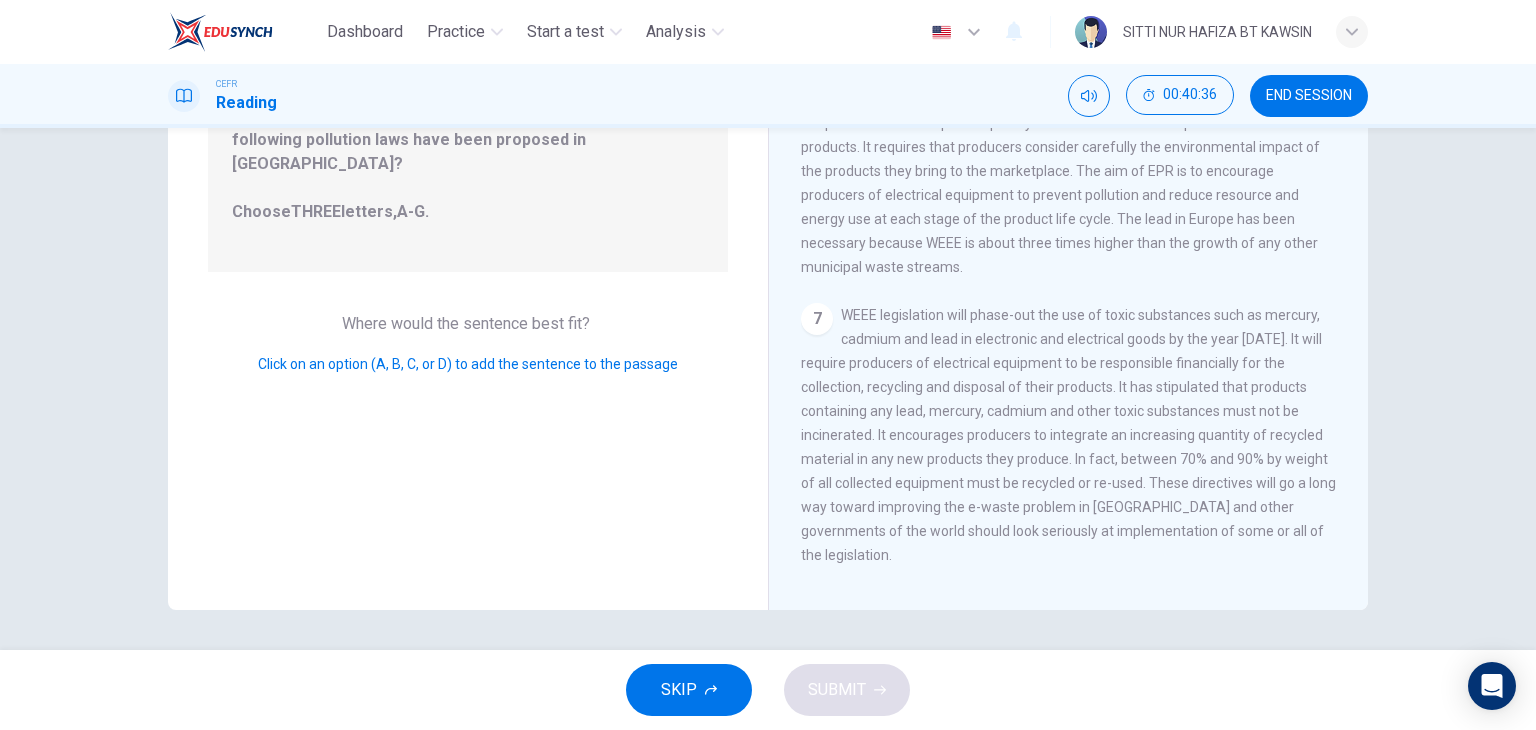 click on "WEEE legislation will phase-out the use of toxic substances such as mercury, cadmium and lead in electronic and electrical goods by the year [DATE]. It will require producers of electrical equipment to be responsible financially for the collection, recycling and disposal of their products. It has stipulated that products containing any lead, mercury, cadmium and other toxic substances must not be incinerated. It encourages producers to integrate an increasing quantity of recycled material in any new products they produce. In fact, between 70% and 90% by weight of all collected equipment must be recycled or re-used. These directives will go a long way toward improving the e-waste problem in [GEOGRAPHIC_DATA] and other governments of the world should look seriously at implementation of some or all of the legislation." at bounding box center (1068, 435) 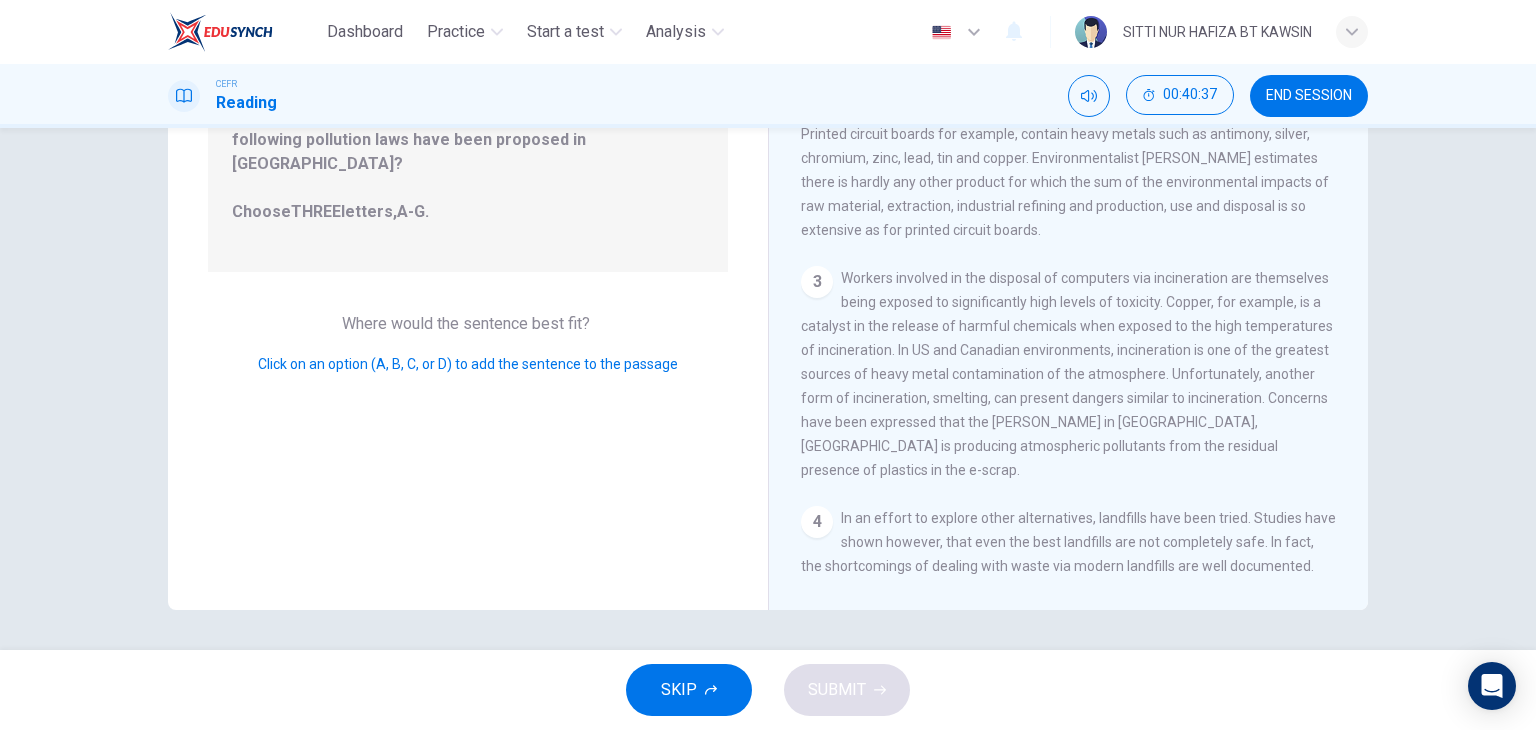 scroll, scrollTop: 0, scrollLeft: 0, axis: both 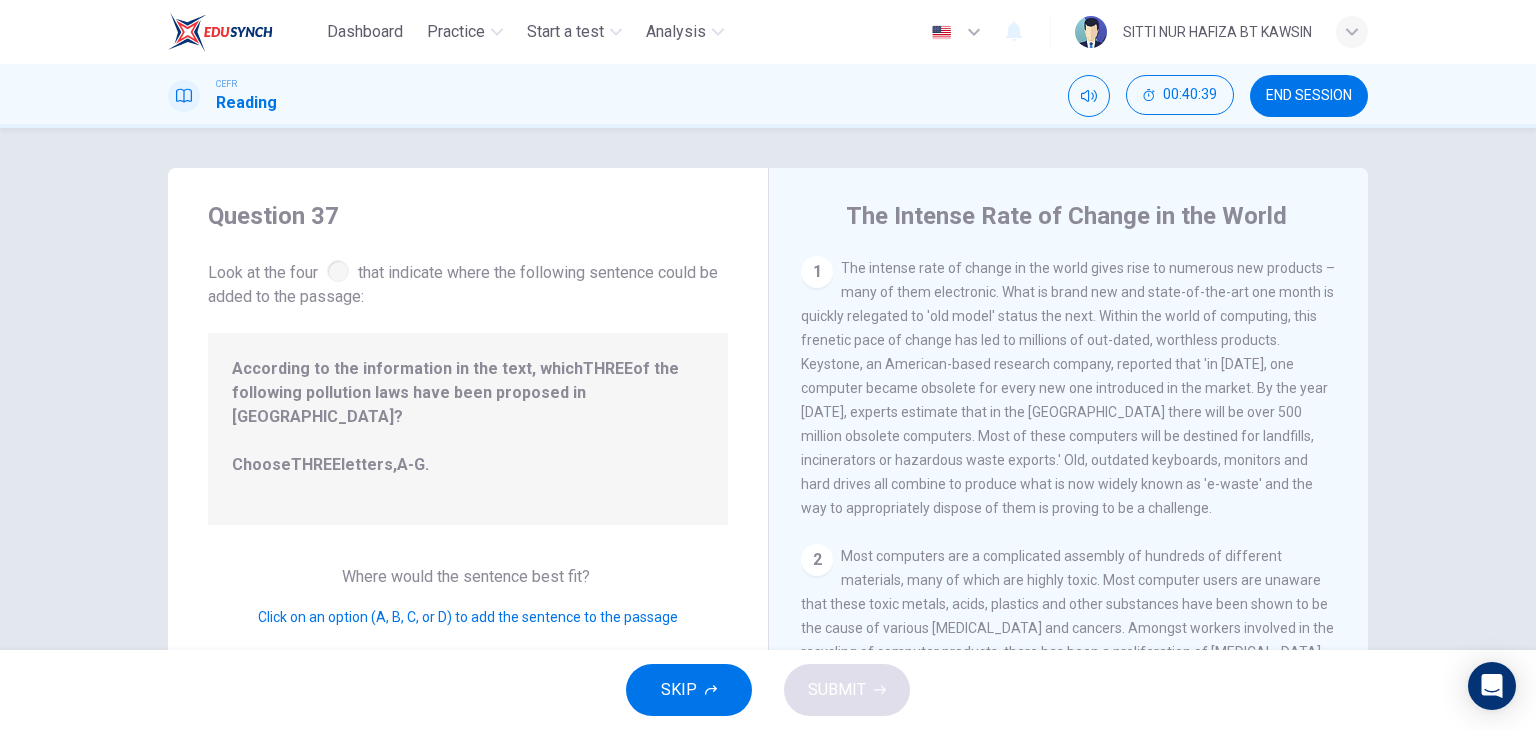 click on "According to the information in the text, which  THREE  of the following pollution laws have been proposed in [GEOGRAPHIC_DATA]? Choose  THREE  letters,  A-G ." at bounding box center [468, 429] 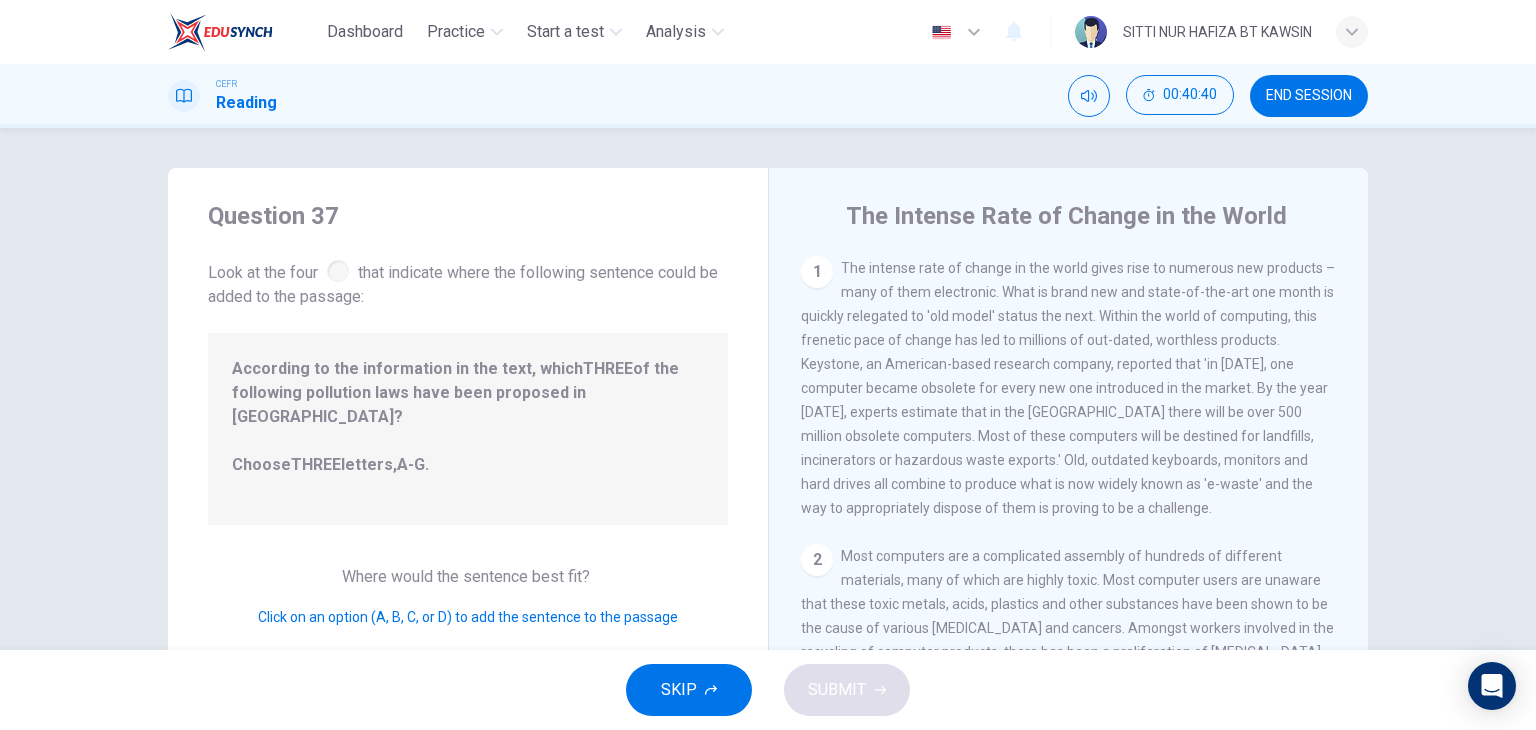 click on "Where would the sentence best fit?" at bounding box center [468, 576] 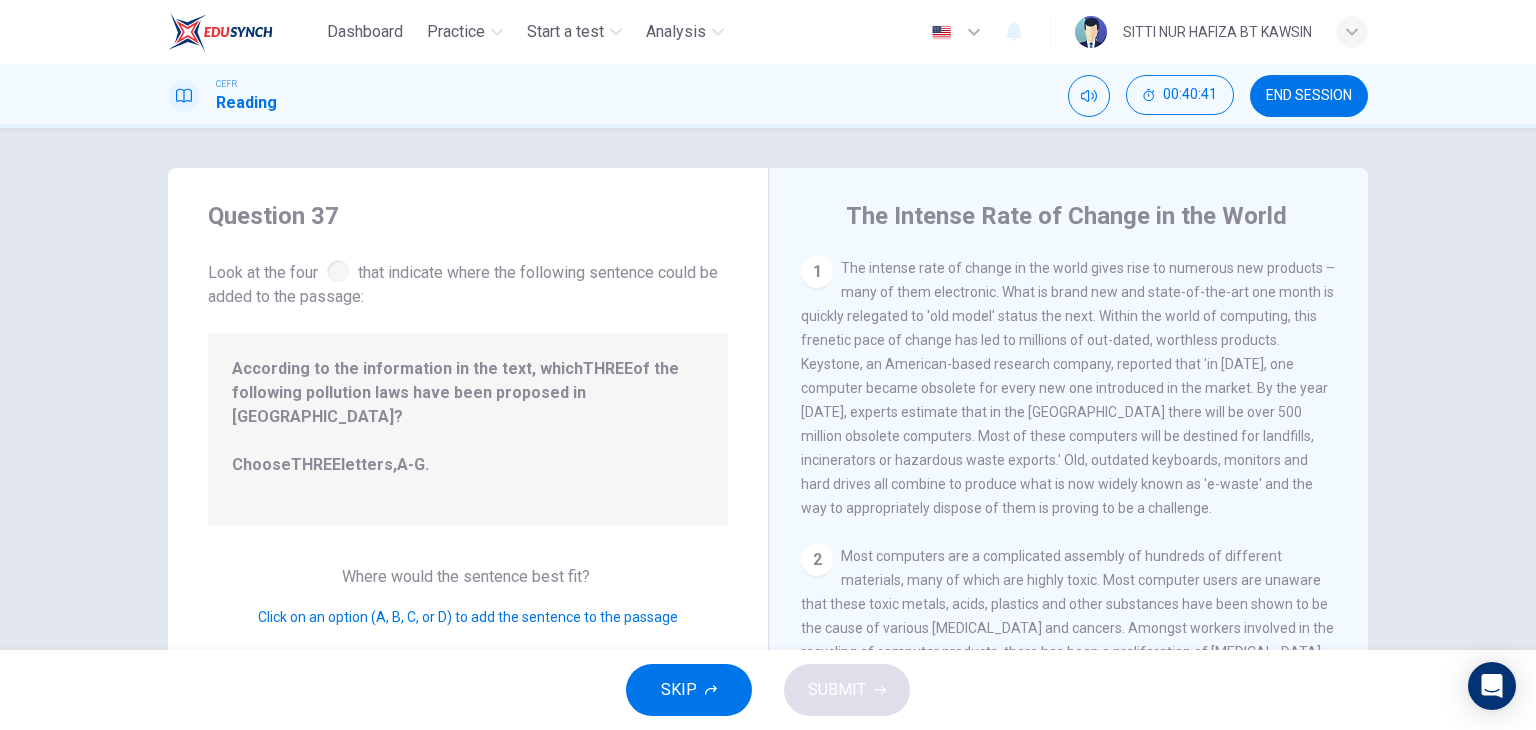 drag, startPoint x: 528, startPoint y: 548, endPoint x: 613, endPoint y: 565, distance: 86.683334 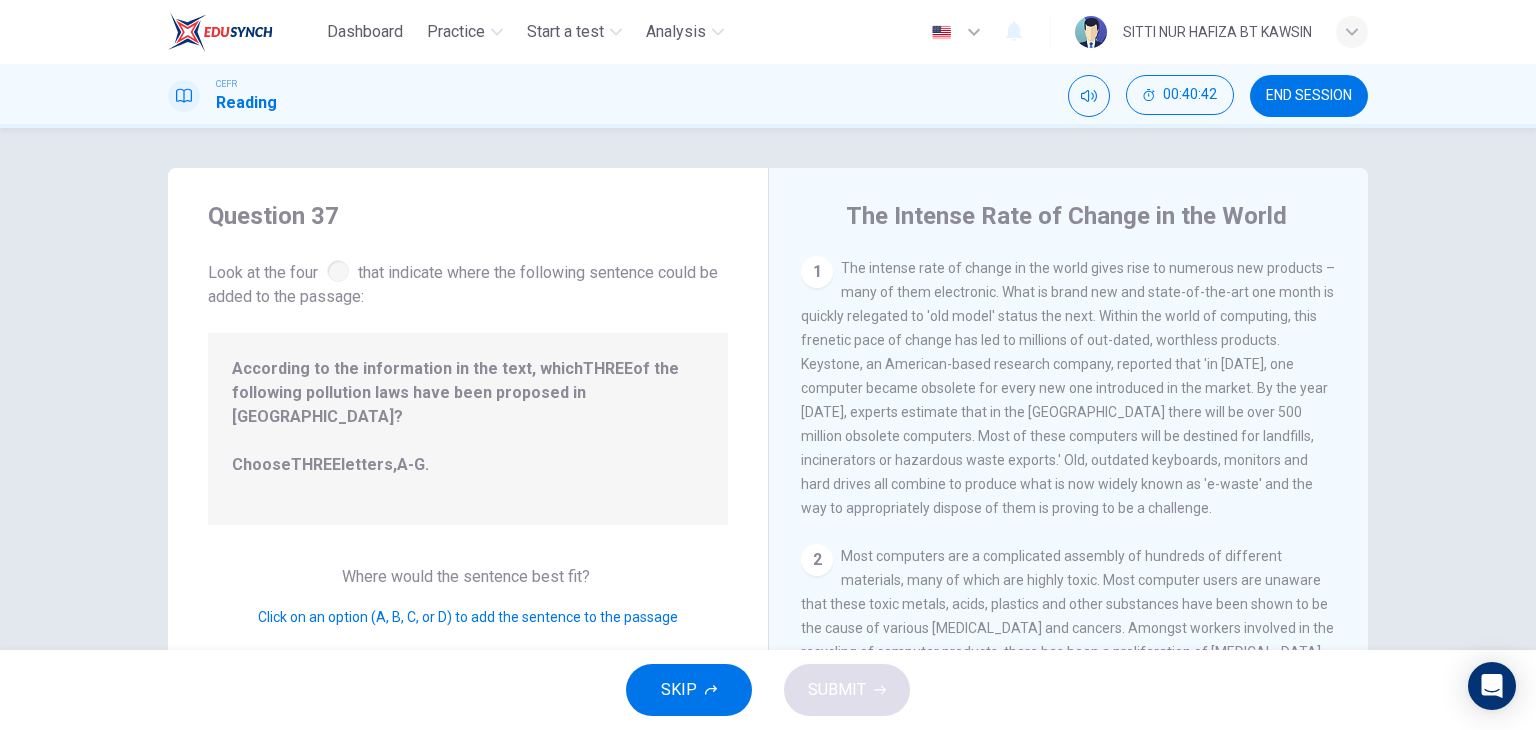 drag, startPoint x: 613, startPoint y: 565, endPoint x: 814, endPoint y: 566, distance: 201.00249 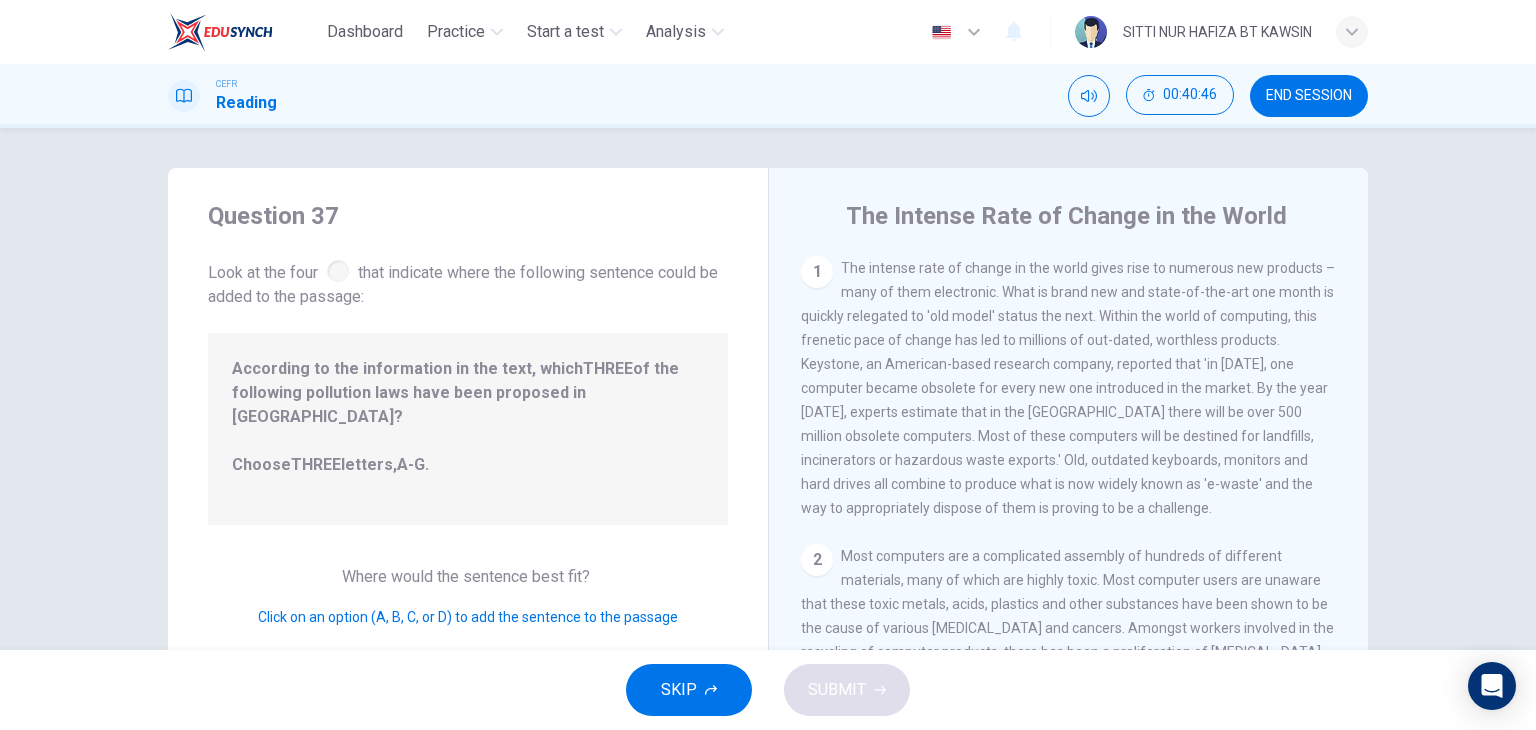 click on "1" at bounding box center [817, 272] 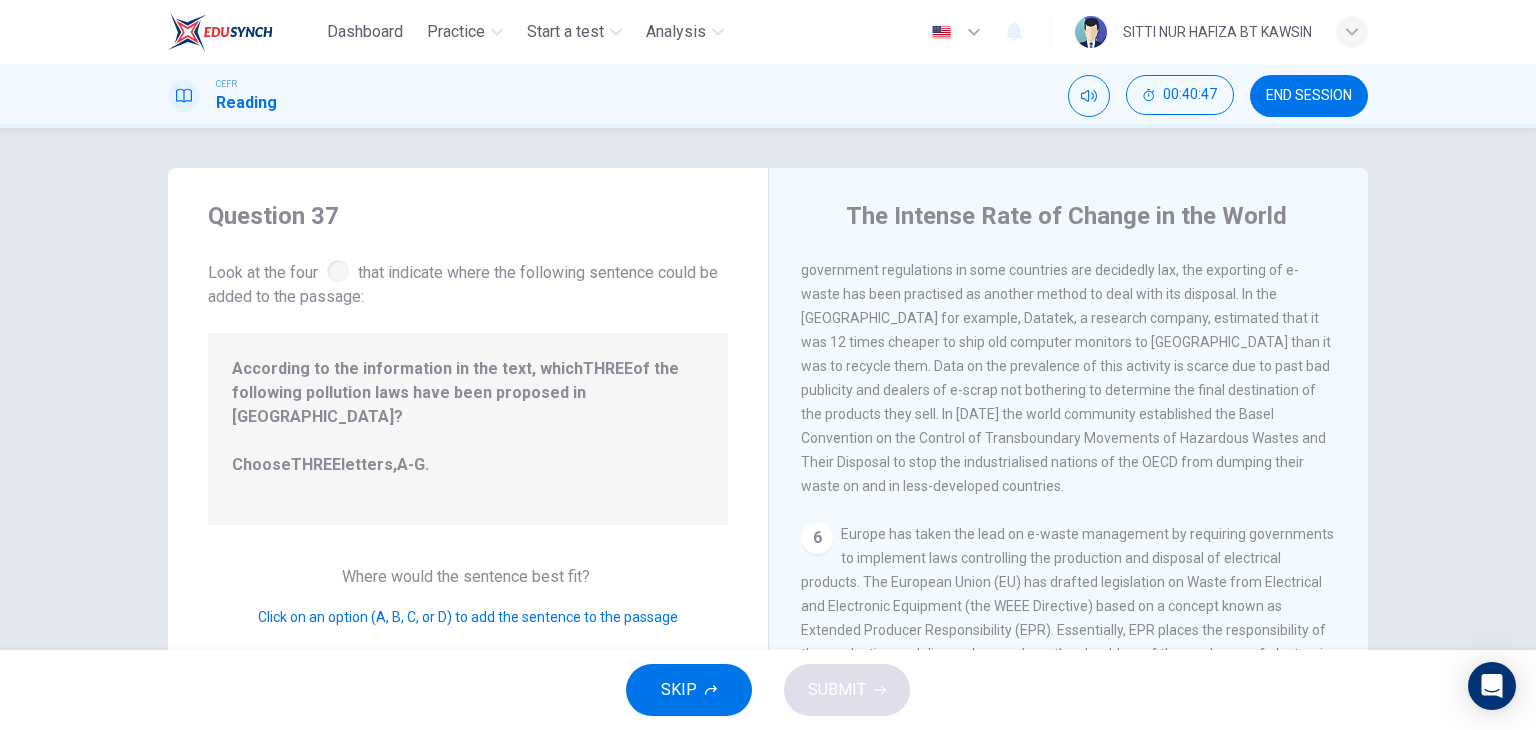 scroll, scrollTop: 1452, scrollLeft: 0, axis: vertical 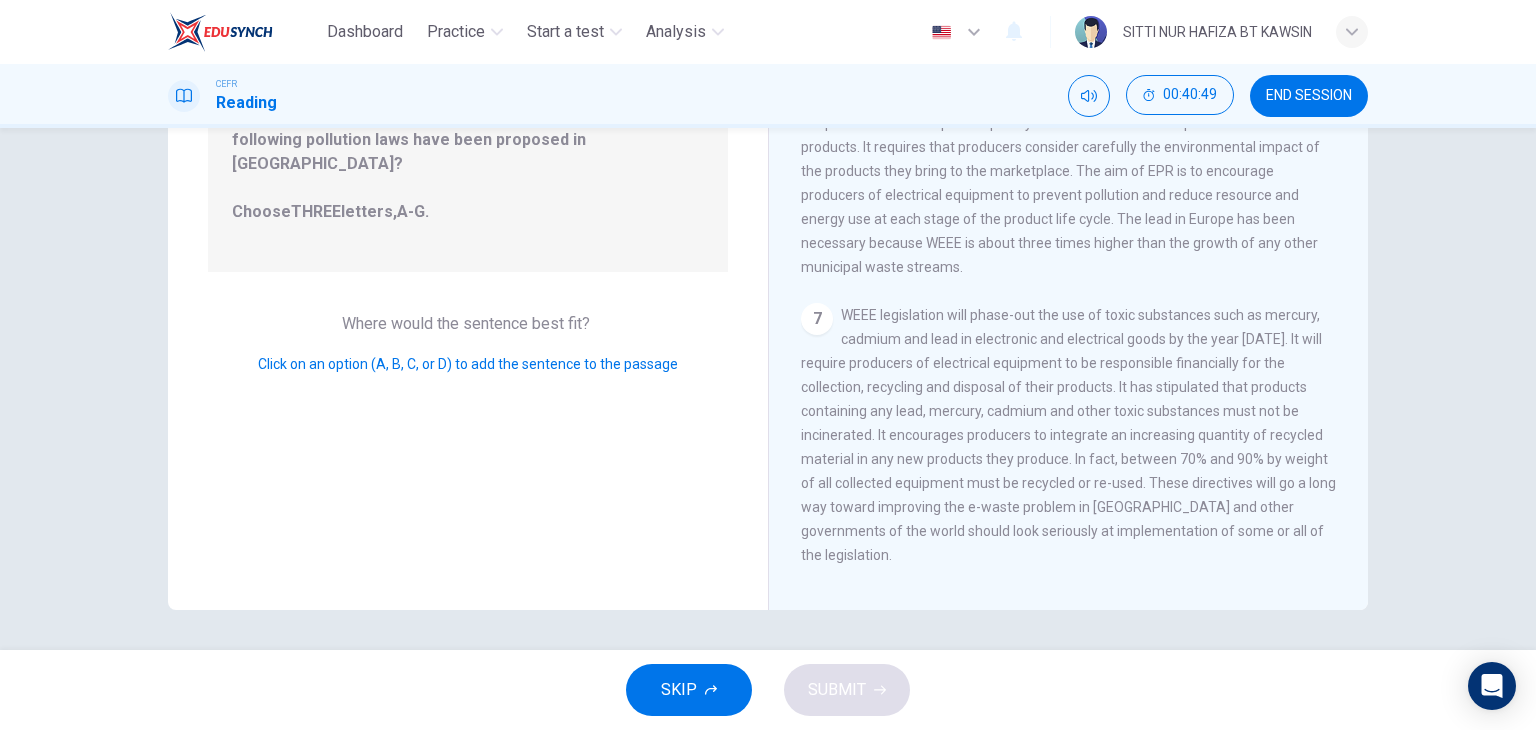 click on "1 The intense rate of change in the world gives rise to numerous new products – many of them electronic. What is brand new and state-of-the-art one month is quickly relegated to 'old model' status the next. Within the world of computing, this frenetic pace of change has led to millions of out-dated, worthless products. Keystone, an American-based research company, reported that 'in [DATE], one computer became obsolete for every new one introduced in the market. By the year [DATE], experts estimate that in the [GEOGRAPHIC_DATA] there will be over 500 million obsolete computers. Most of these computers will be destined for landfills, incinerators or hazardous waste exports.' Old, outdated keyboards, monitors and hard drives all combine to produce what is now widely known as 'e-waste' and the way to appropriately dispose of them is proving to be a challenge. 2 3 4 5 6 7" at bounding box center (1082, 290) 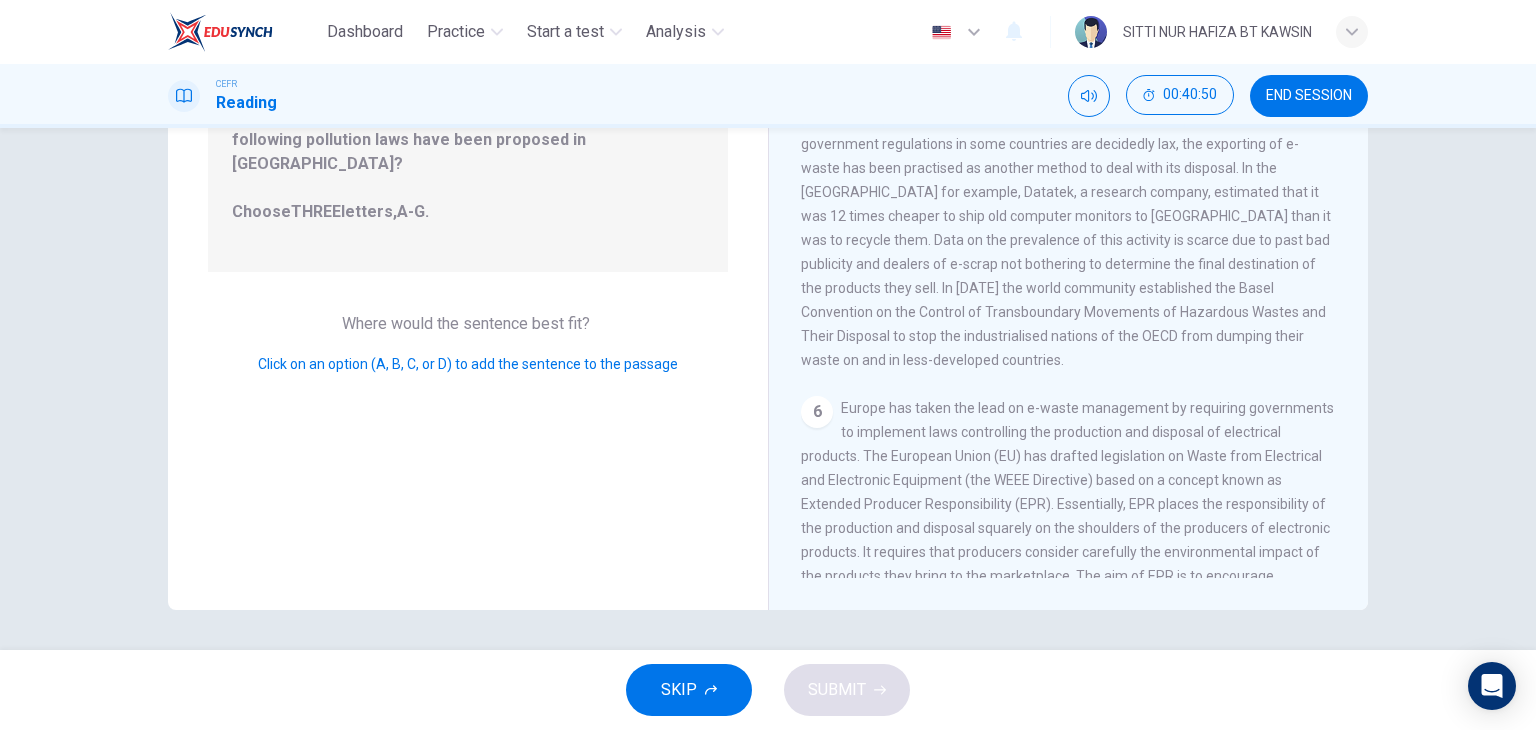 scroll, scrollTop: 1044, scrollLeft: 0, axis: vertical 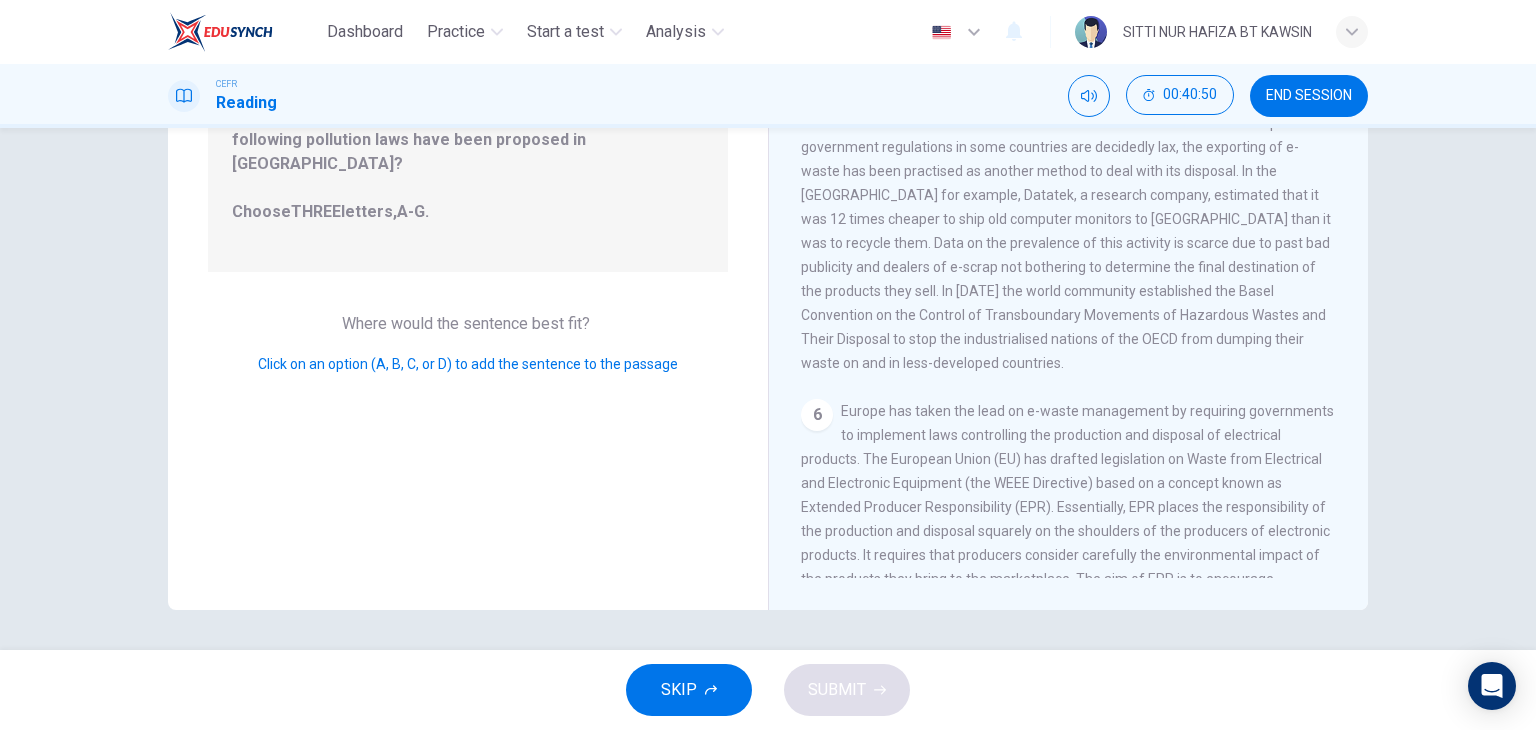 click on "5 An overwhelming majority of the world's hazardous e-waste is generated by the industrialised market economies. Because labour costs are cheap and government regulations in some countries are decidedly lax, the exporting of e-waste has been practised as another method to deal with its disposal. In the [GEOGRAPHIC_DATA] for example, Datatek, a research company, estimated that it was 12 times cheaper to ship old computer monitors to [GEOGRAPHIC_DATA] than it was to recycle them. Data on the prevalence of this activity is scarce due to past bad publicity and dealers of e-scrap not bothering to determine the final destination of the products they sell. In [DATE] the world community established the Basel Convention on the Control of Transboundary Movements of Hazardous Wastes and Their Disposal to stop the industrialised nations of the OECD from dumping their waste on and in less-developed countries." at bounding box center [1069, 231] 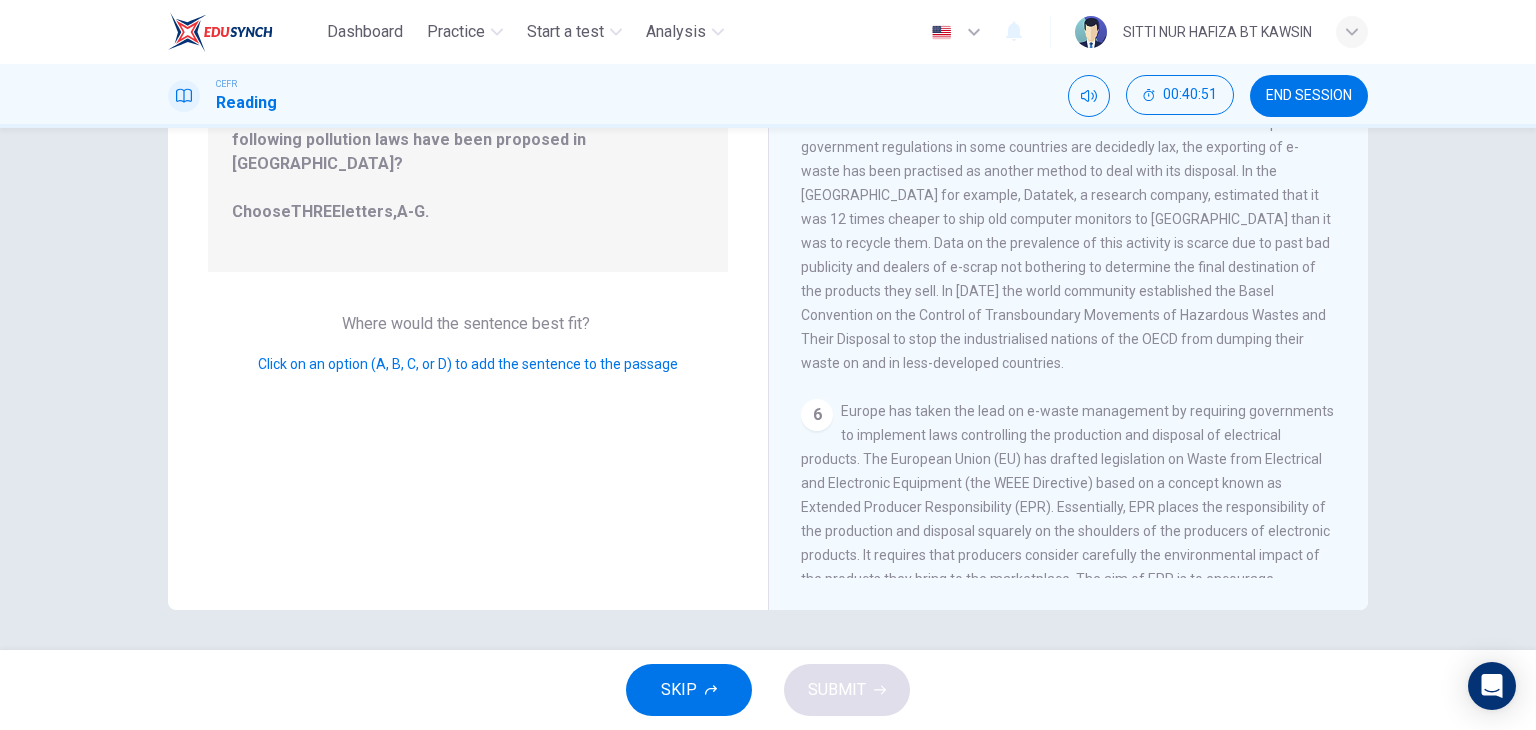 click on "An overwhelming majority of the world's hazardous e-waste is generated by the industrialised market economies. Because labour costs are cheap and government regulations in some countries are decidedly lax, the exporting of e-waste has been practised as another method to deal with its disposal. In the [GEOGRAPHIC_DATA] for example, Datatek, a research company, estimated that it was 12 times cheaper to ship old computer monitors to [GEOGRAPHIC_DATA] than it was to recycle them. Data on the prevalence of this activity is scarce due to past bad publicity and dealers of e-scrap not bothering to determine the final destination of the products they sell. In [DATE] the world community established the Basel Convention on the Control of Transboundary Movements of Hazardous Wastes and Their Disposal to stop the industrialised nations of the OECD from dumping their waste on and in less-developed countries." at bounding box center [1066, 231] 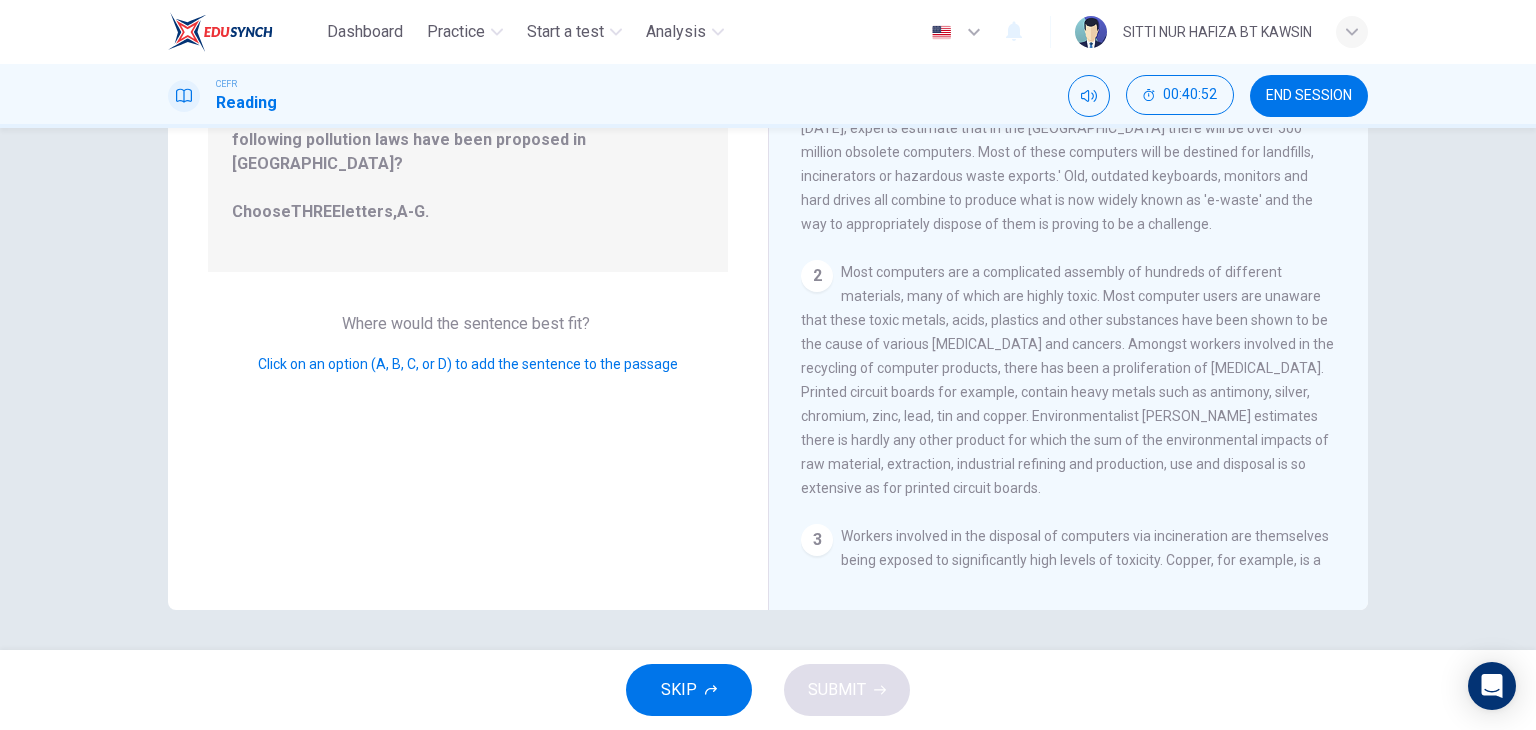 scroll, scrollTop: 0, scrollLeft: 0, axis: both 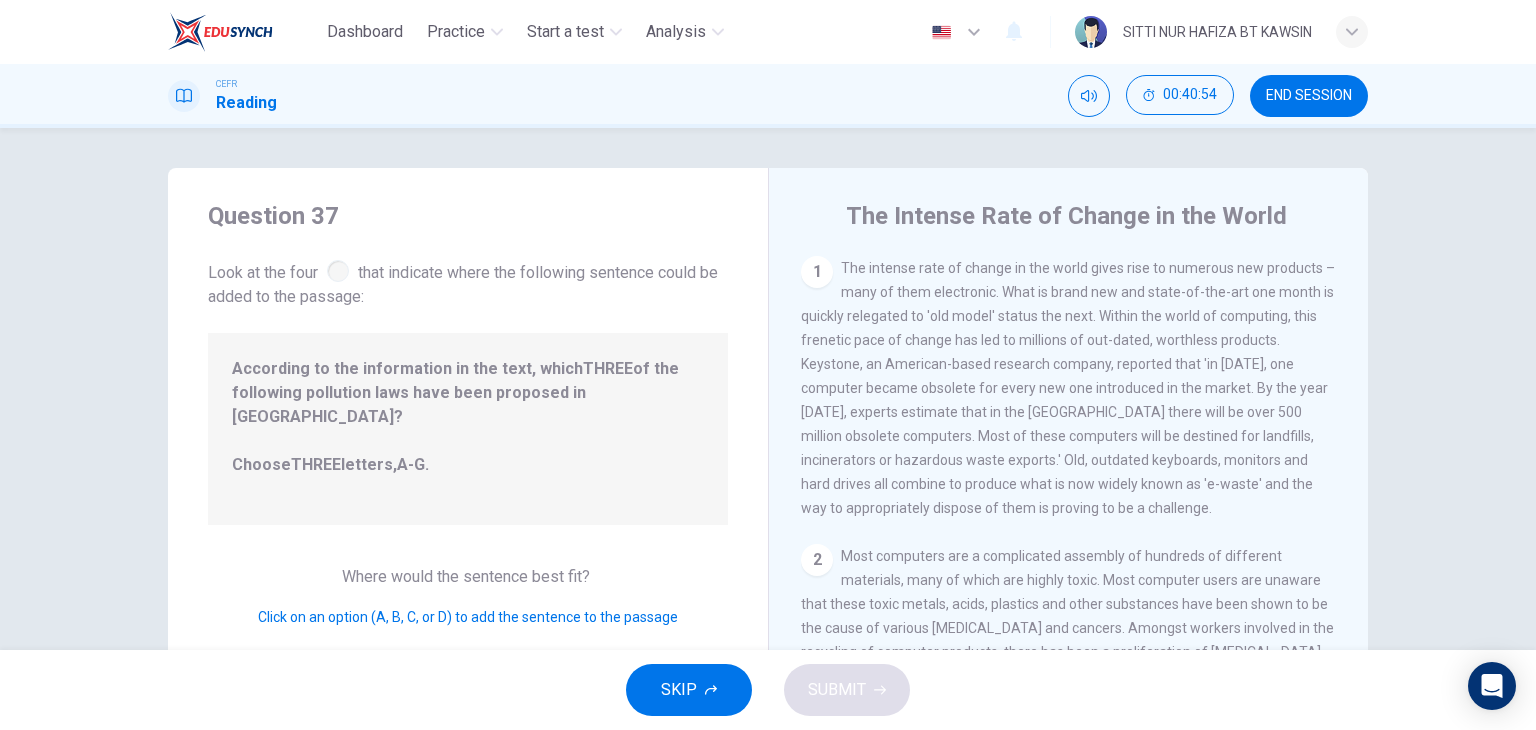 click on "1 The intense rate of change in the world gives rise to numerous new products – many of them electronic. What is brand new and state-of-the-art one month is quickly relegated to 'old model' status the next. Within the world of computing, this frenetic pace of change has led to millions of out-dated, worthless products. Keystone, an American-based research company, reported that 'in [DATE], one computer became obsolete for every new one introduced in the market. By the year [DATE], experts estimate that in the [GEOGRAPHIC_DATA] there will be over 500 million obsolete computers. Most of these computers will be destined for landfills, incinerators or hazardous waste exports.' Old, outdated keyboards, monitors and hard drives all combine to produce what is now widely known as 'e-waste' and the way to appropriately dispose of them is proving to be a challenge." at bounding box center [1069, 388] 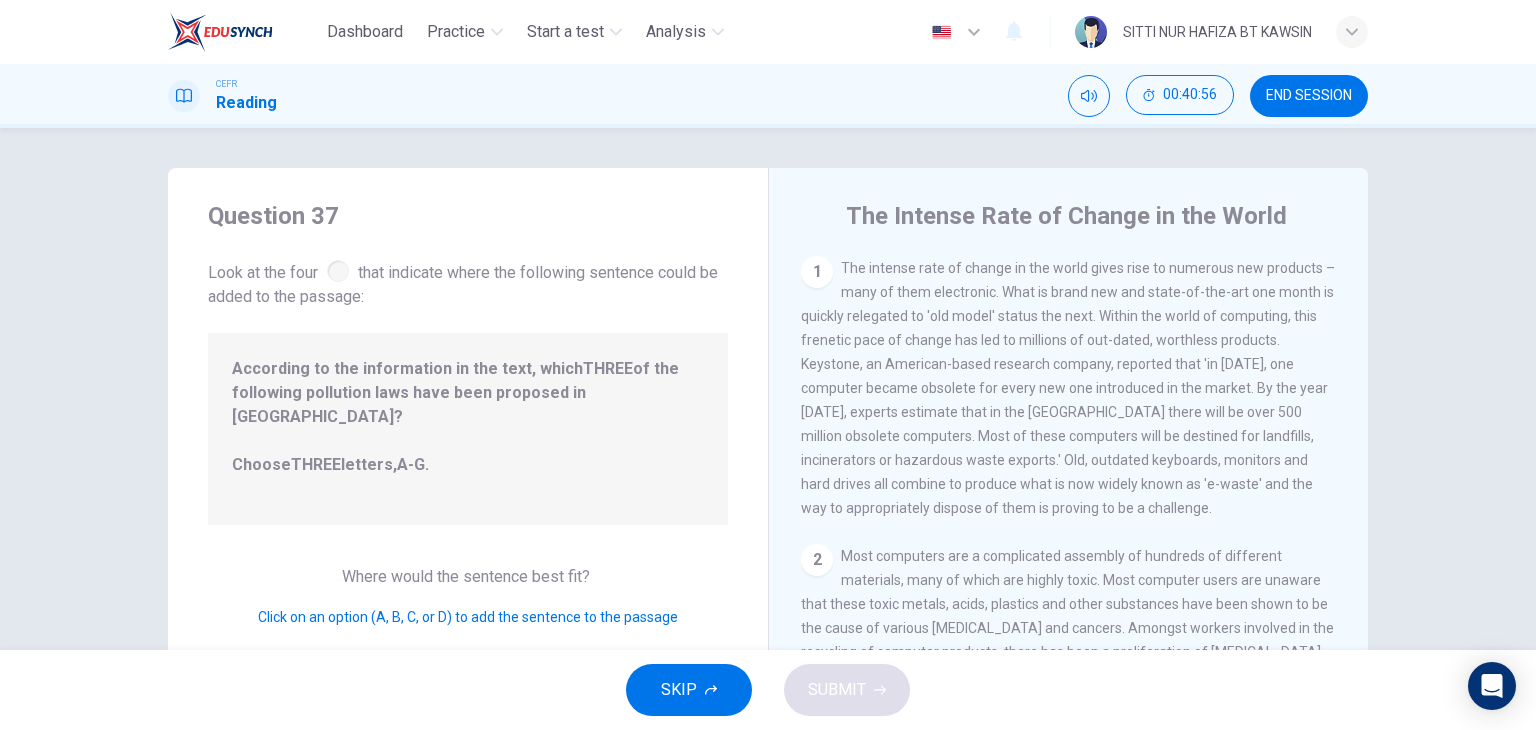 click on "1" at bounding box center [817, 272] 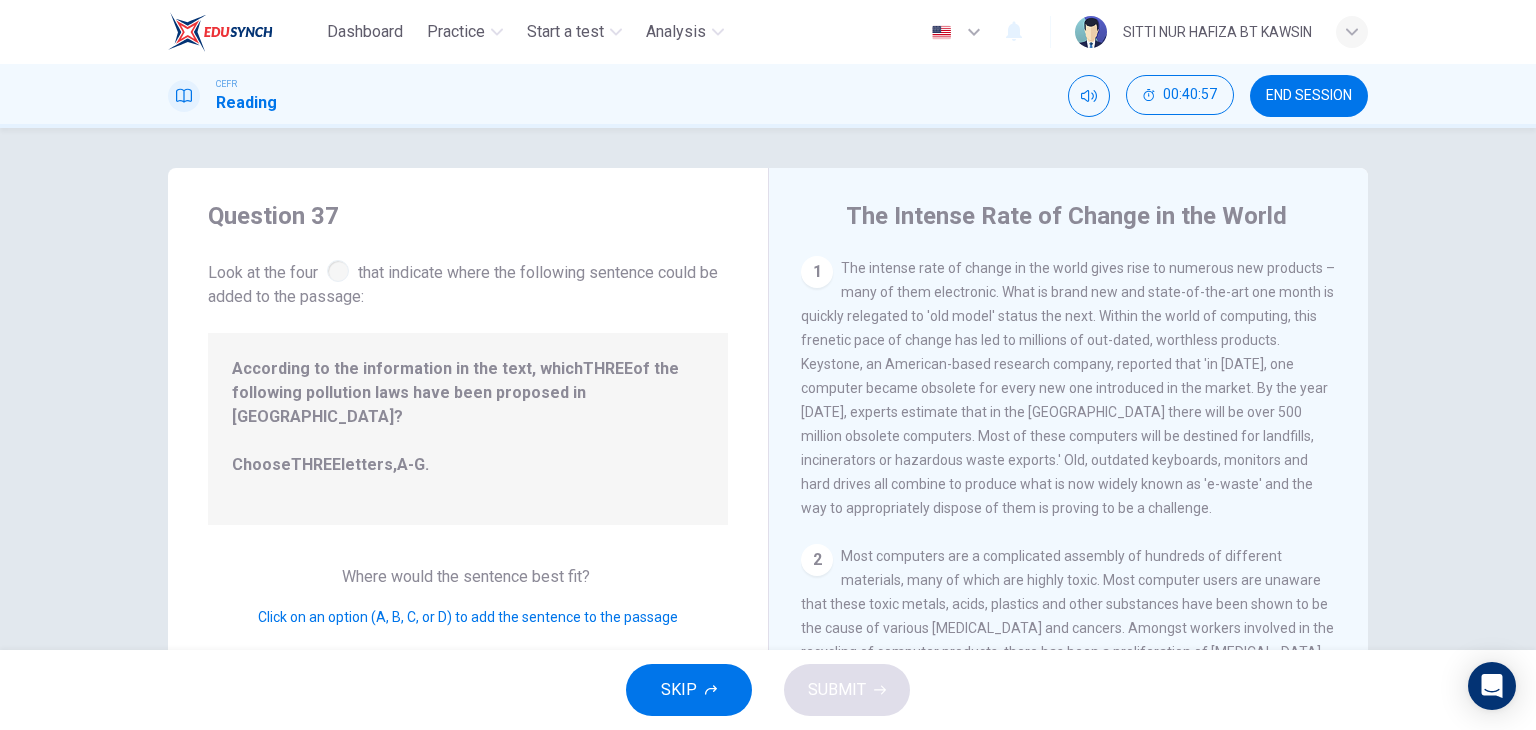 click on "Most computers are a complicated assembly of hundreds of different materials, many of which are highly toxic. Most computer users are unaware that these toxic metals, acids, plastics and other substances have been shown to be the cause of various [MEDICAL_DATA] and cancers. Amongst workers involved in the recycling of computer products, there has been a proliferation of [MEDICAL_DATA]. Printed circuit boards for example, contain heavy metals such as antimony, silver, chromium, zinc, lead, tin and copper. Environmentalist [PERSON_NAME] estimates there is hardly any other product for which the sum of the environmental impacts of raw material, extraction, industrial refining and production, use and disposal is so extensive as for printed circuit boards." at bounding box center (1067, 664) 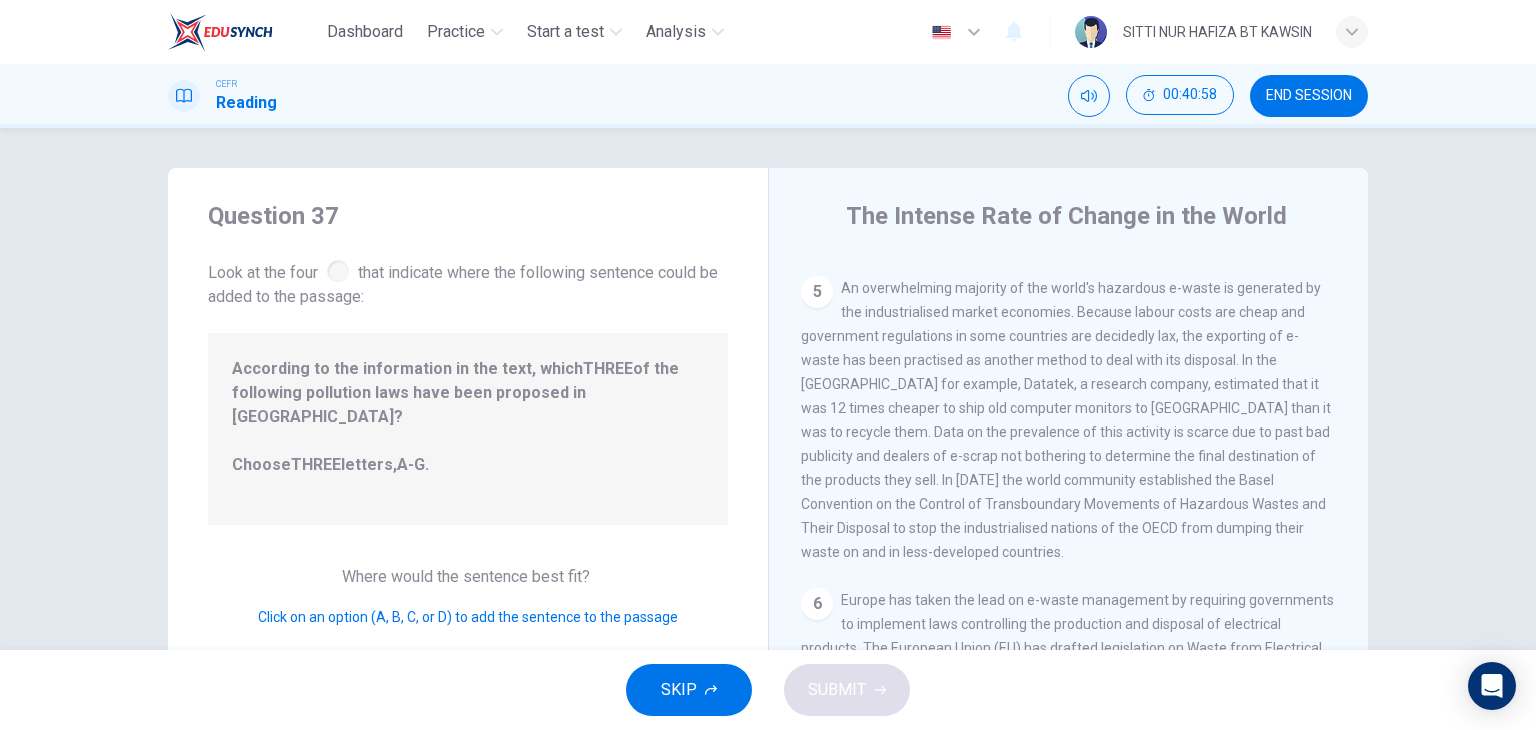 scroll, scrollTop: 1452, scrollLeft: 0, axis: vertical 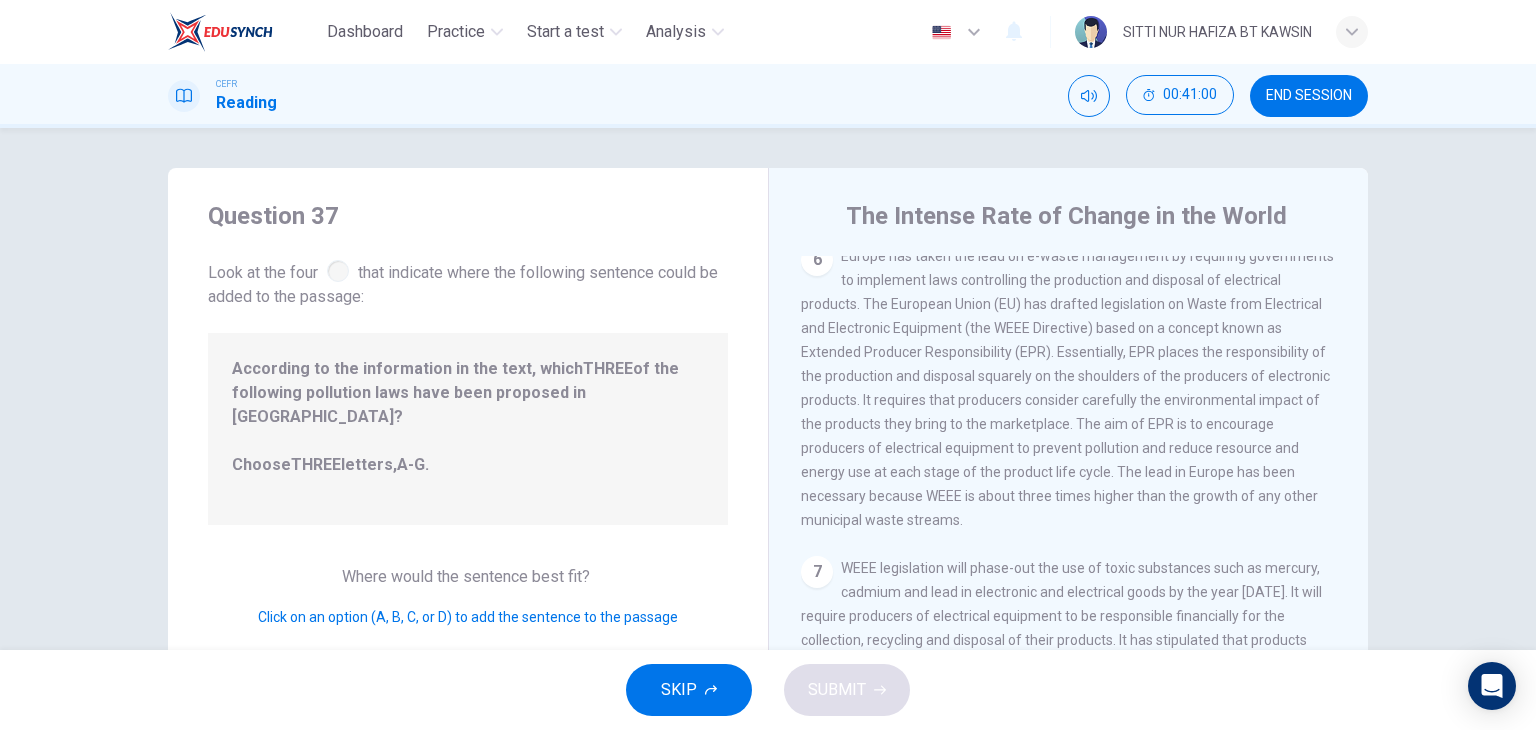 click on "SKIP SUBMIT" at bounding box center (768, 690) 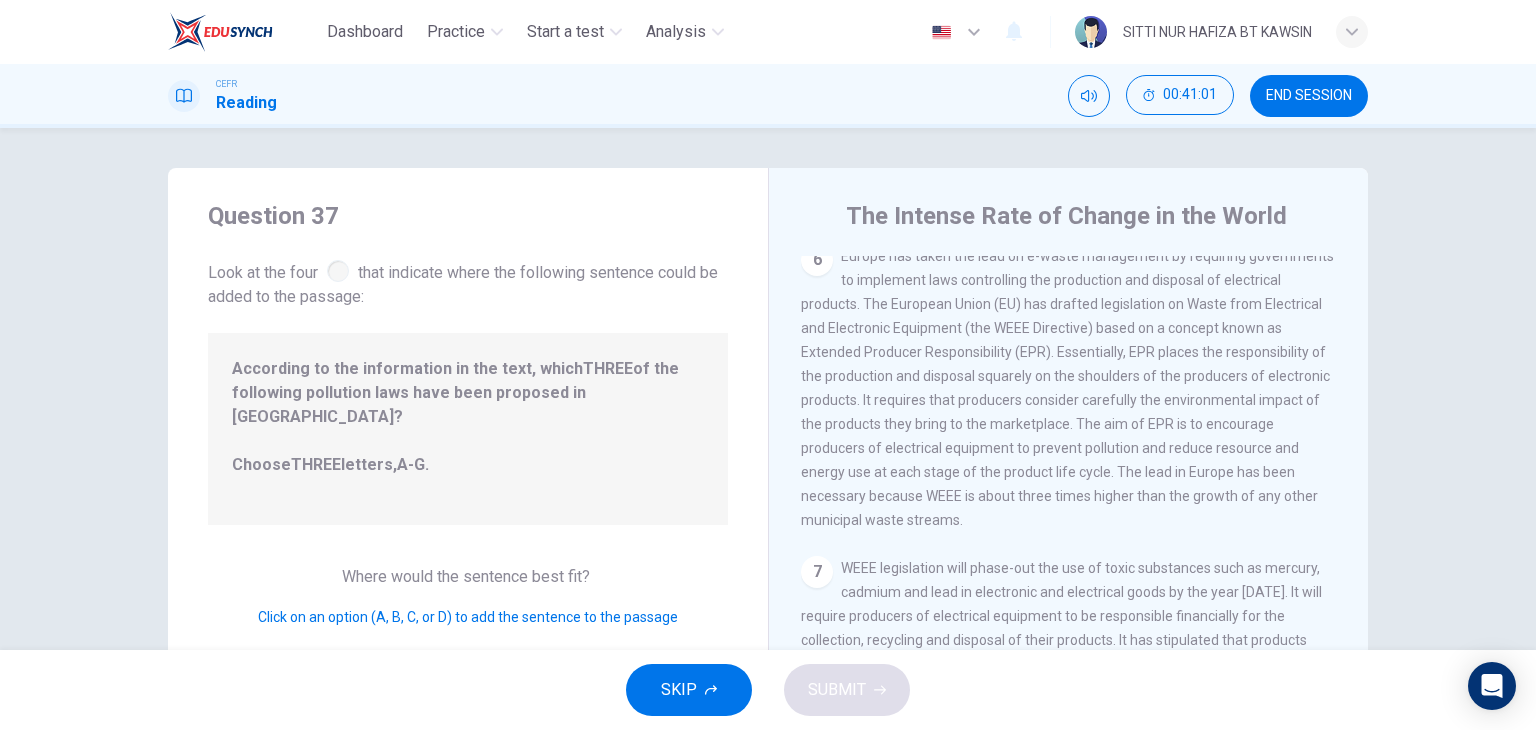 scroll, scrollTop: 253, scrollLeft: 0, axis: vertical 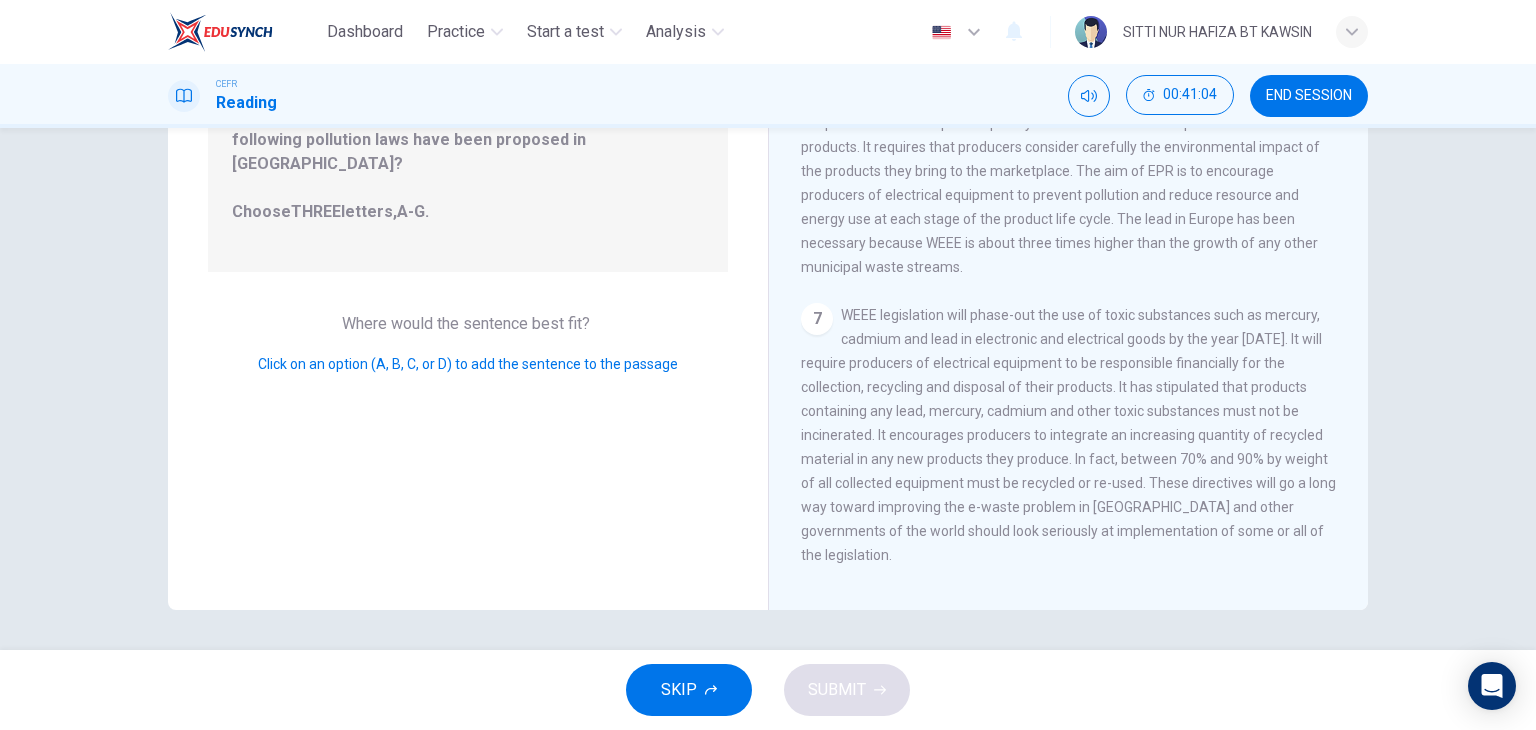 click on "Click on an option (A, B, C, or D) to add the sentence to the passage" at bounding box center [468, 364] 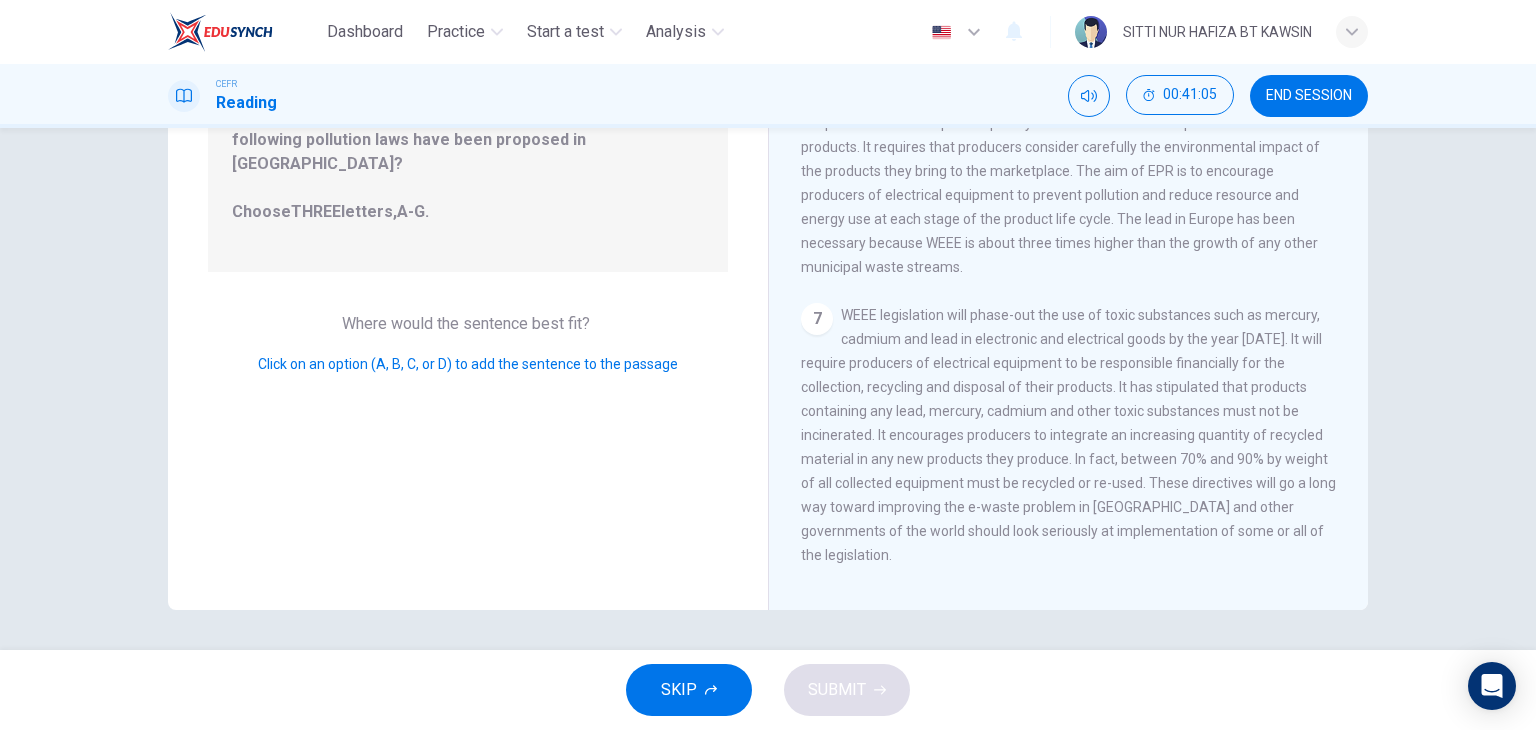 drag, startPoint x: 381, startPoint y: 338, endPoint x: 332, endPoint y: 181, distance: 164.46884 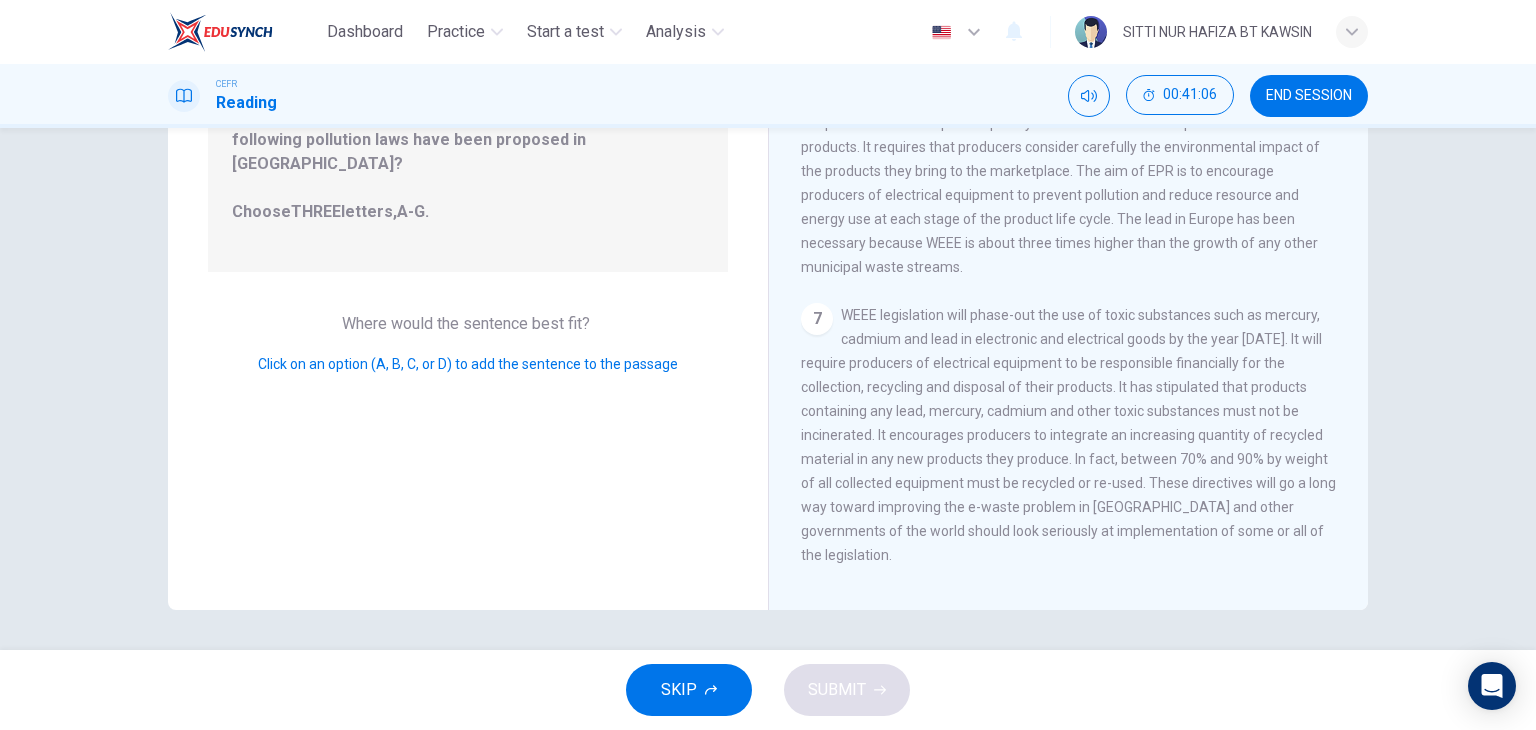 click on "THREE" at bounding box center (316, 211) 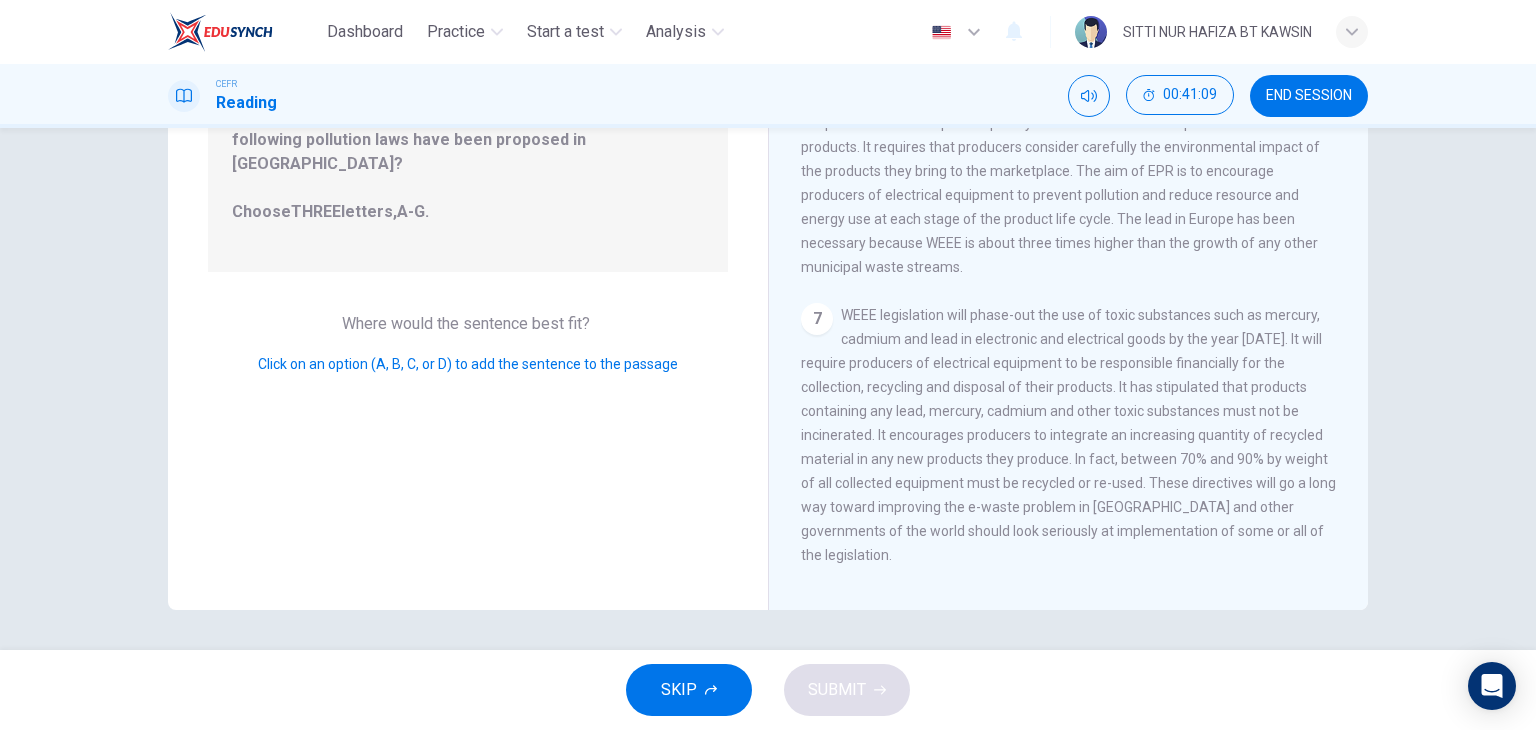 scroll, scrollTop: 0, scrollLeft: 0, axis: both 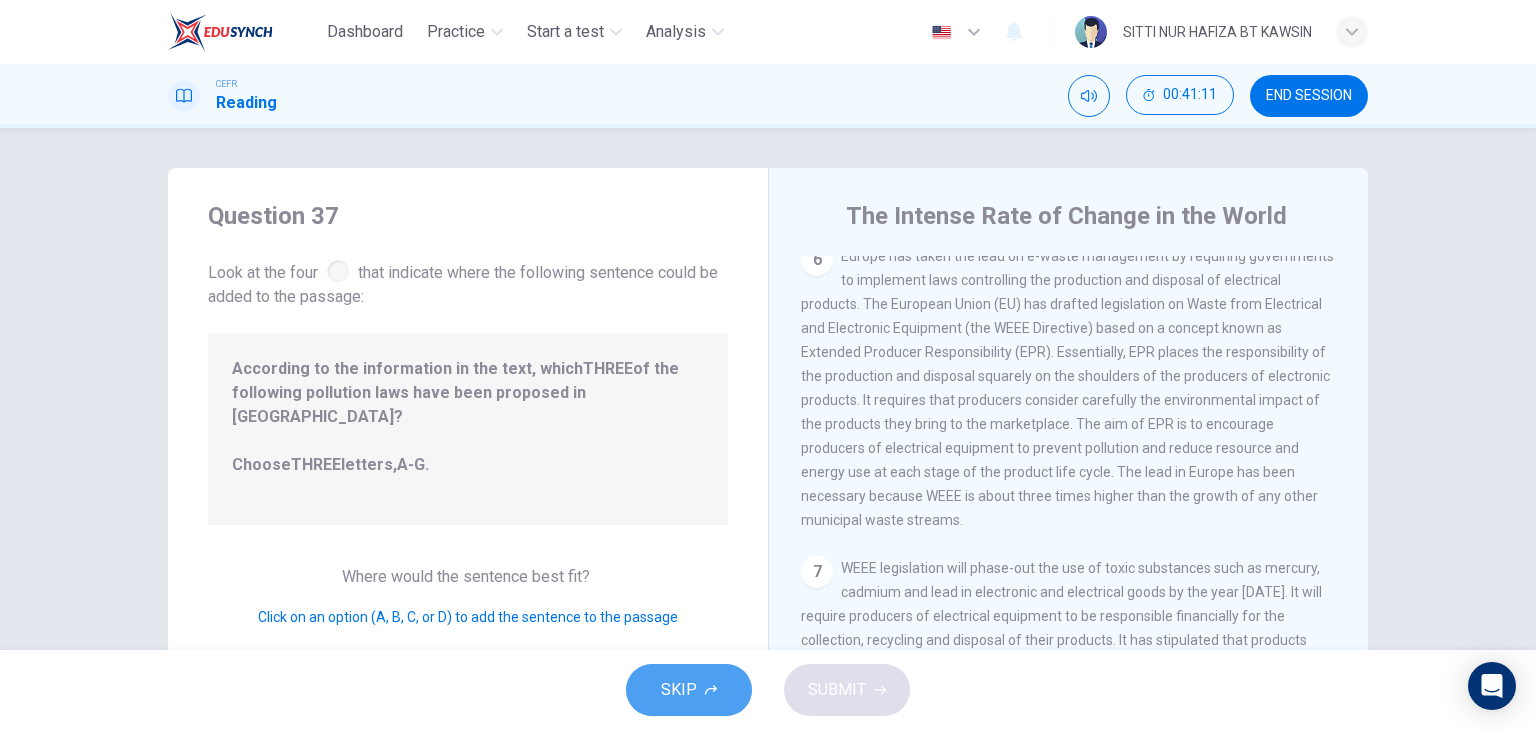 click on "SKIP" at bounding box center (689, 690) 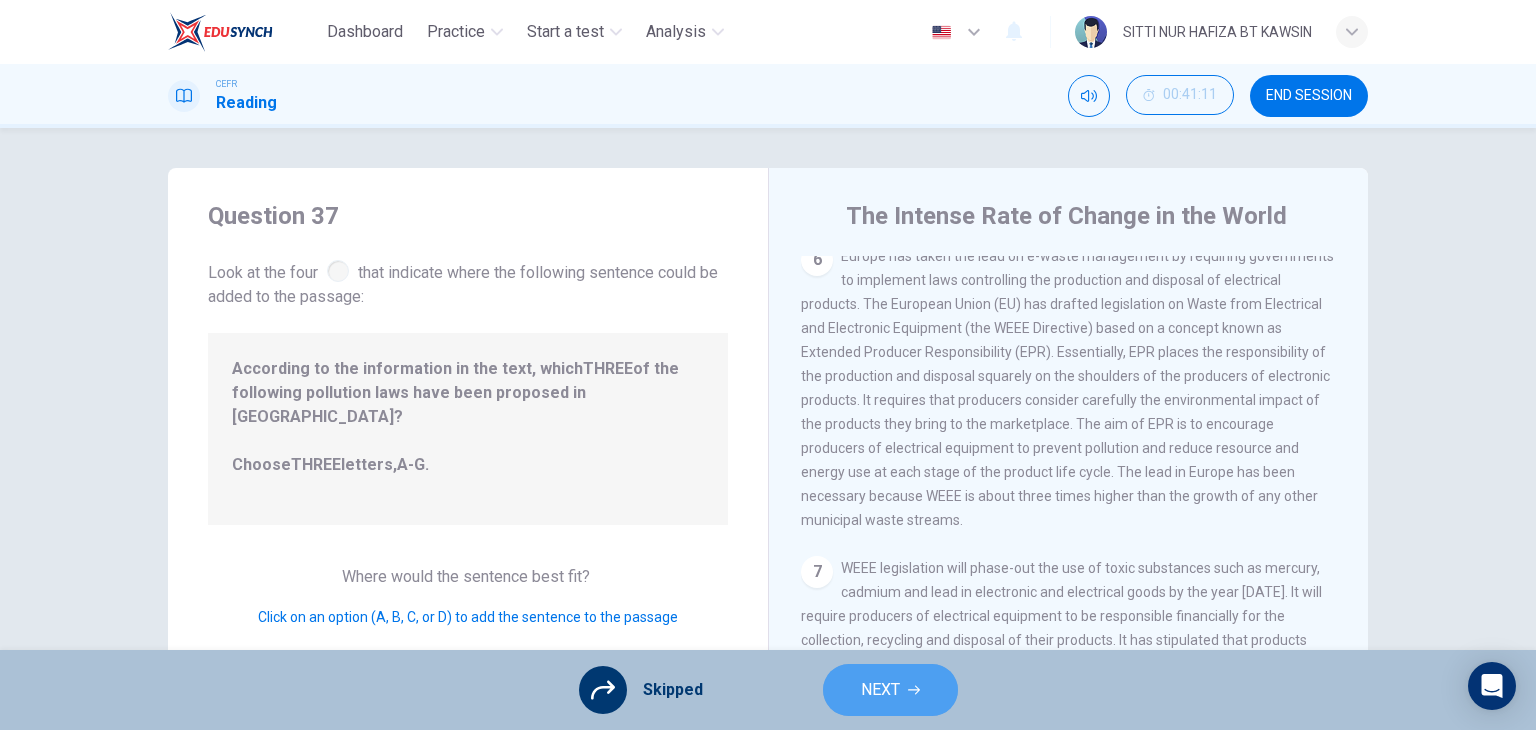 click on "NEXT" at bounding box center (890, 690) 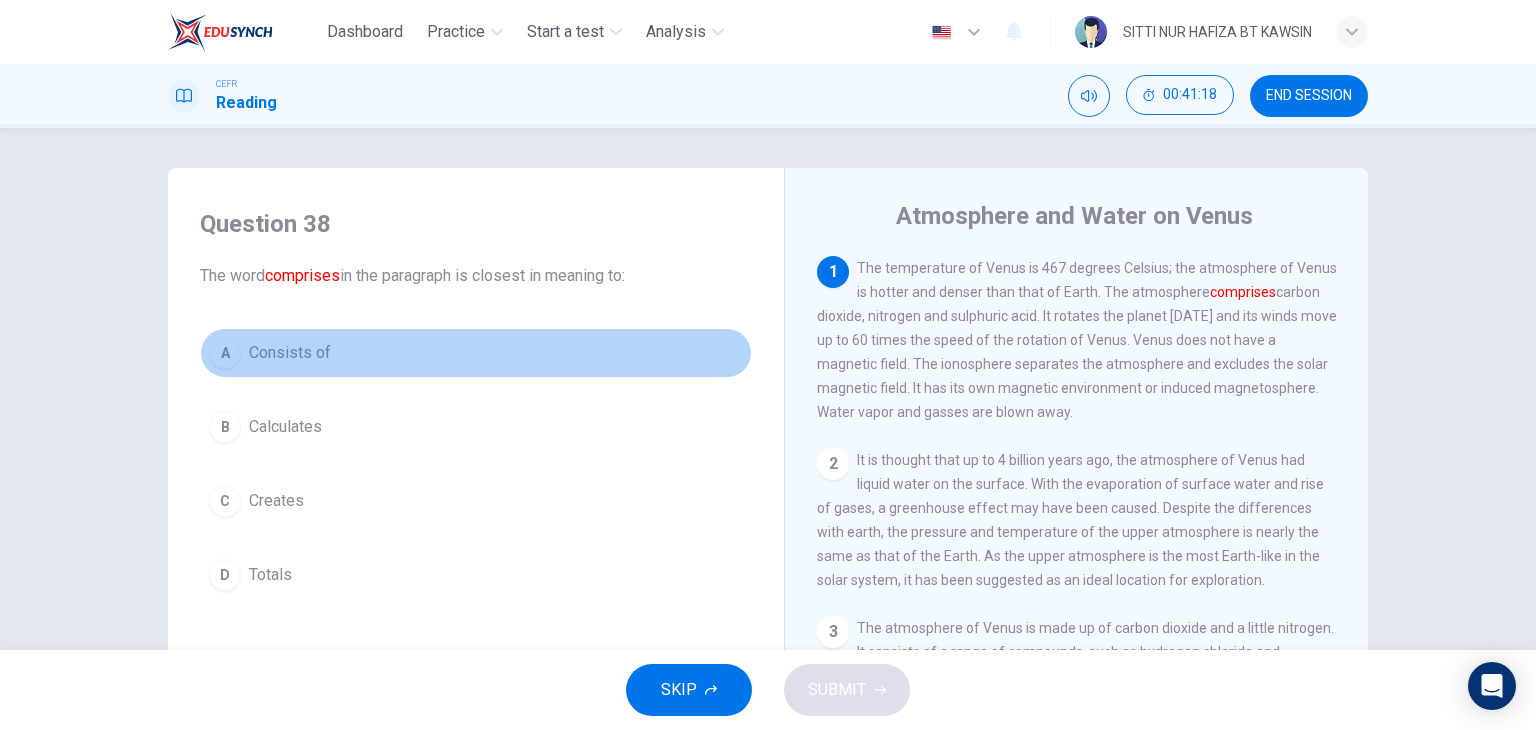 click on "A" at bounding box center [225, 353] 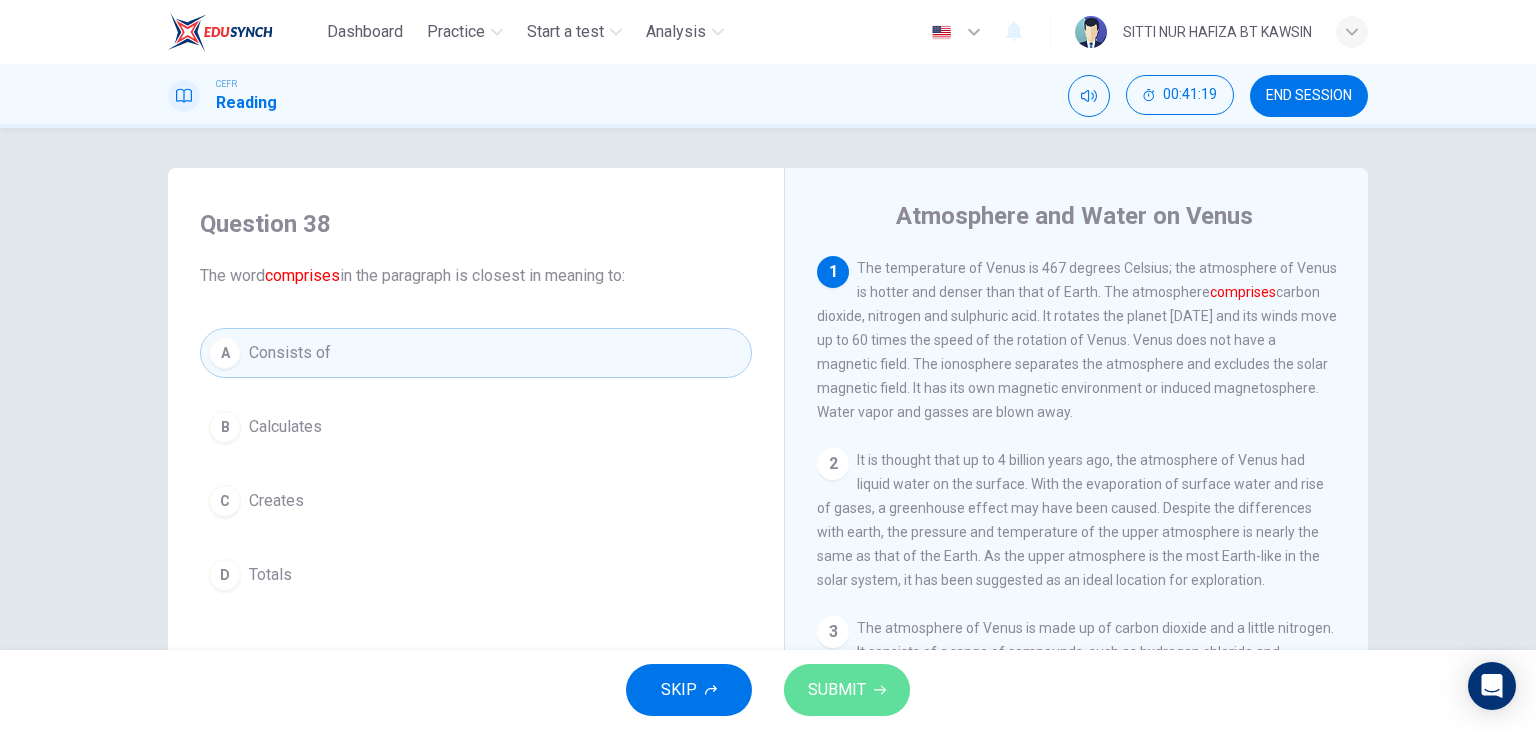 click on "SUBMIT" at bounding box center (837, 690) 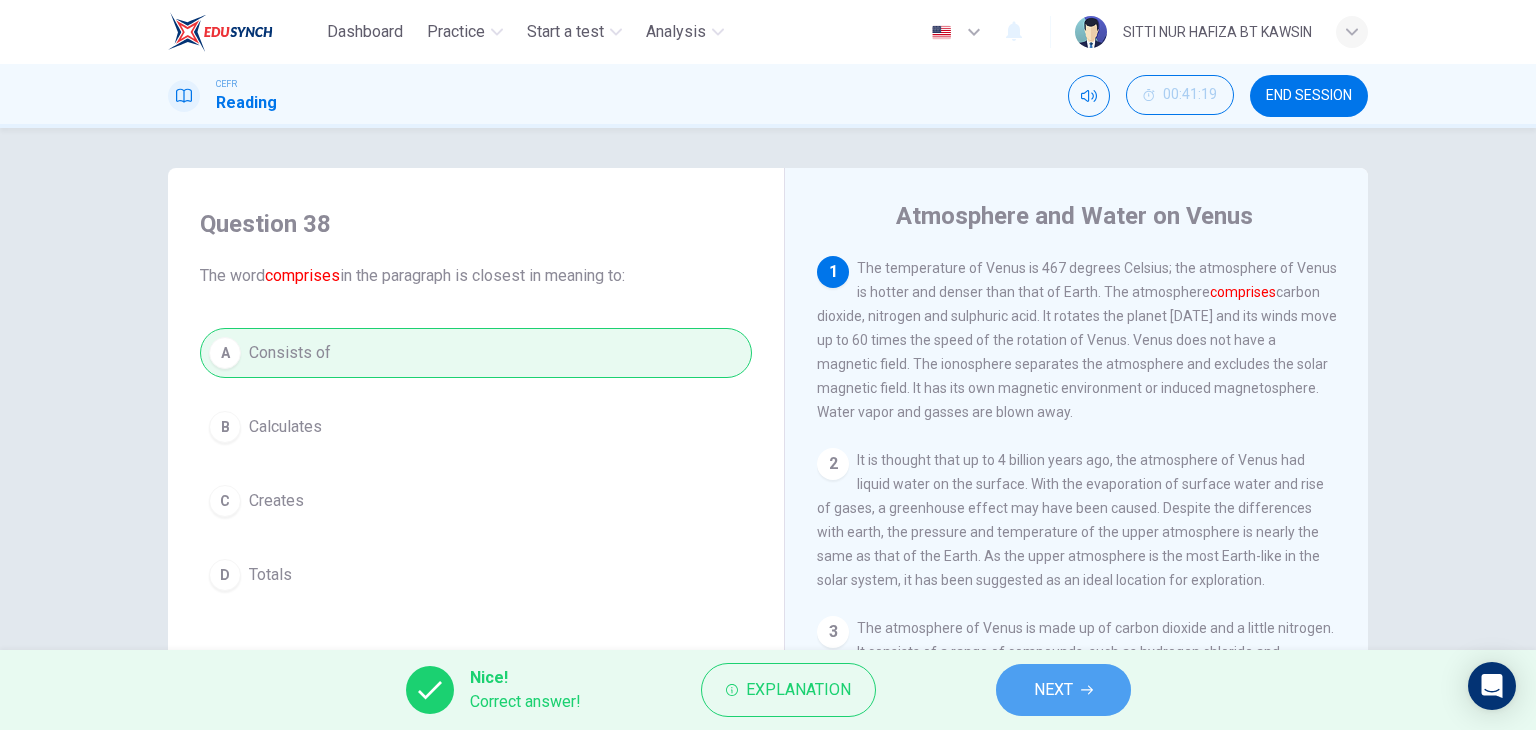click on "NEXT" at bounding box center (1063, 690) 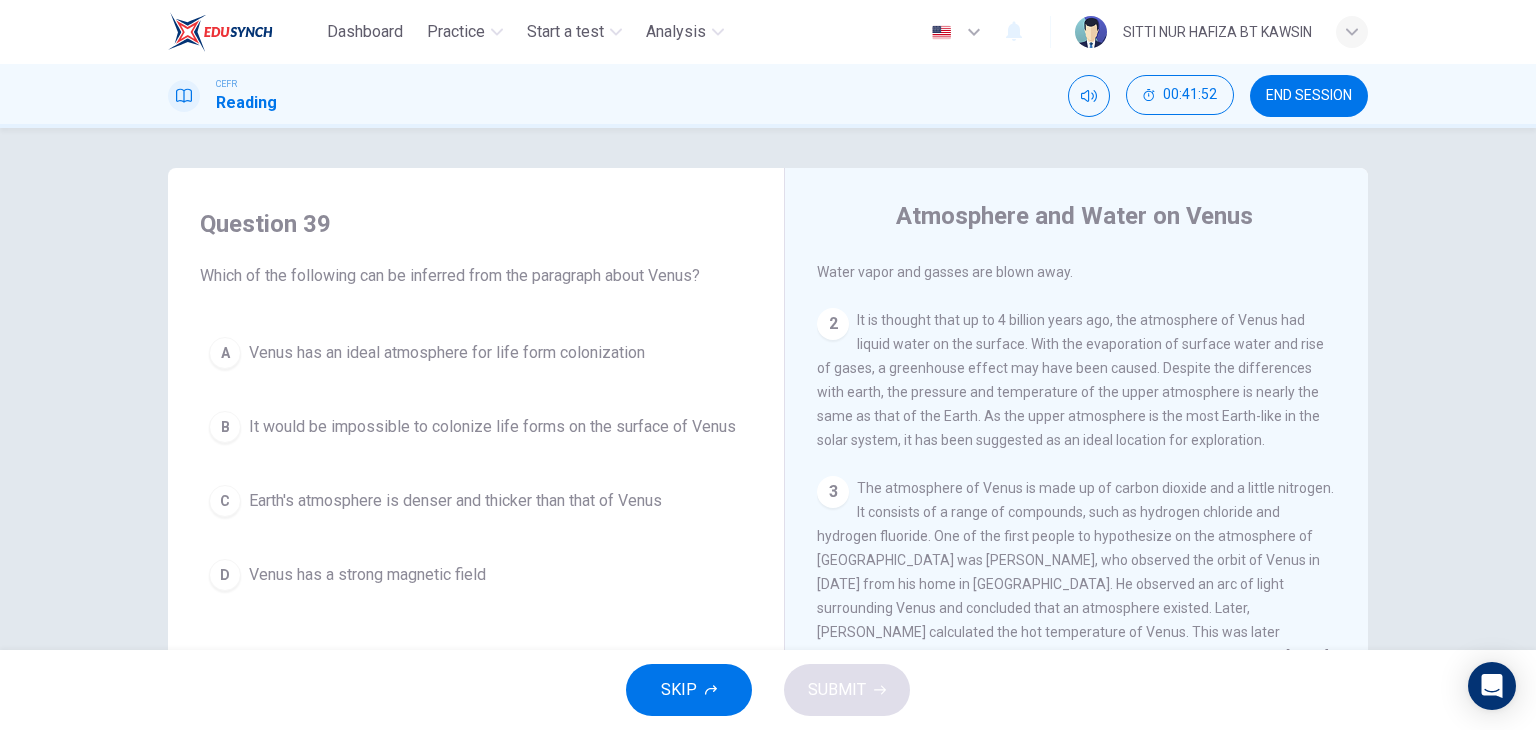 scroll, scrollTop: 171, scrollLeft: 0, axis: vertical 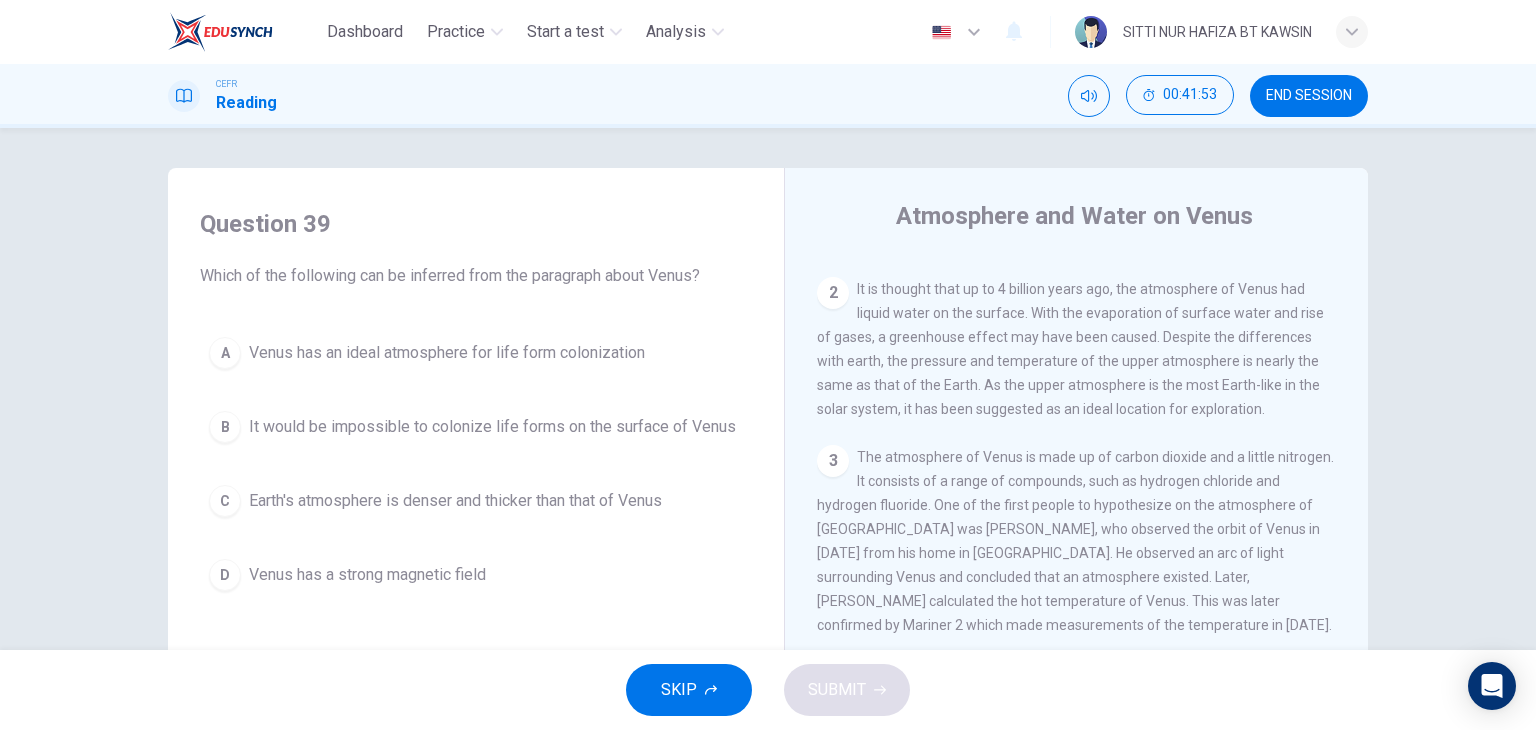 click on "It would be impossible to colonize life forms on the surface of Venus" at bounding box center [492, 427] 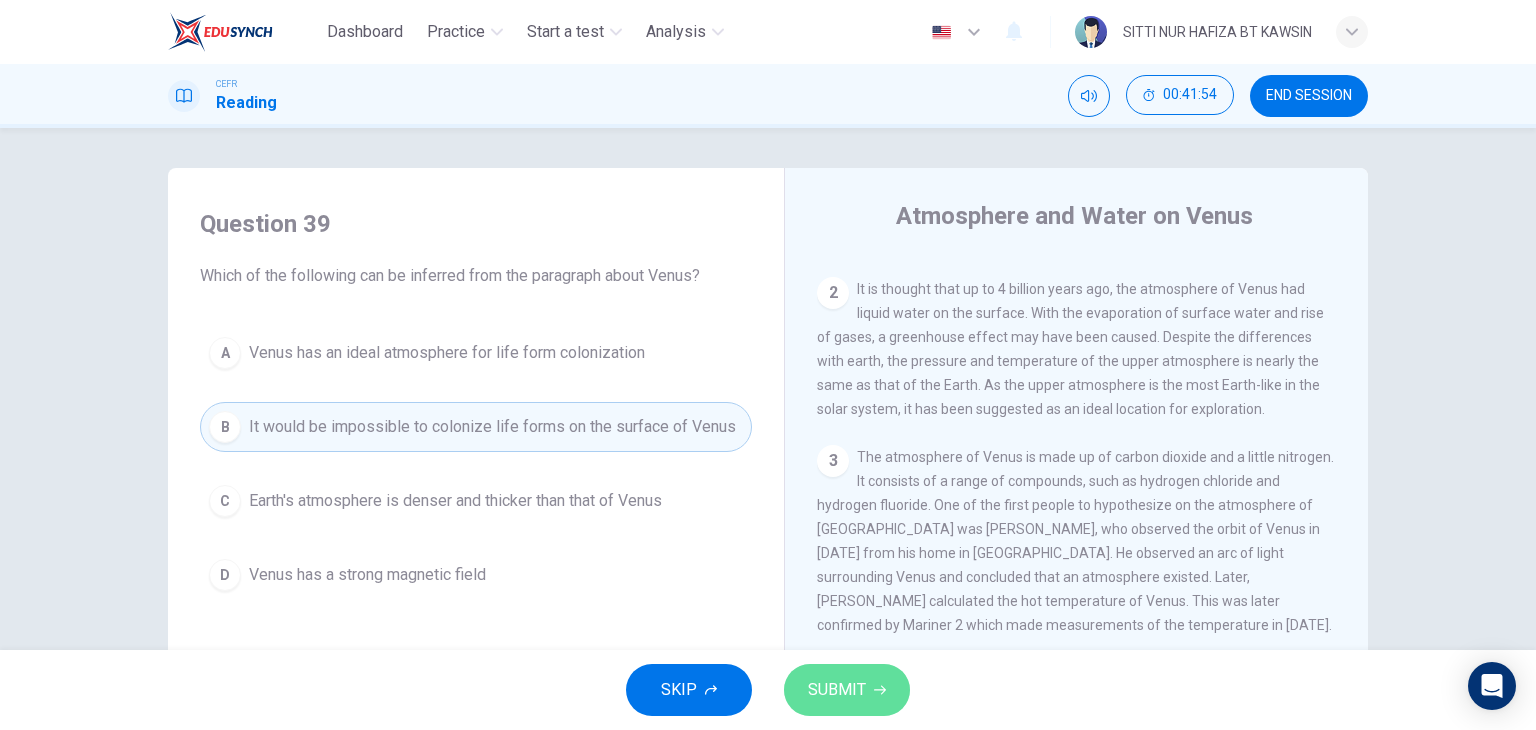 click on "SUBMIT" at bounding box center [837, 690] 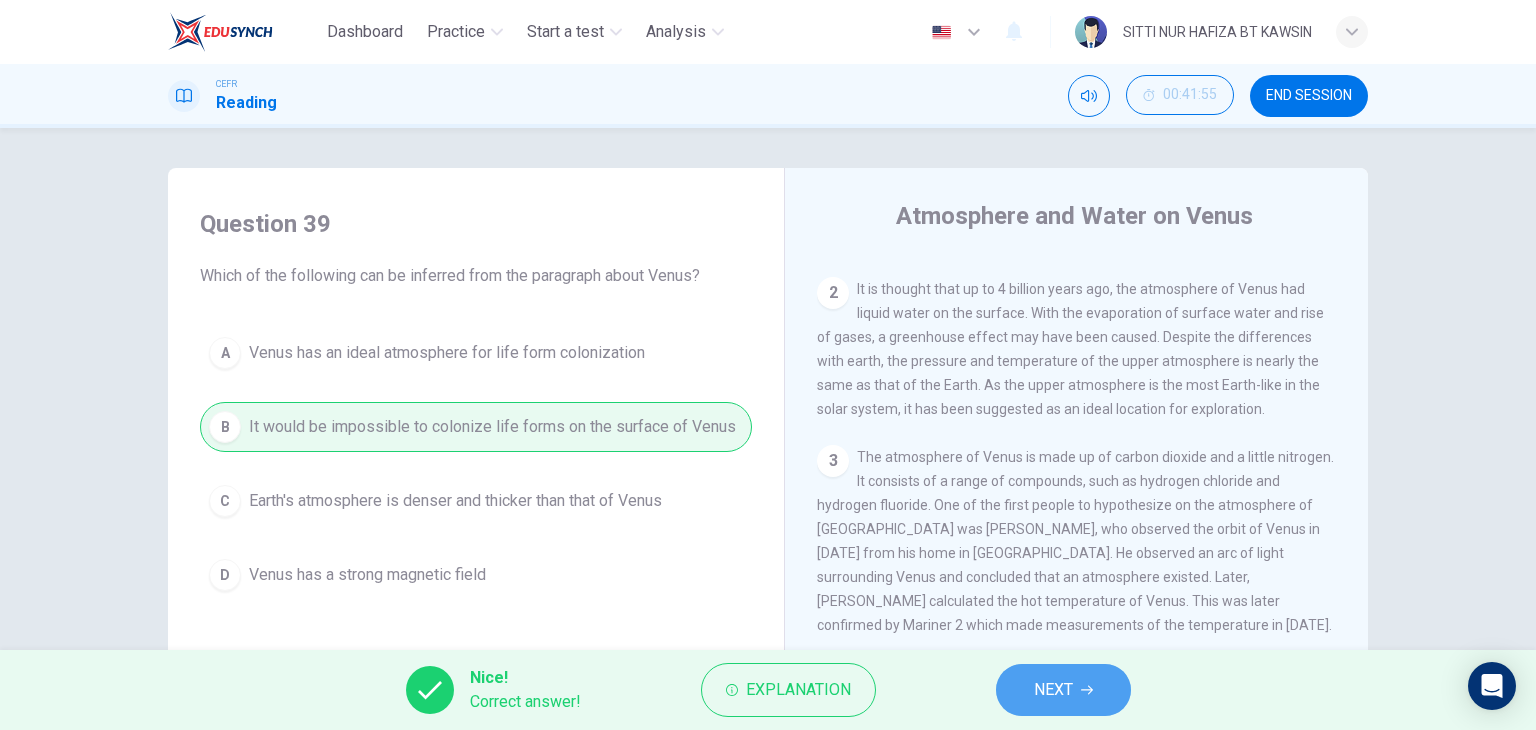 click on "NEXT" at bounding box center [1063, 690] 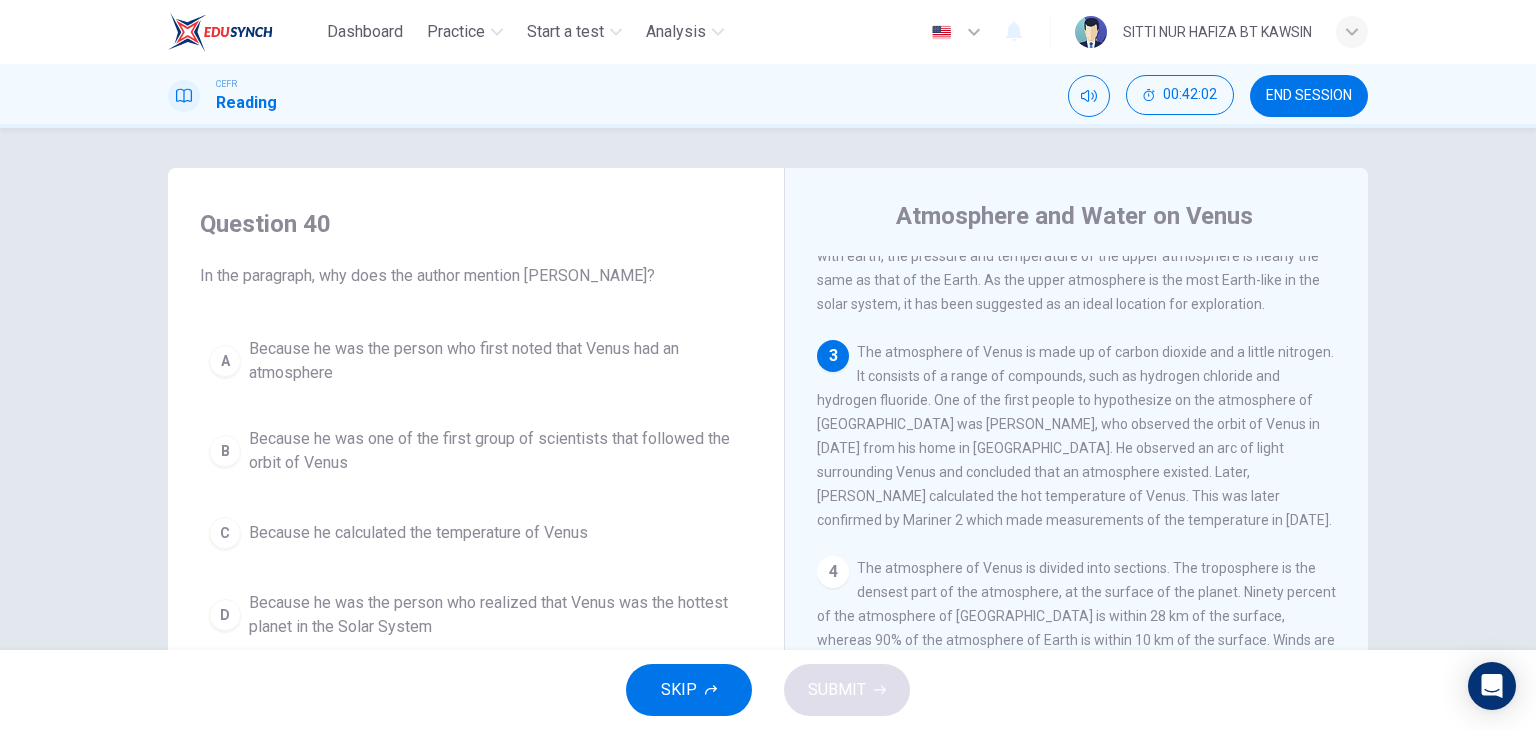 scroll, scrollTop: 283, scrollLeft: 0, axis: vertical 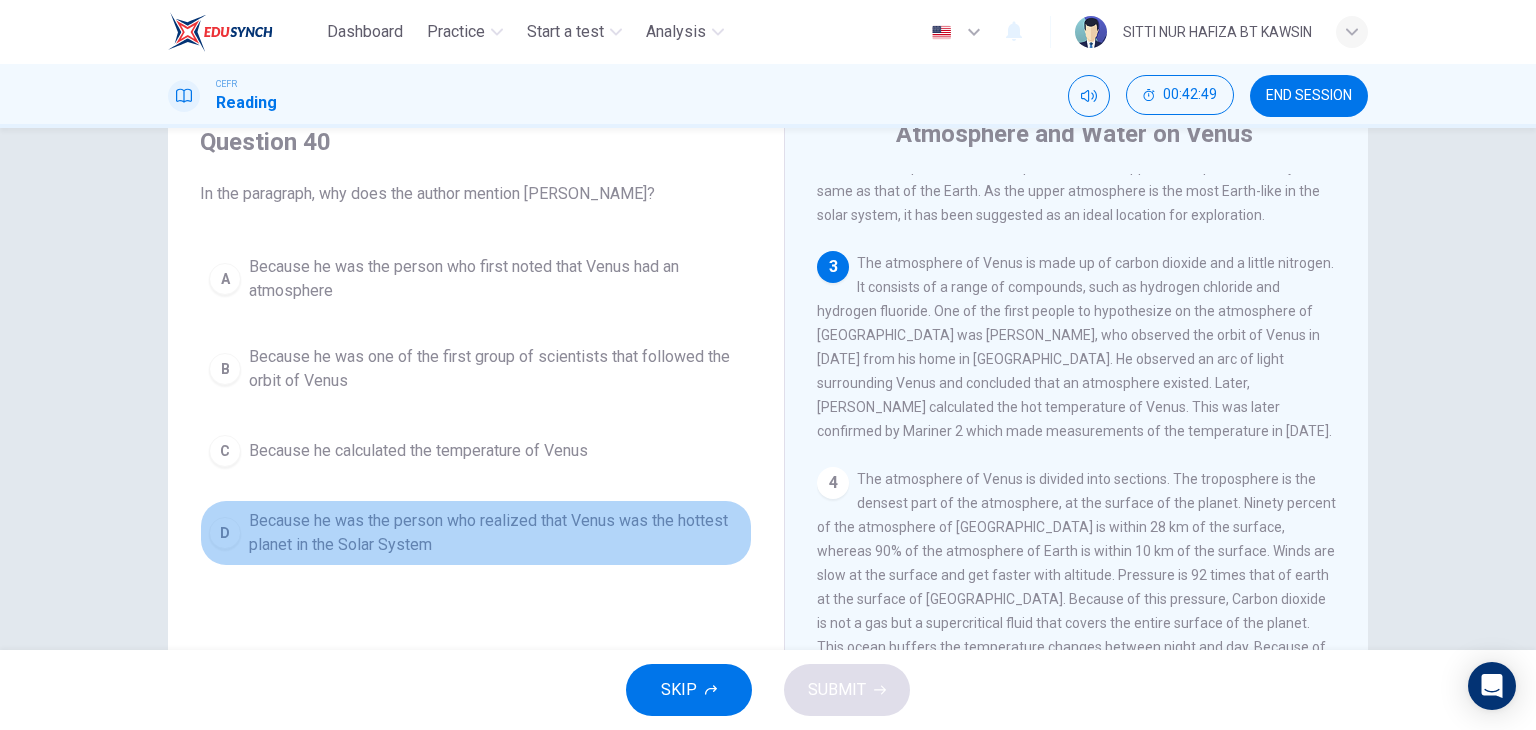 click on "Because he was the person who realized that Venus was the hottest planet in the Solar System" at bounding box center (496, 533) 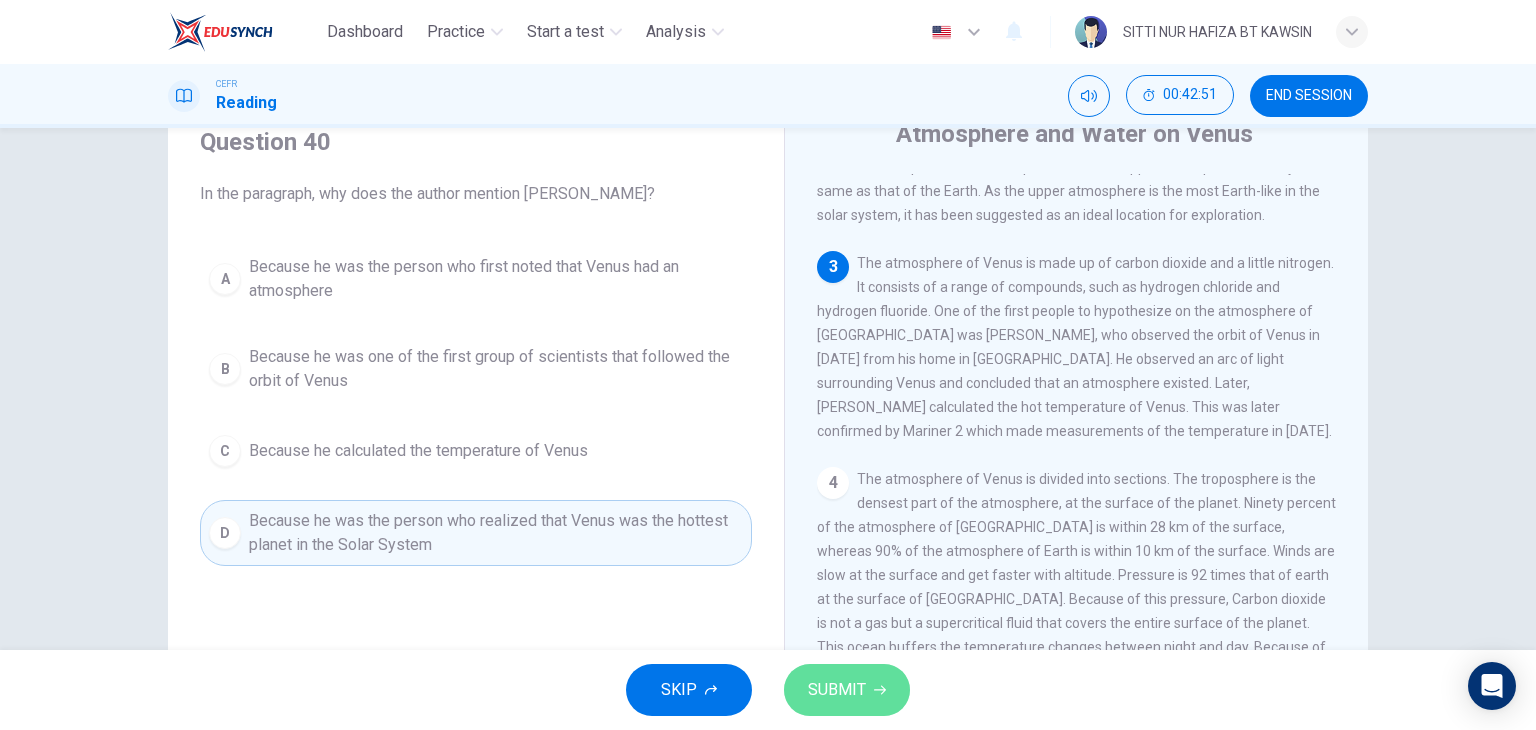 click on "SUBMIT" at bounding box center [837, 690] 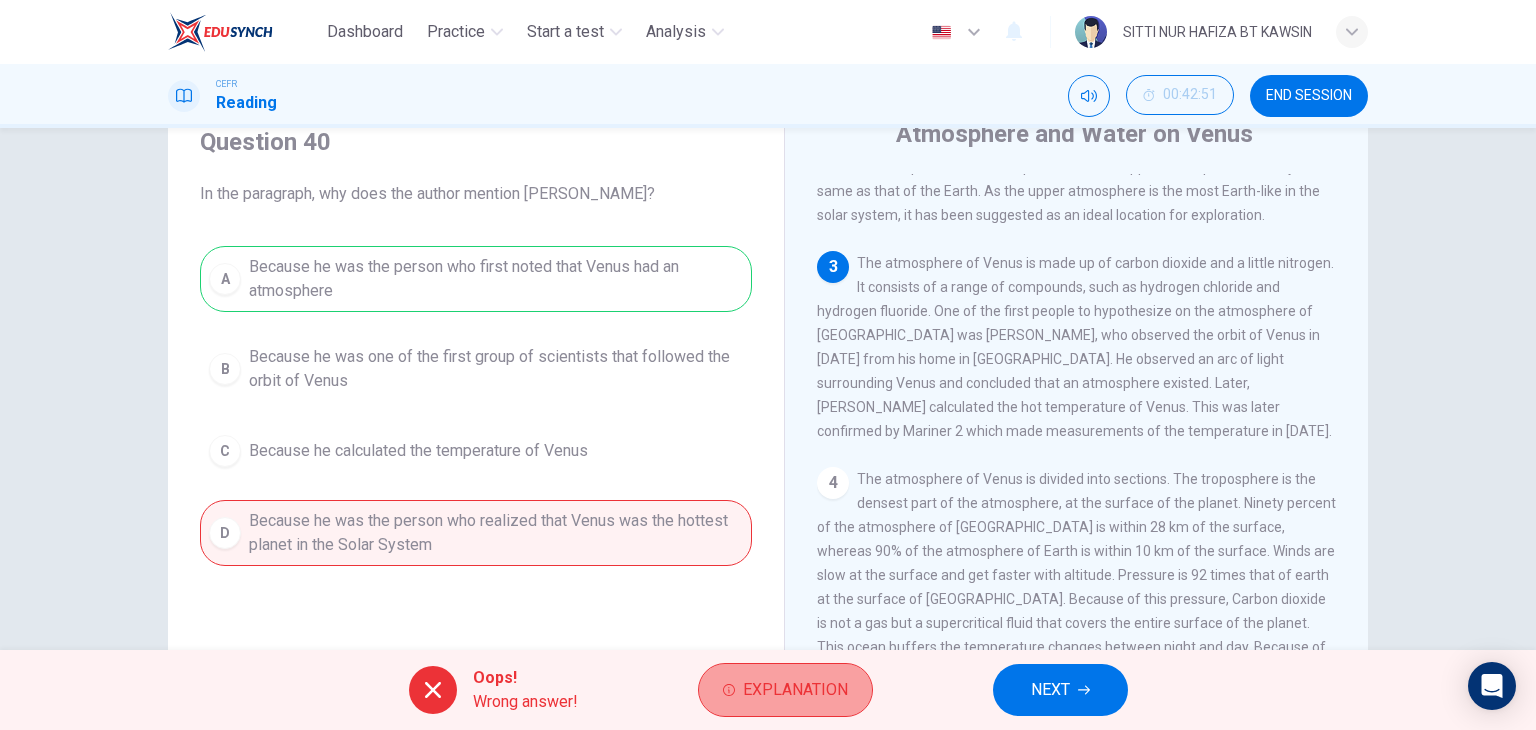 click on "Explanation" at bounding box center (795, 690) 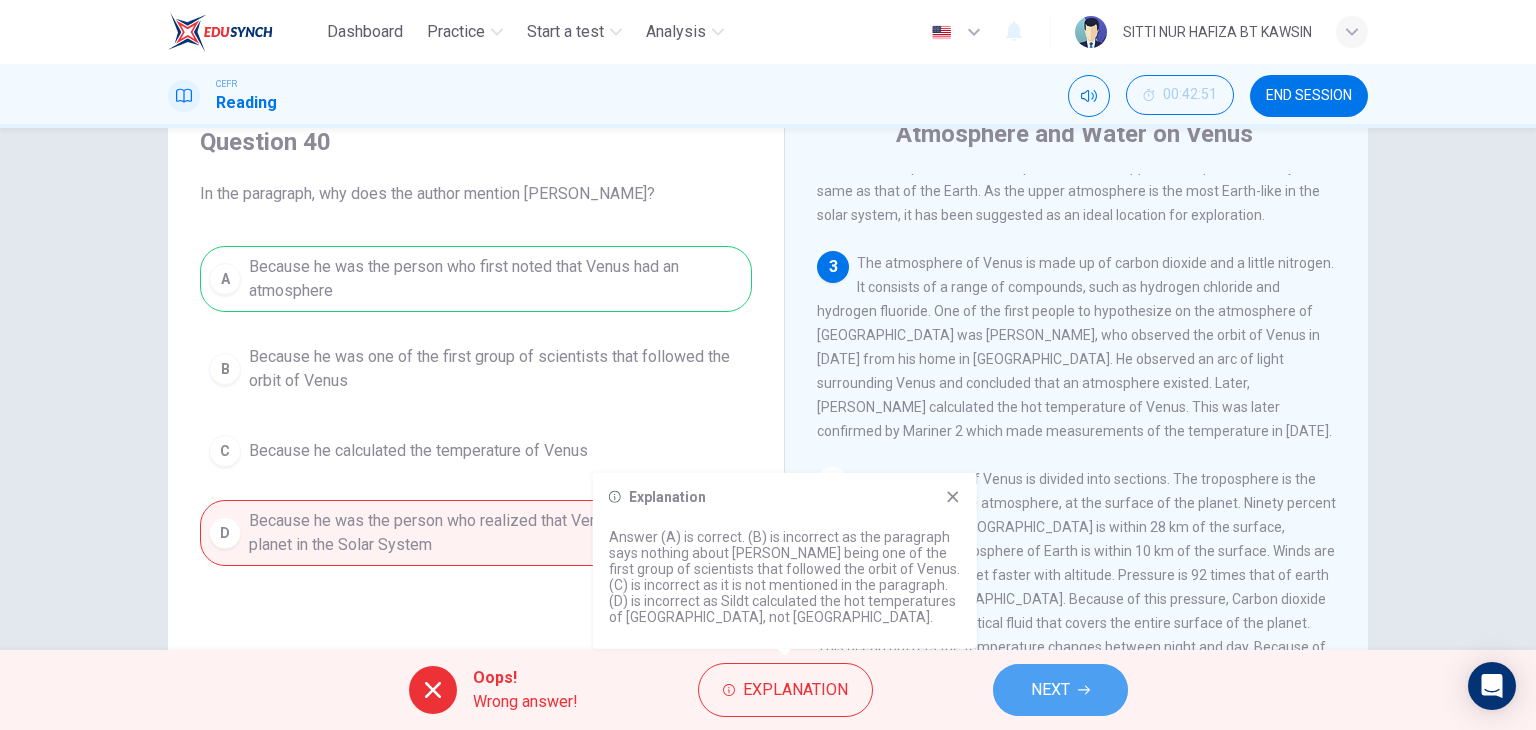 click on "NEXT" at bounding box center (1060, 690) 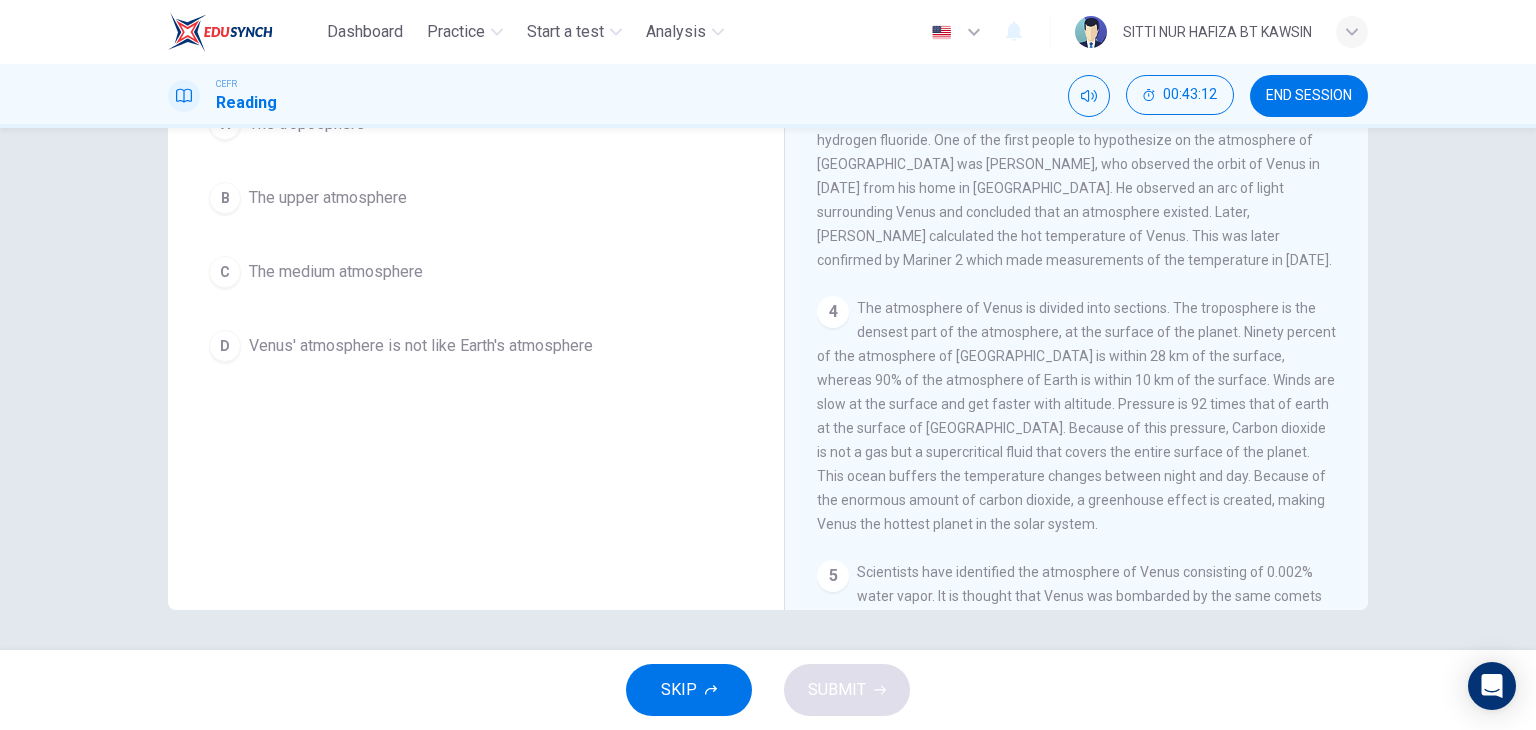 scroll, scrollTop: 0, scrollLeft: 0, axis: both 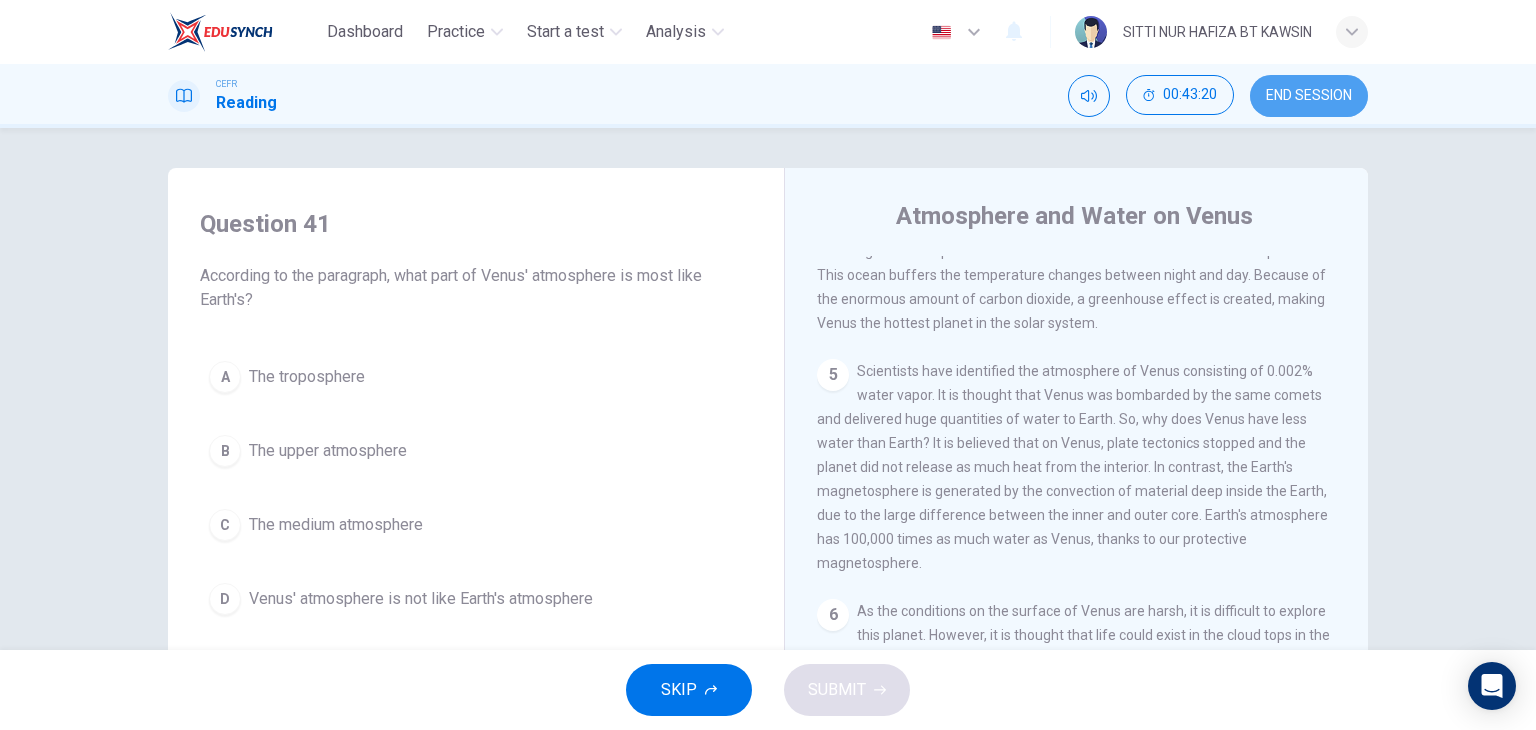 click on "END SESSION" at bounding box center [1309, 96] 